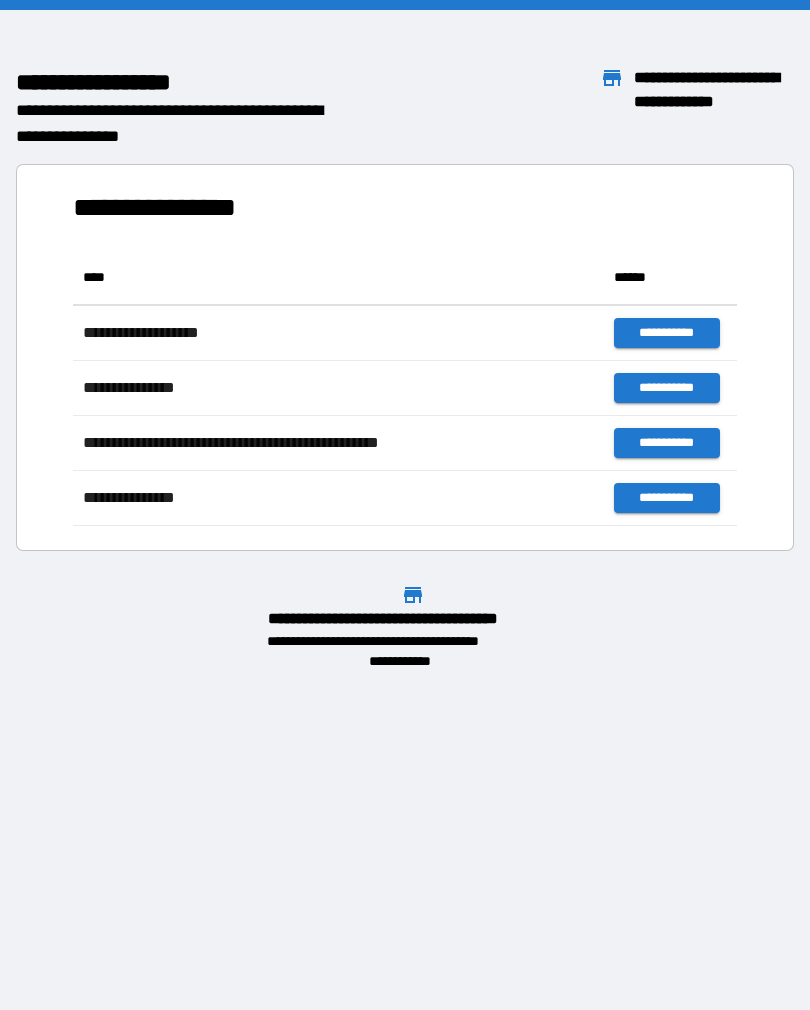scroll, scrollTop: 0, scrollLeft: 0, axis: both 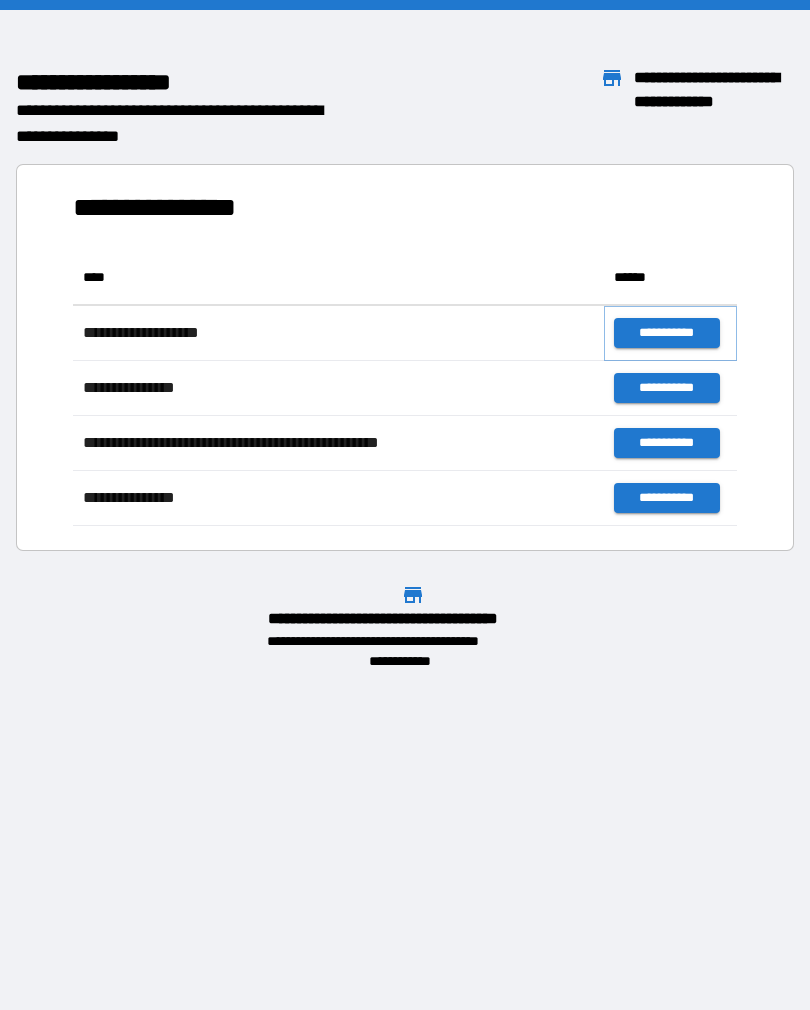 click on "**********" at bounding box center (666, 333) 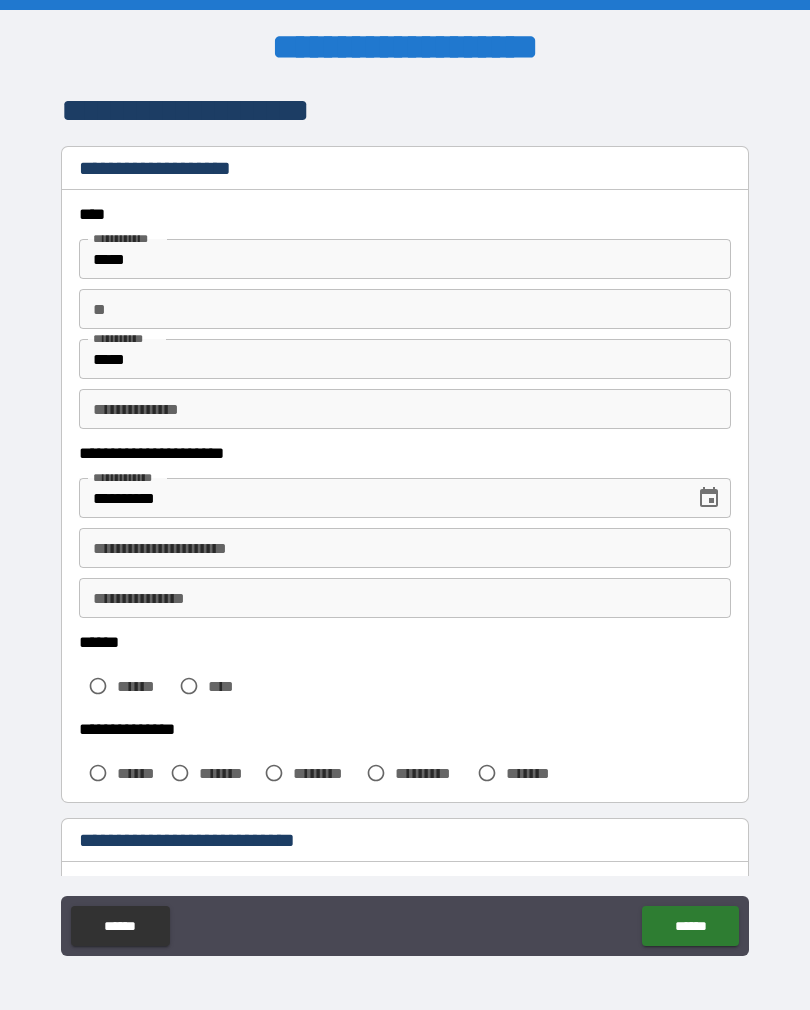 click on "**" at bounding box center [405, 309] 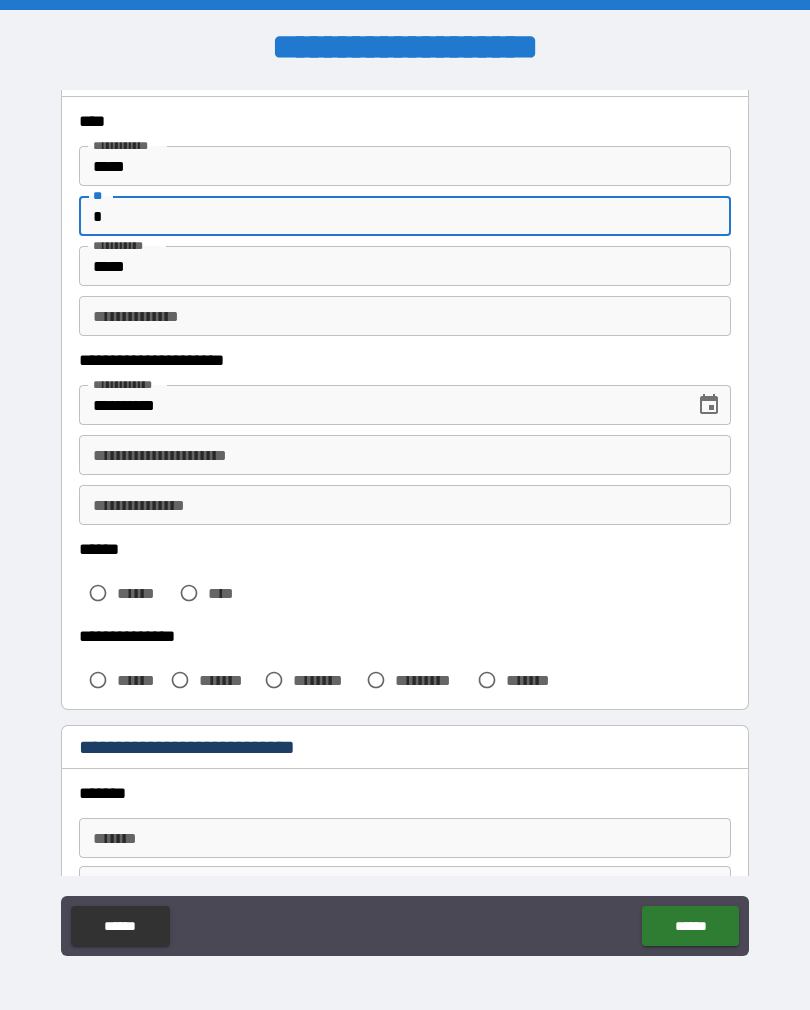 scroll, scrollTop: 101, scrollLeft: 0, axis: vertical 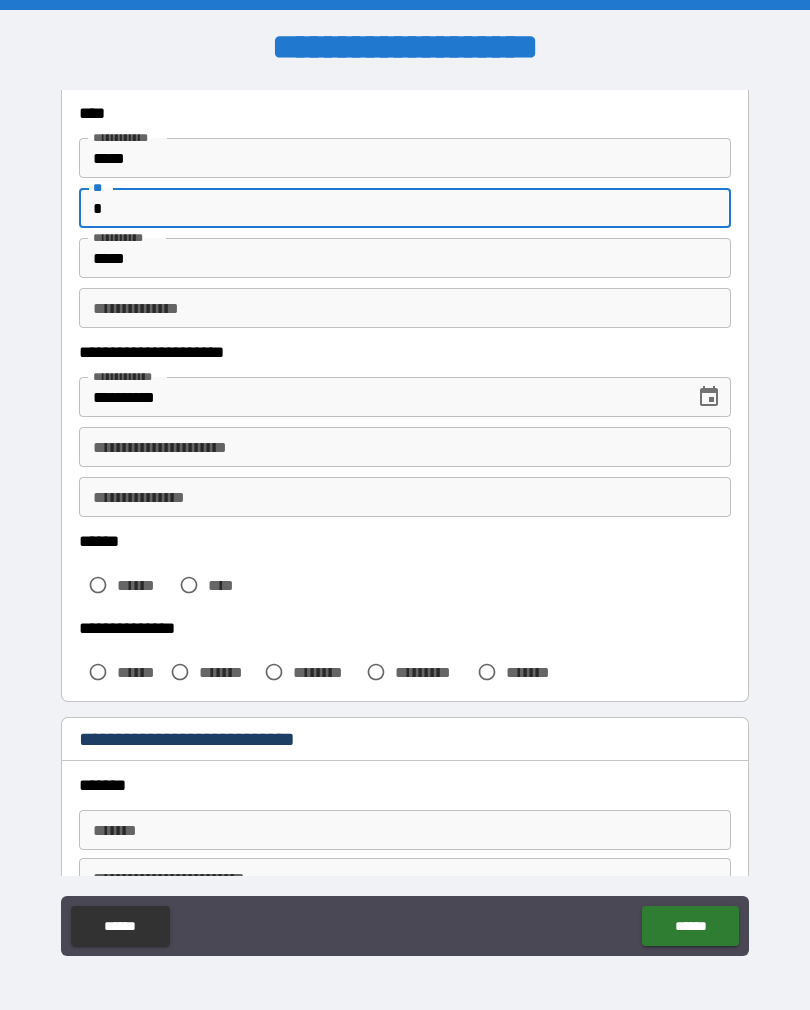 type on "*" 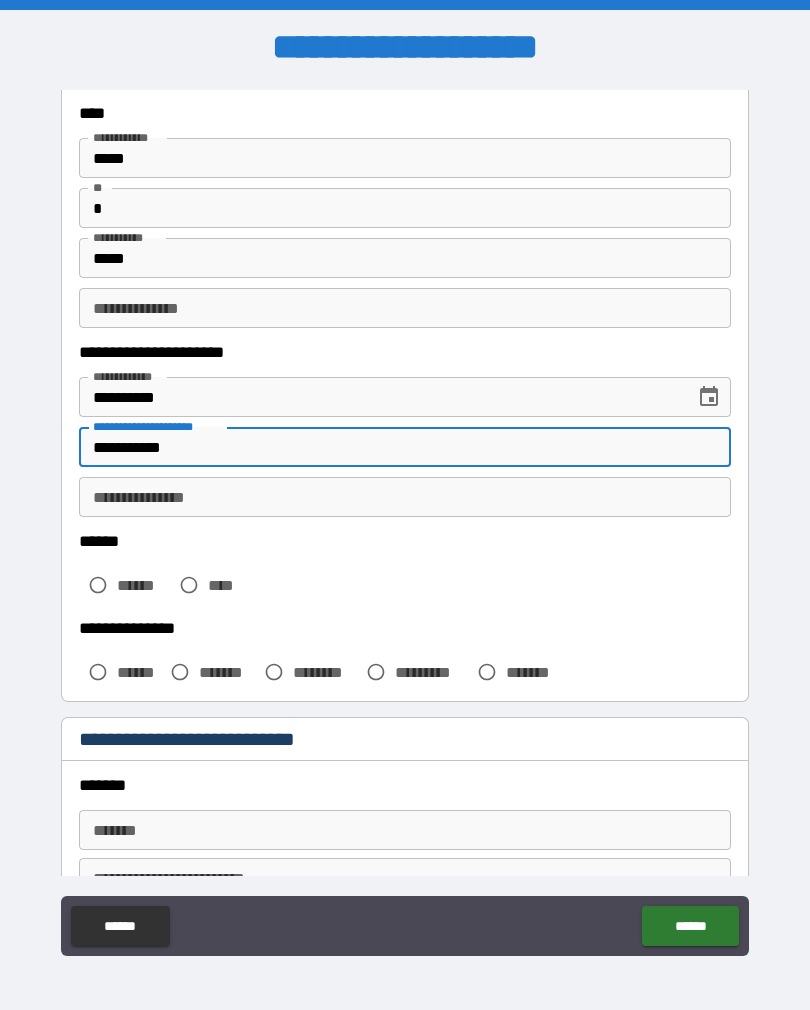 click on "**********" at bounding box center (405, 497) 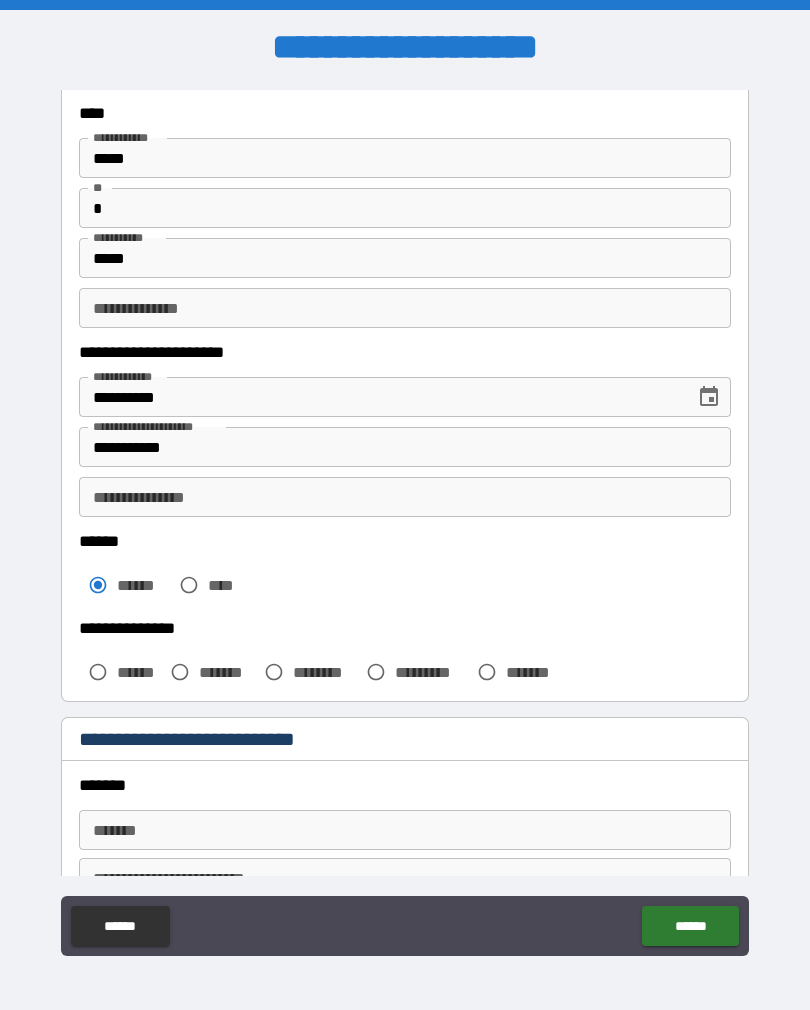 click on "**********" at bounding box center [405, 447] 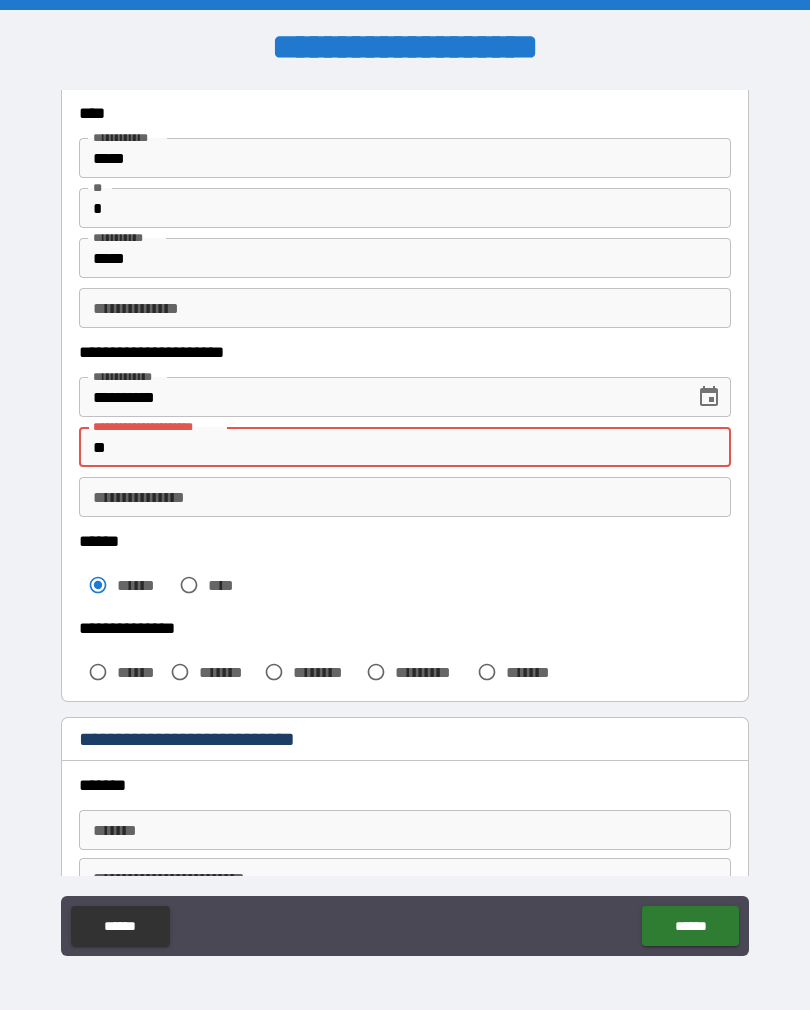 type on "*" 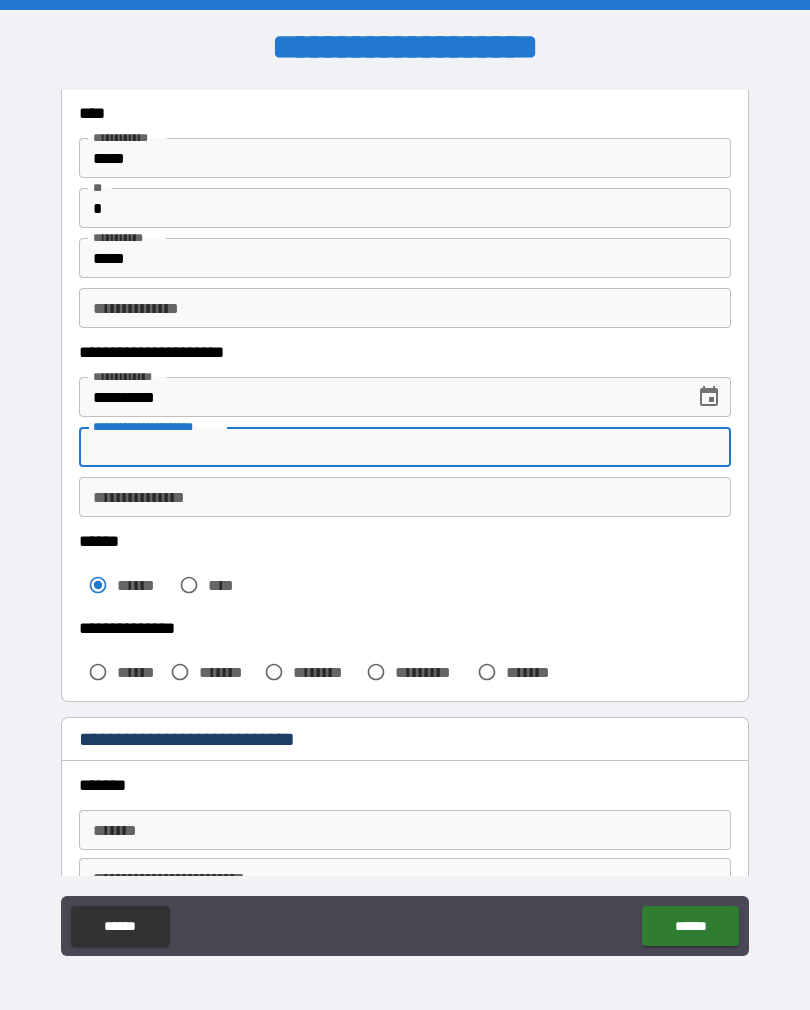 type 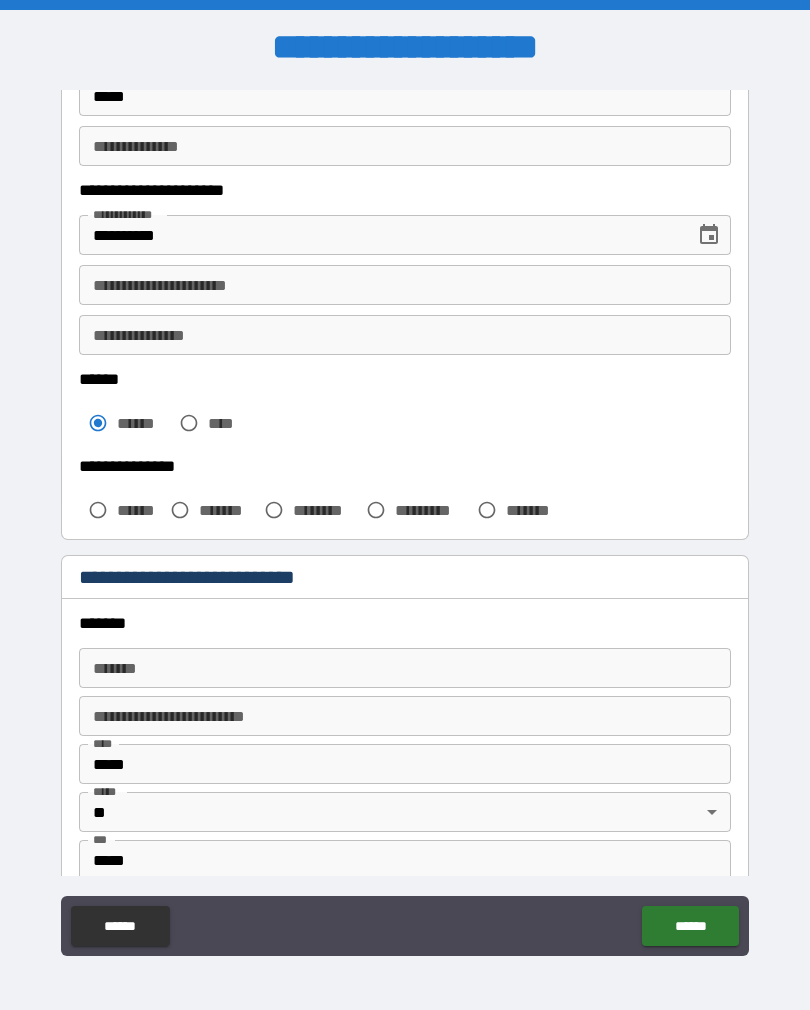 scroll, scrollTop: 271, scrollLeft: 0, axis: vertical 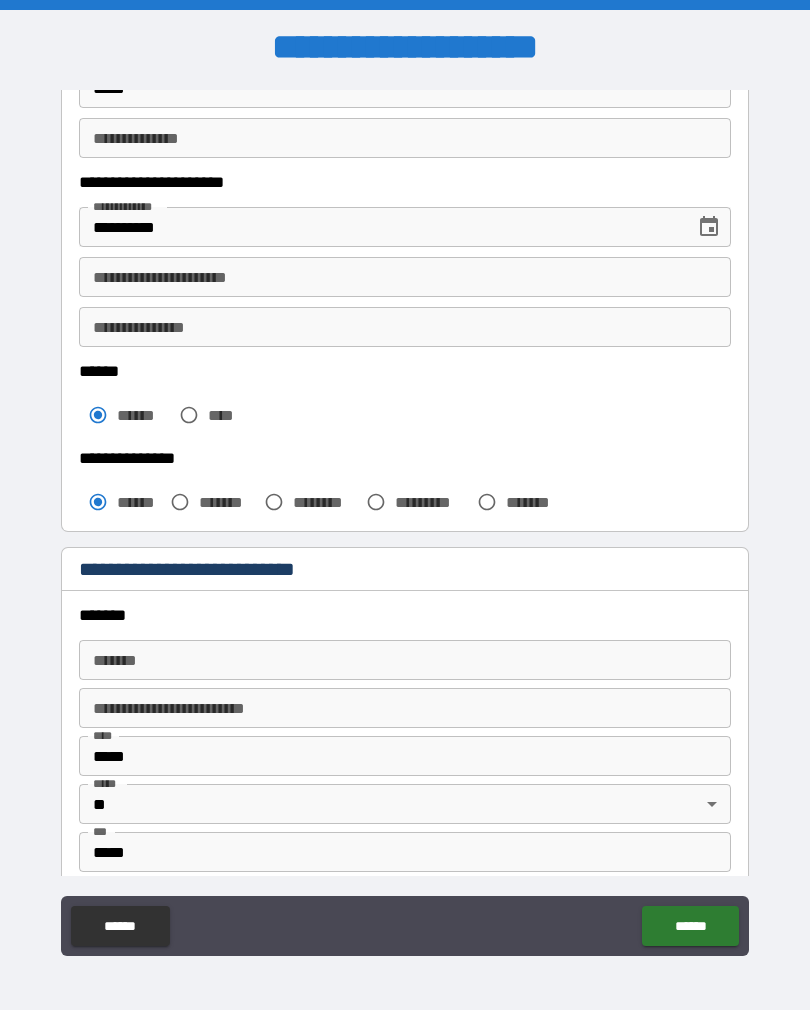 click on "*******" at bounding box center [405, 660] 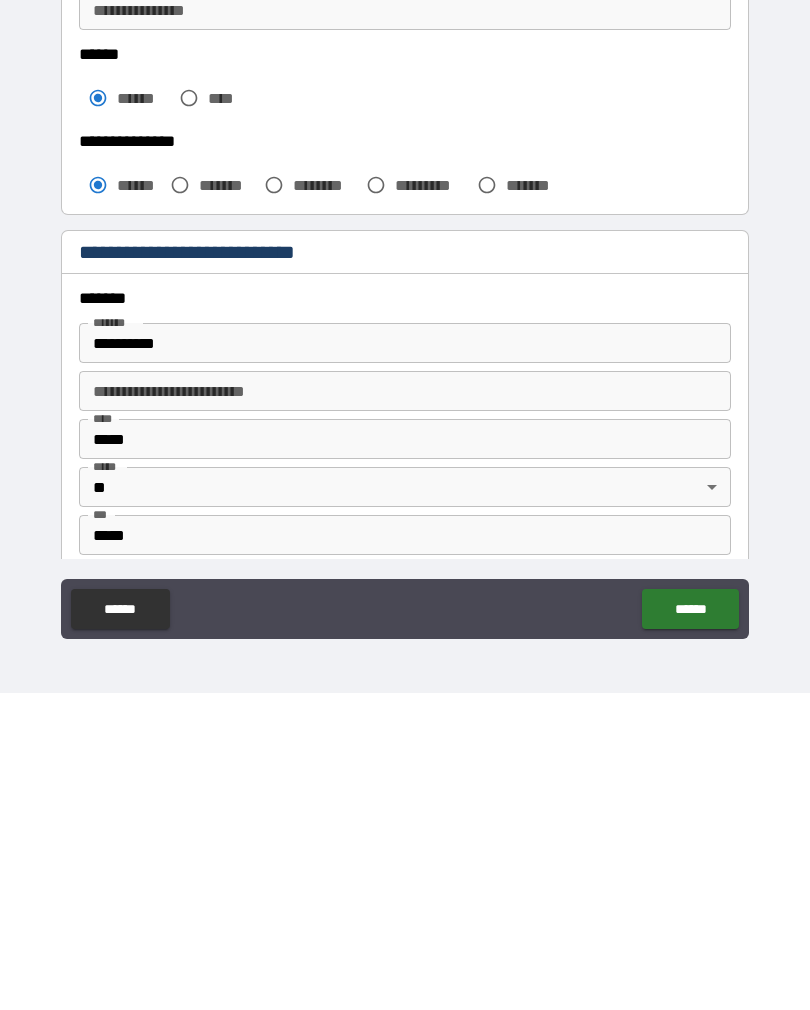 scroll, scrollTop: 31, scrollLeft: 0, axis: vertical 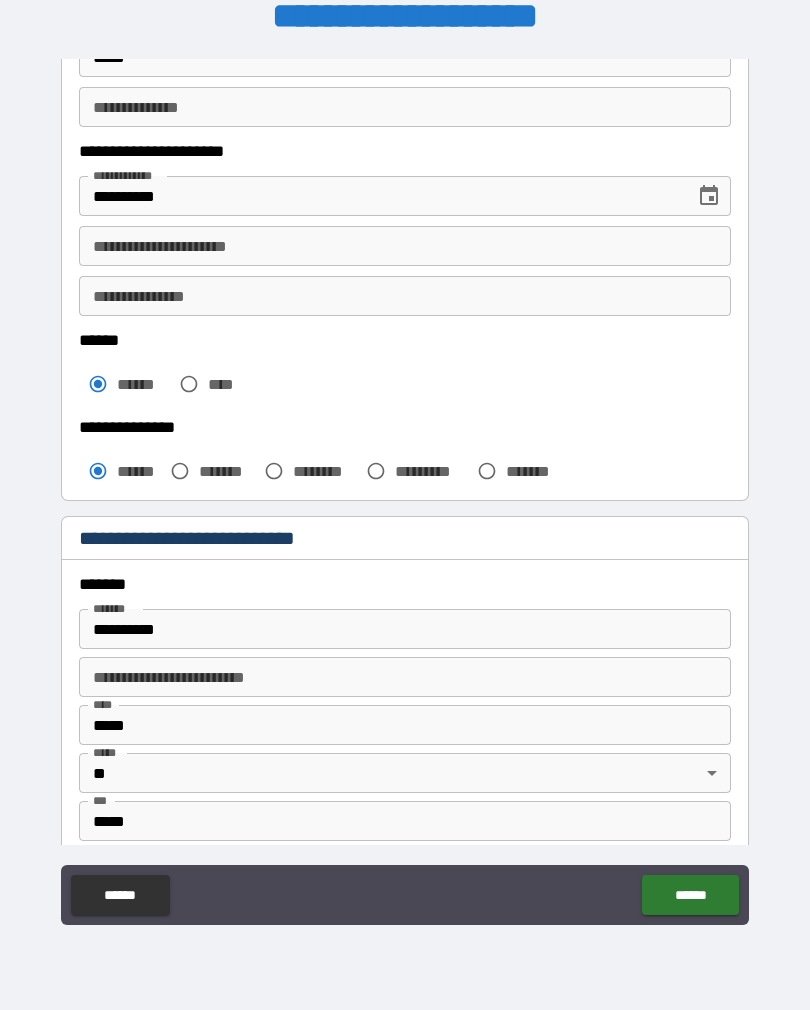 type on "**********" 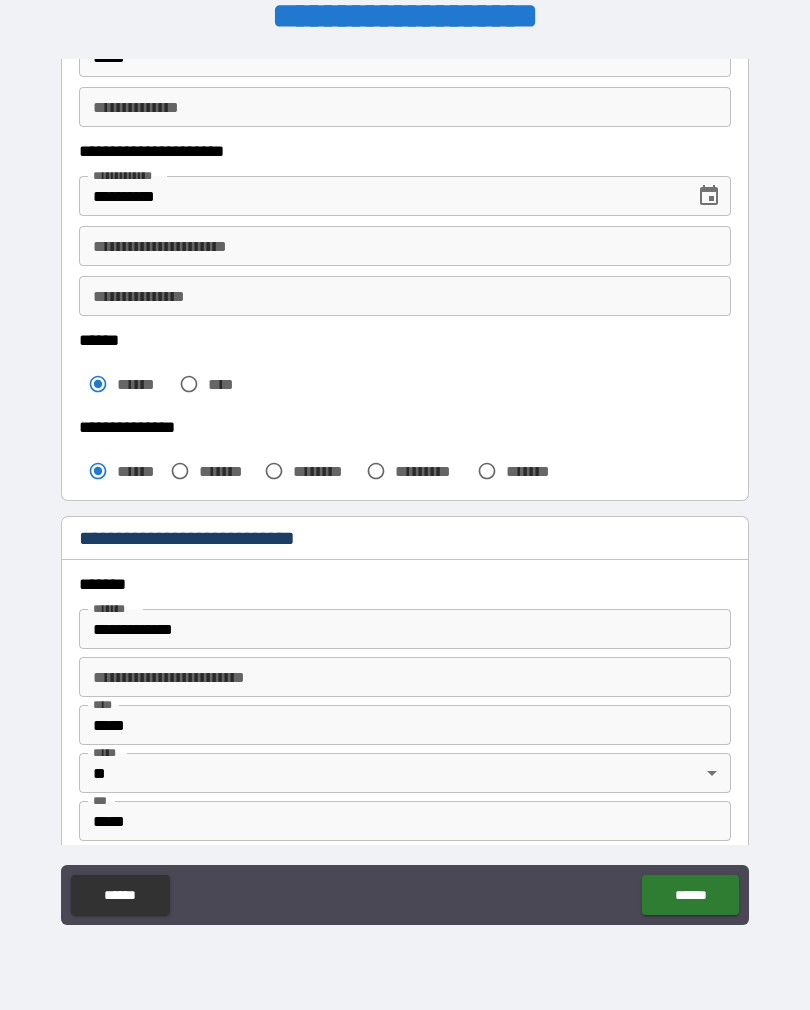 type on "*******" 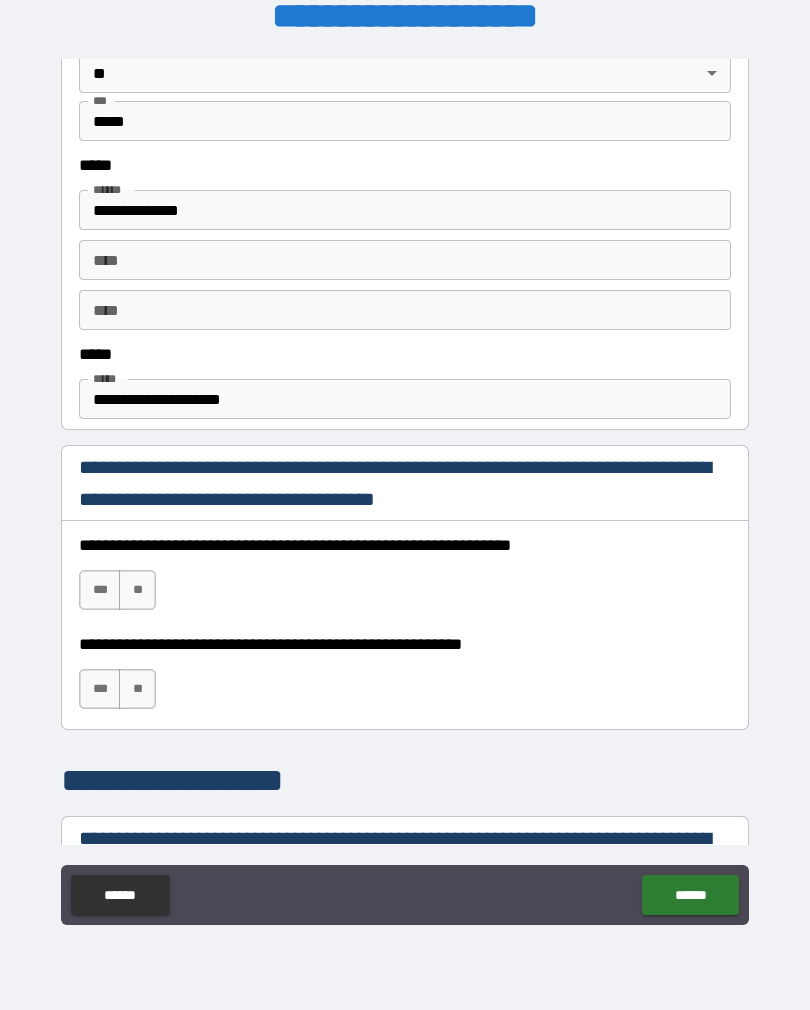 scroll, scrollTop: 972, scrollLeft: 0, axis: vertical 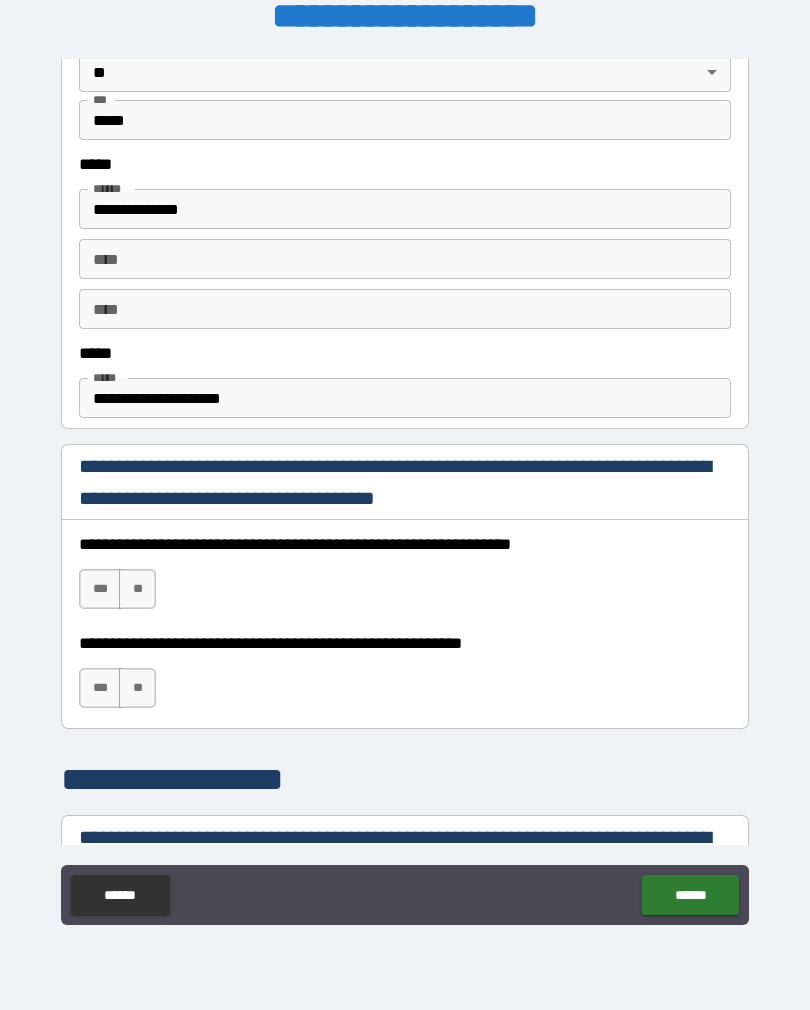 click on "***" at bounding box center (100, 589) 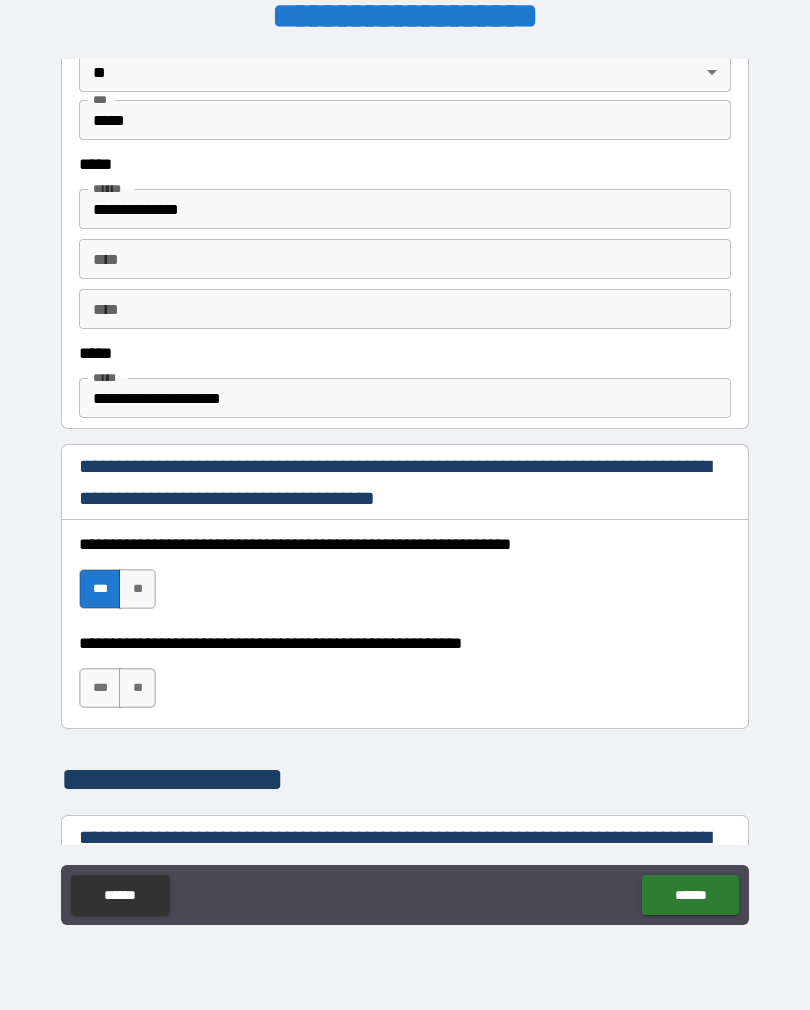 click on "***" at bounding box center (100, 688) 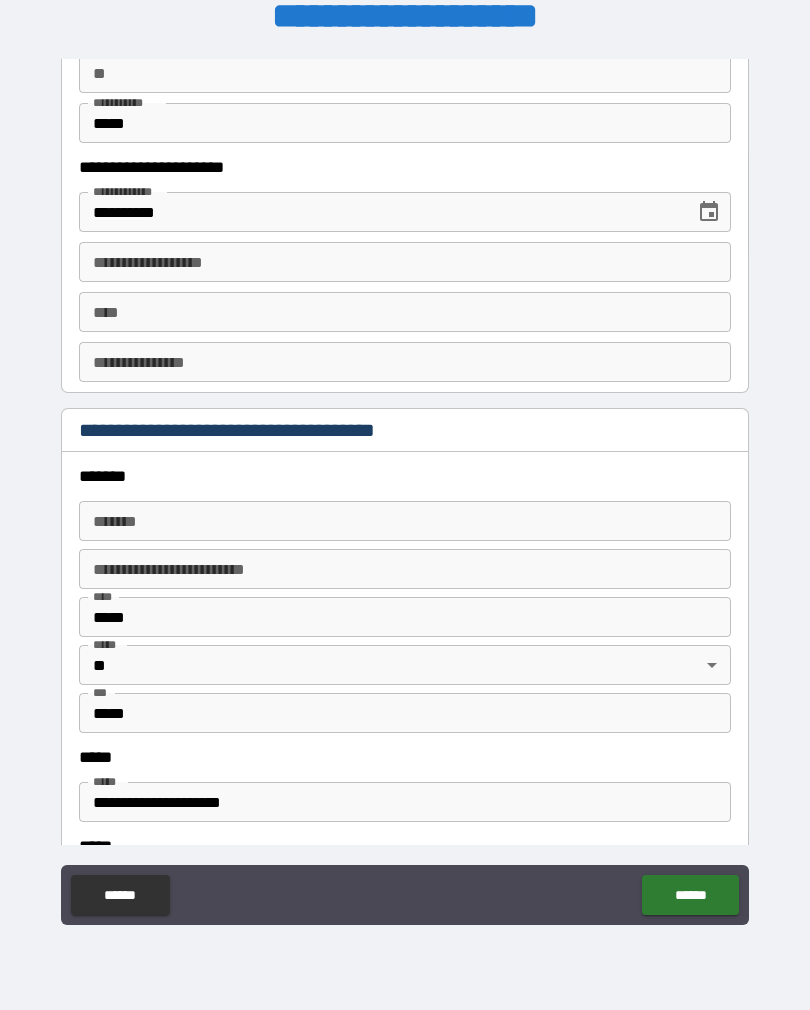scroll, scrollTop: 2067, scrollLeft: 0, axis: vertical 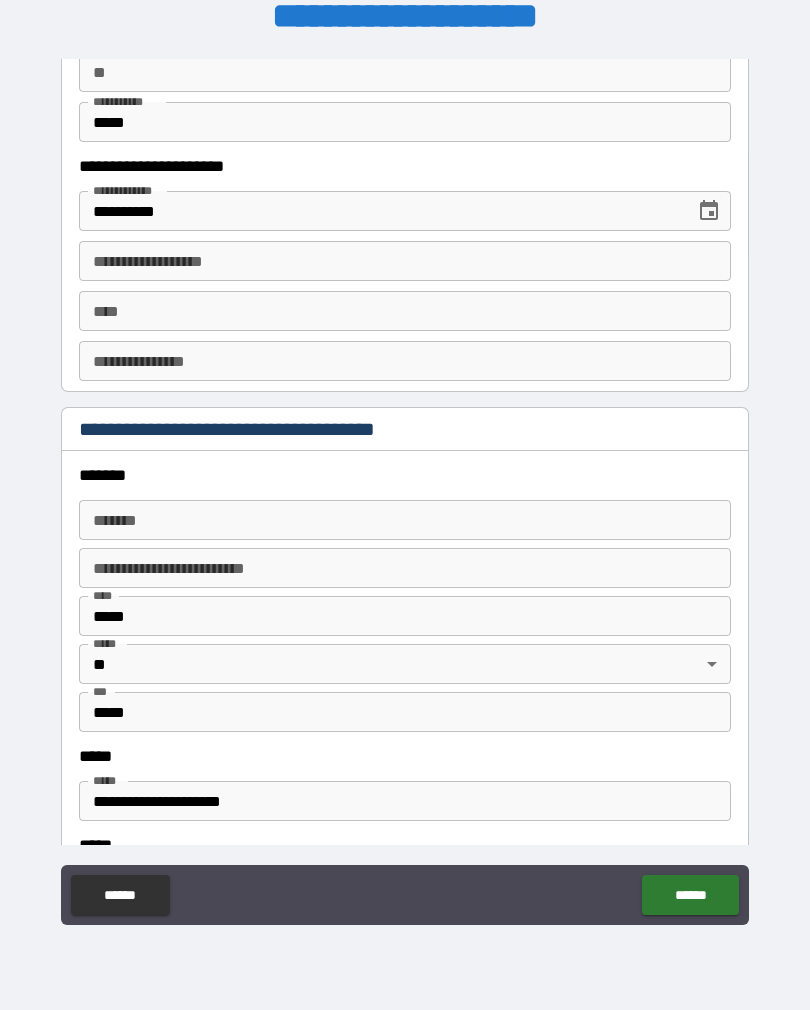click on "******* *******" at bounding box center [405, 520] 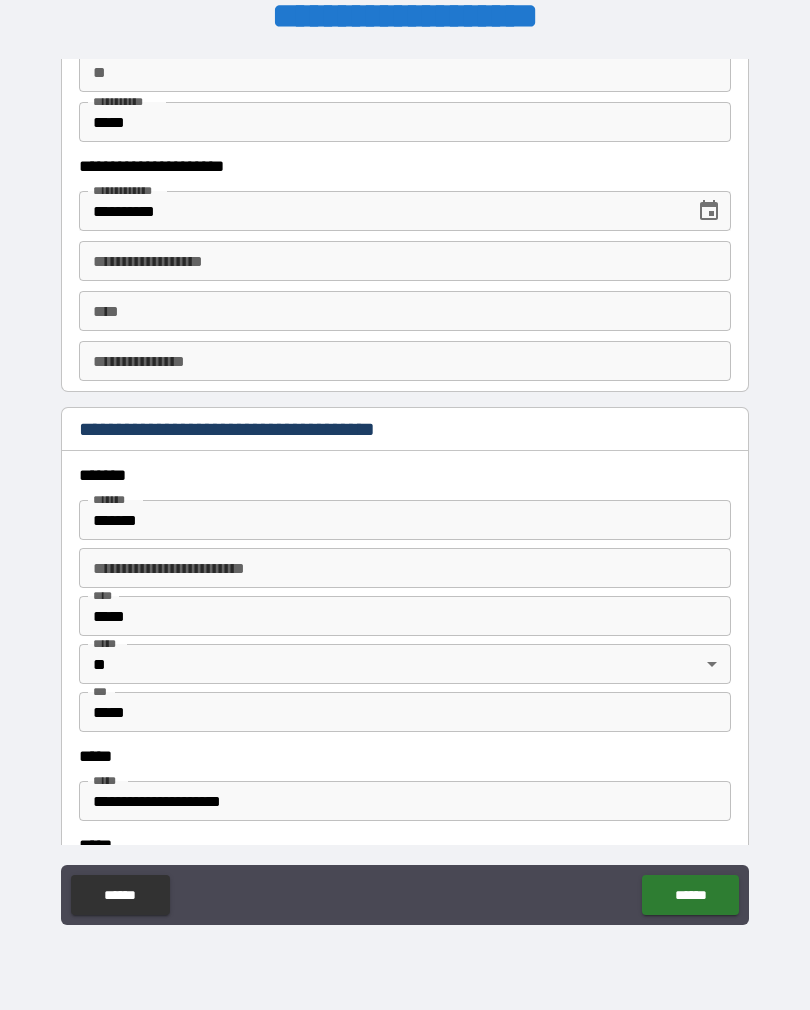 type on "**********" 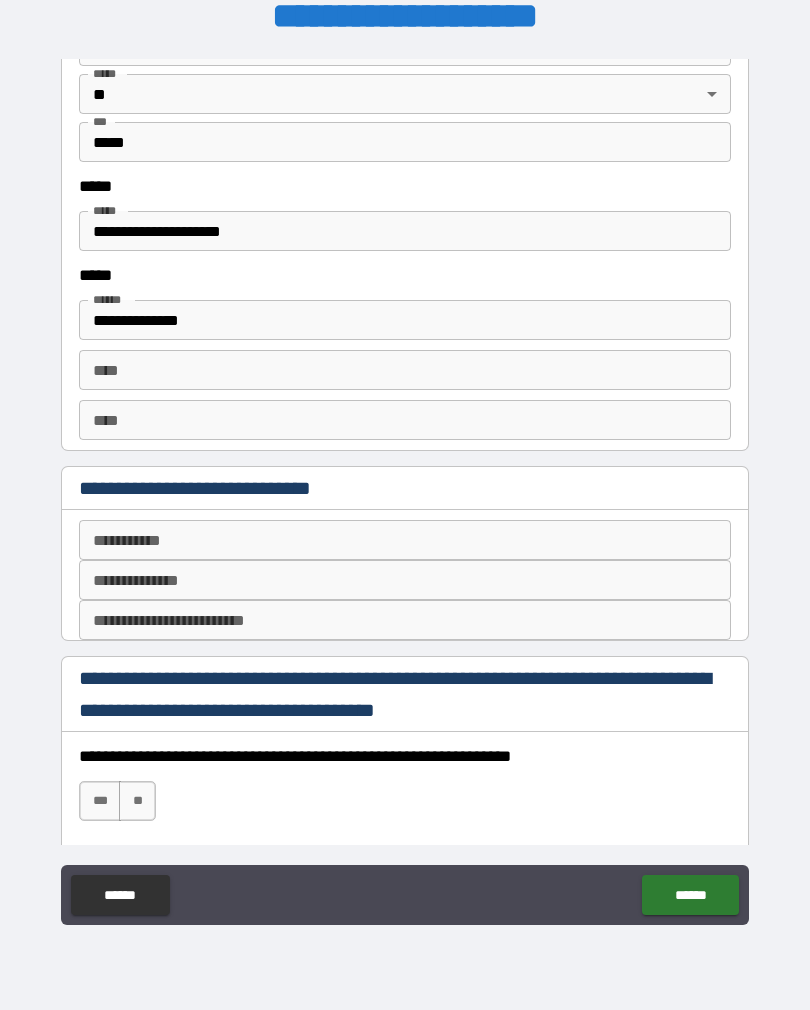 scroll, scrollTop: 2659, scrollLeft: 0, axis: vertical 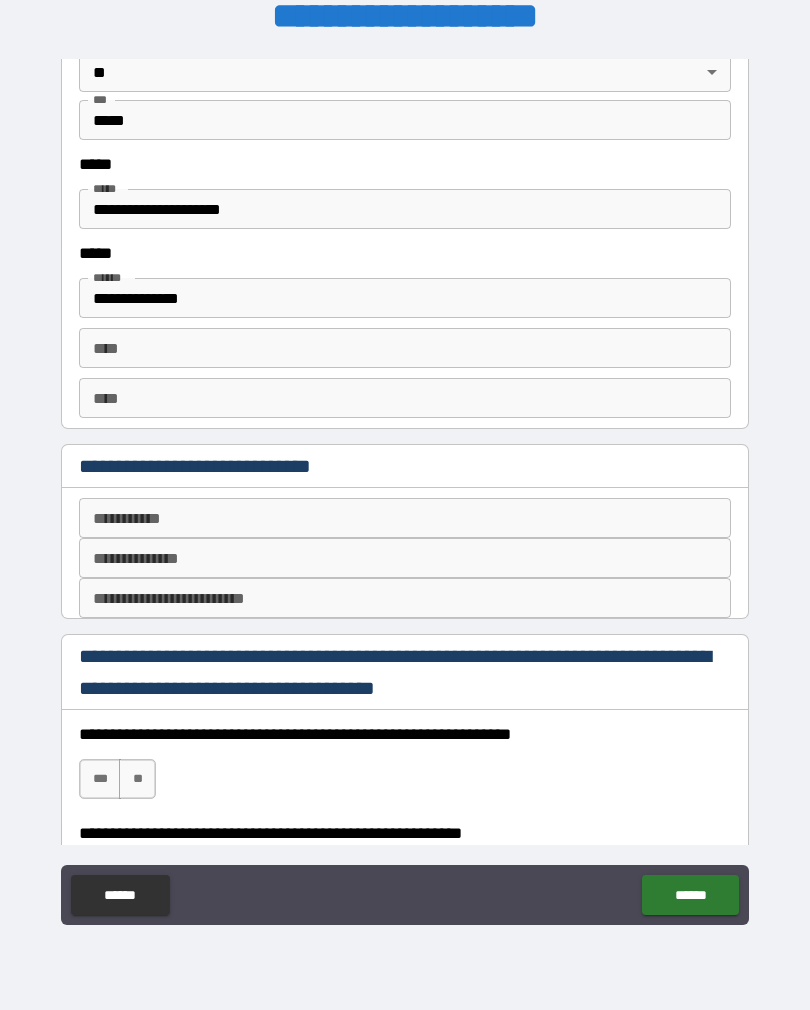 click on "*********   * *********   *" at bounding box center (405, 518) 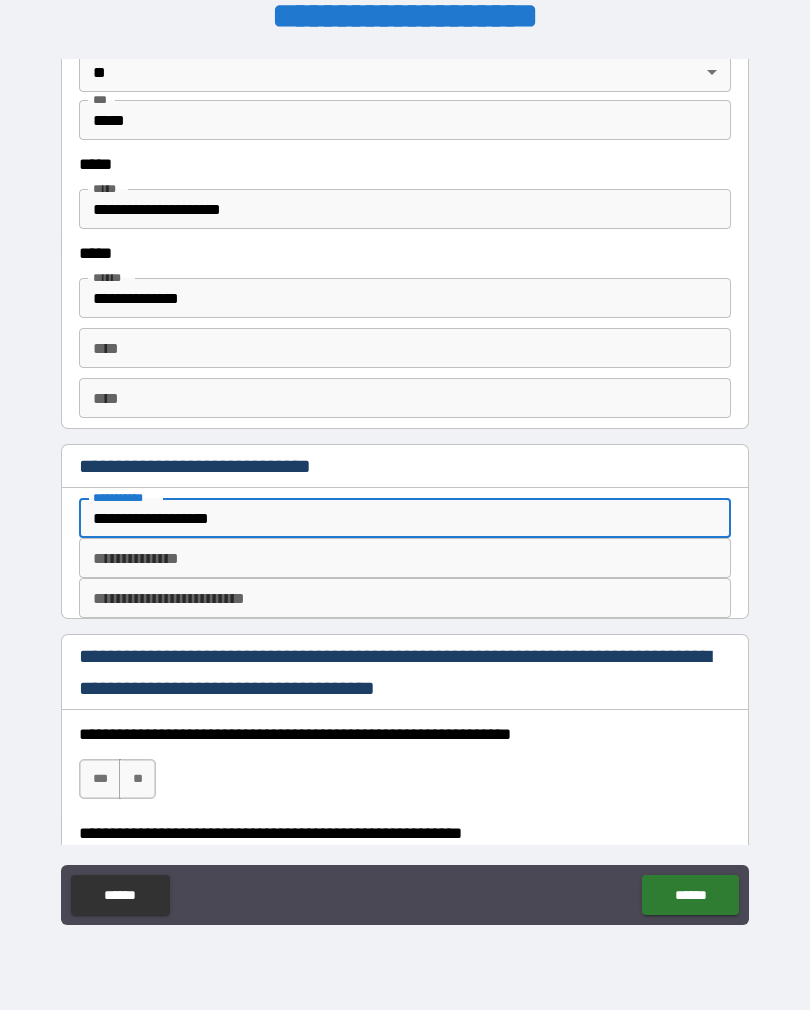 type on "**********" 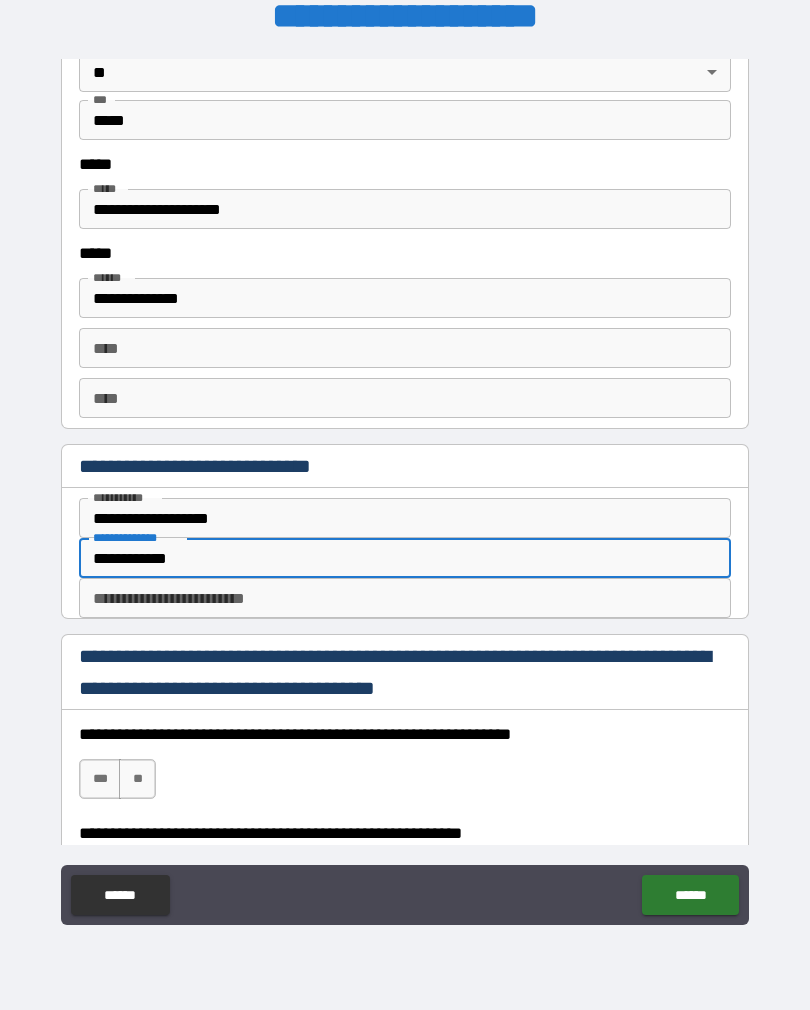 type on "**********" 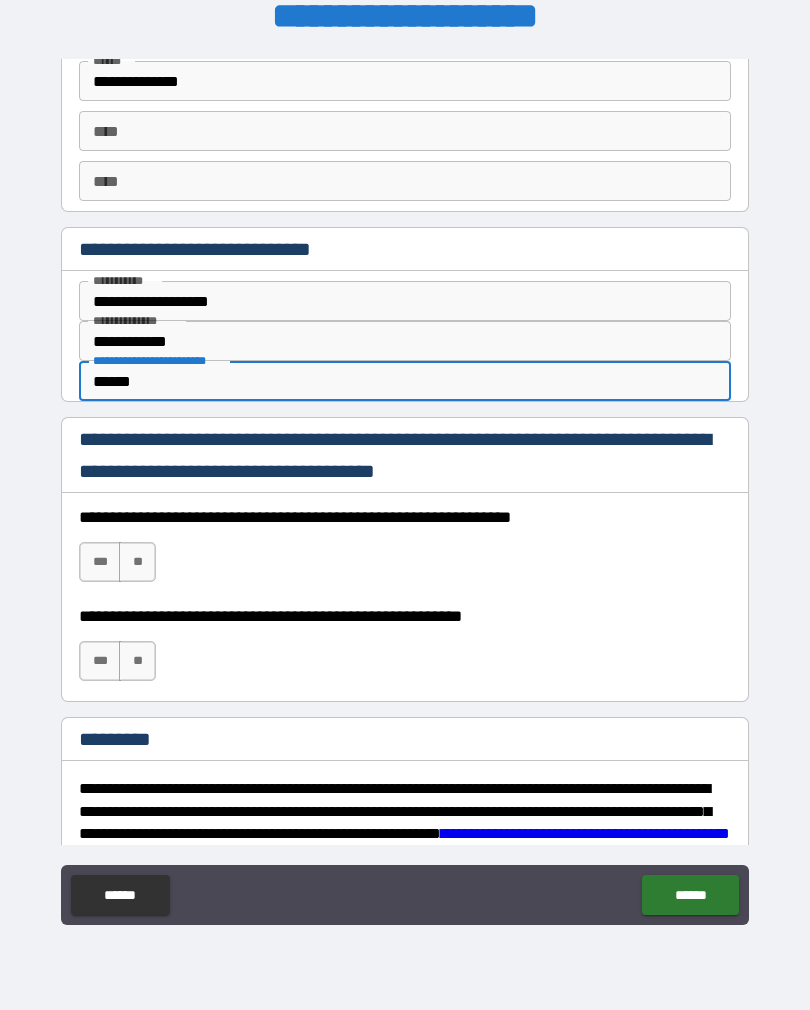 scroll, scrollTop: 2884, scrollLeft: 0, axis: vertical 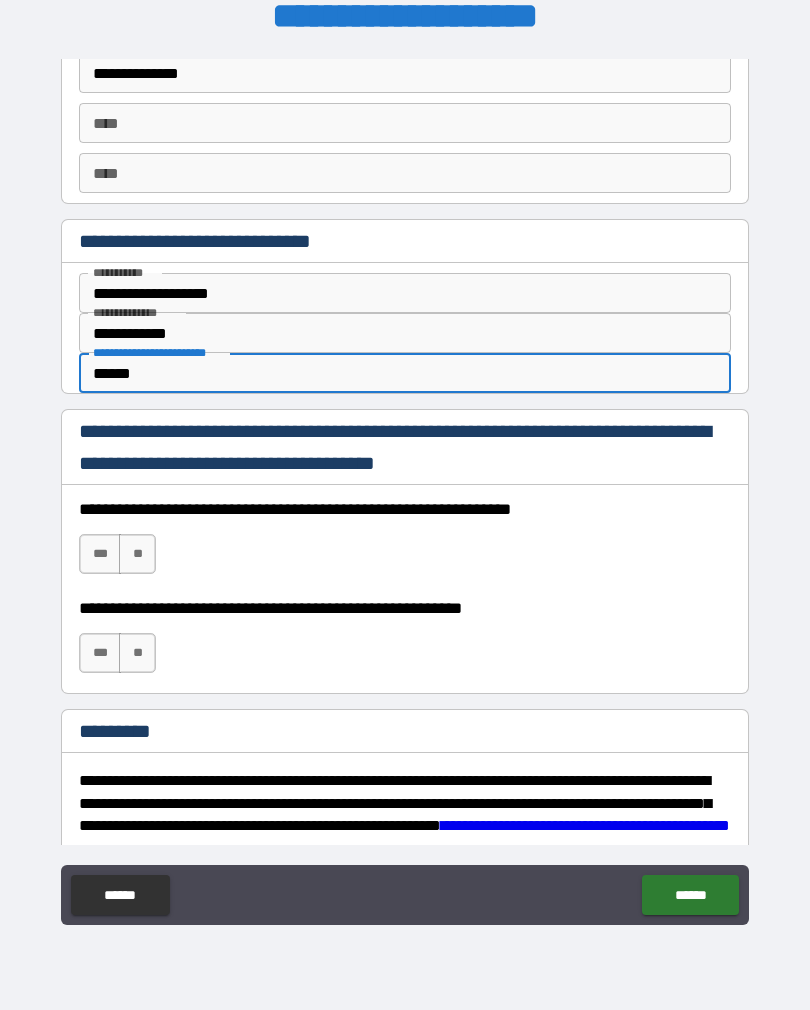 type on "******" 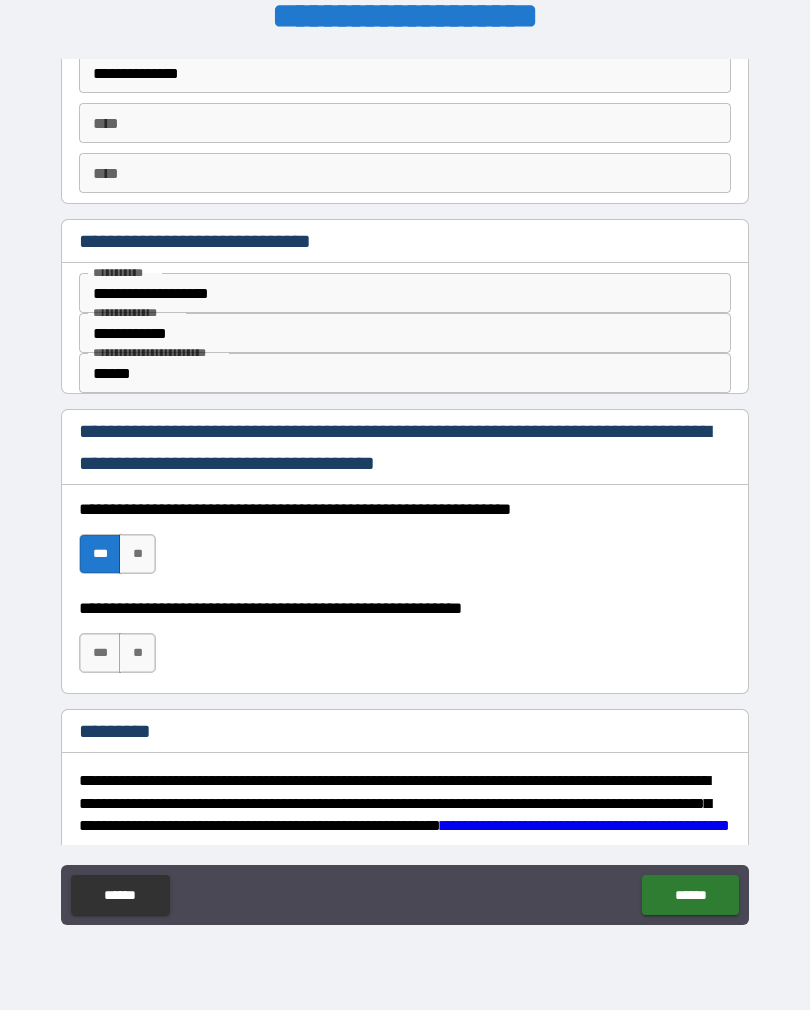click on "***" at bounding box center [100, 653] 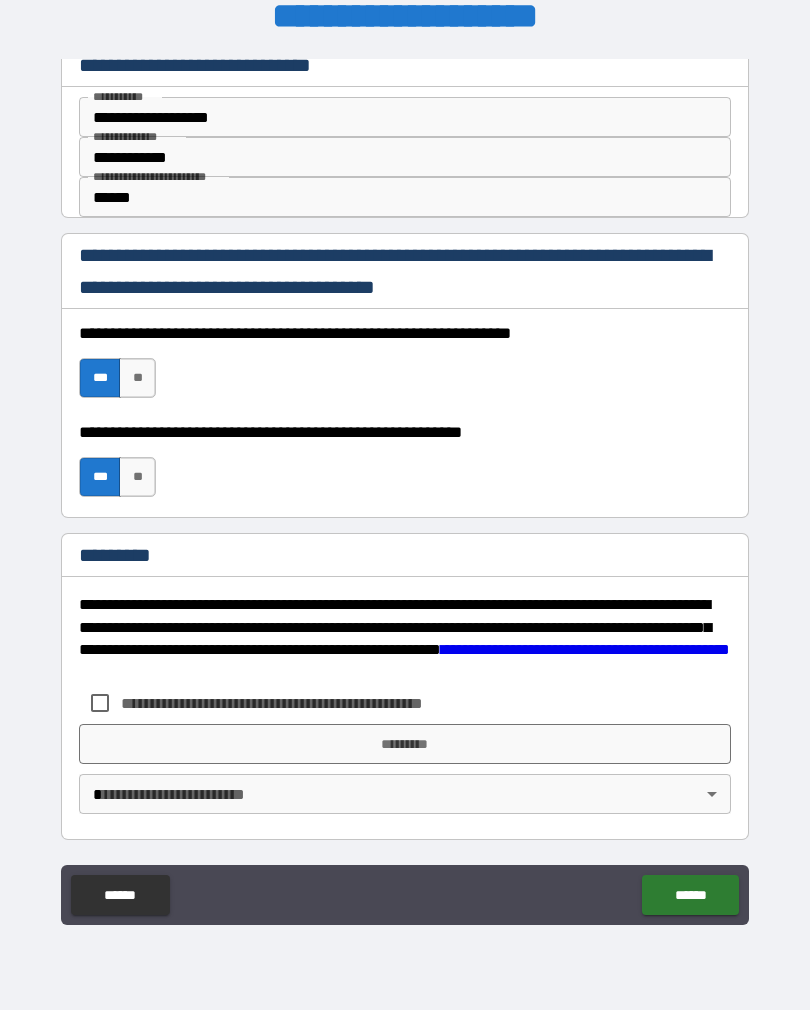 scroll, scrollTop: 3060, scrollLeft: 0, axis: vertical 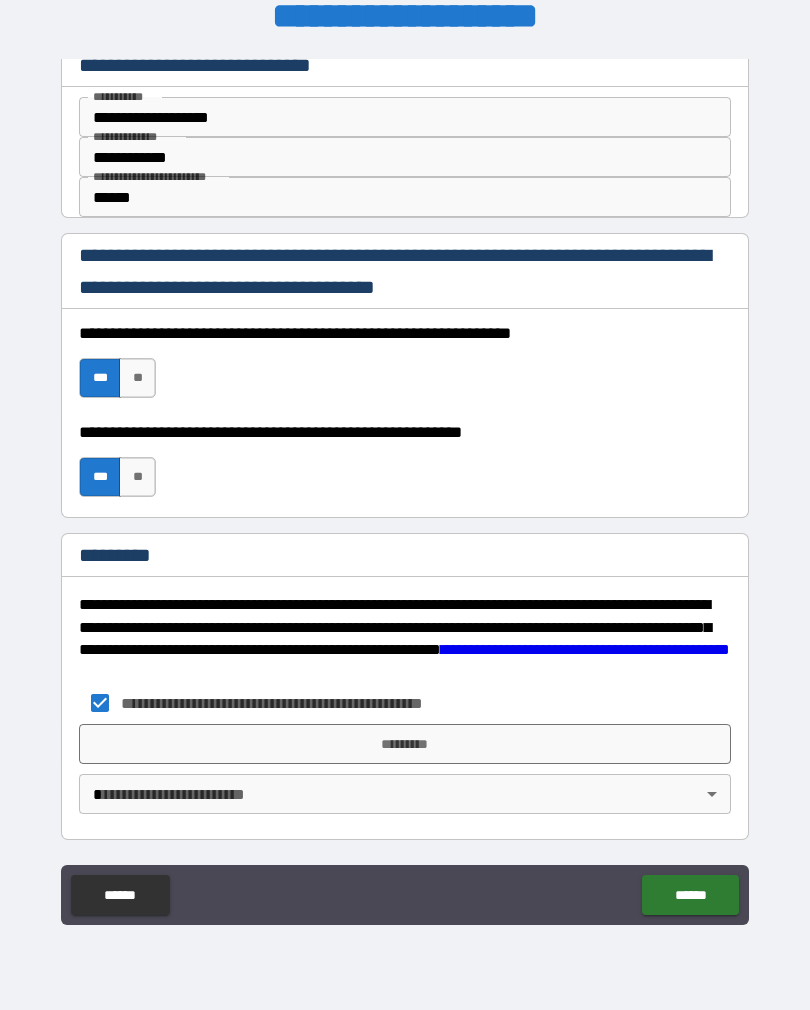 click on "**********" at bounding box center (405, 489) 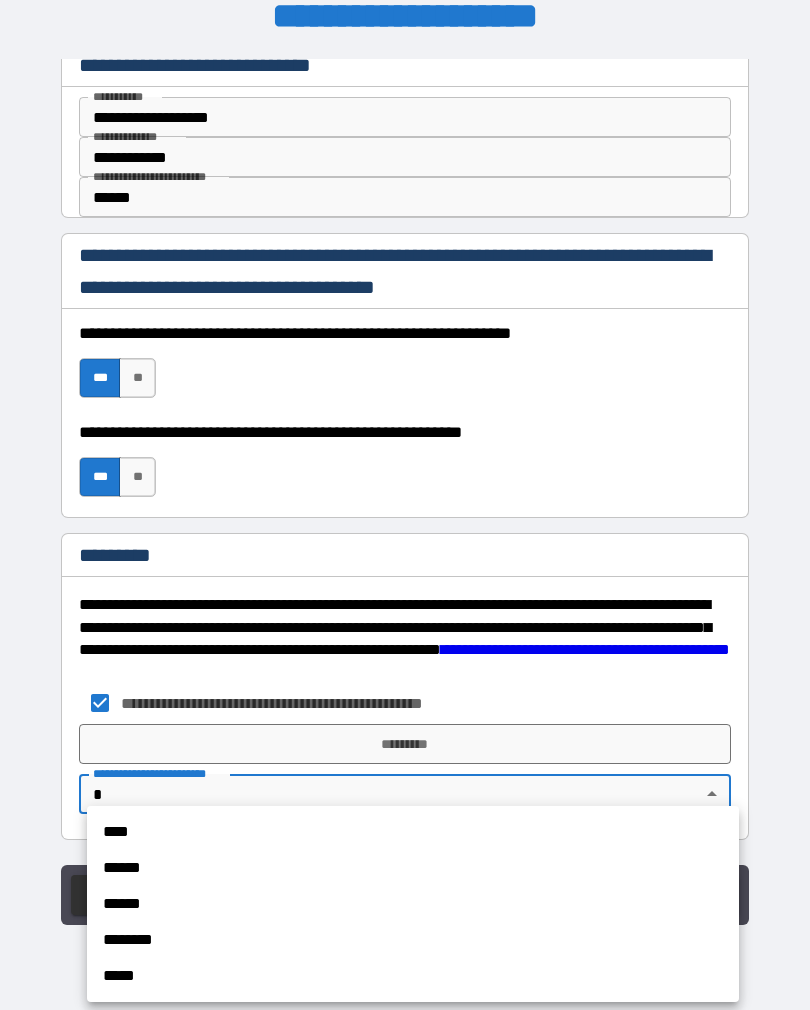 click on "****" at bounding box center [413, 832] 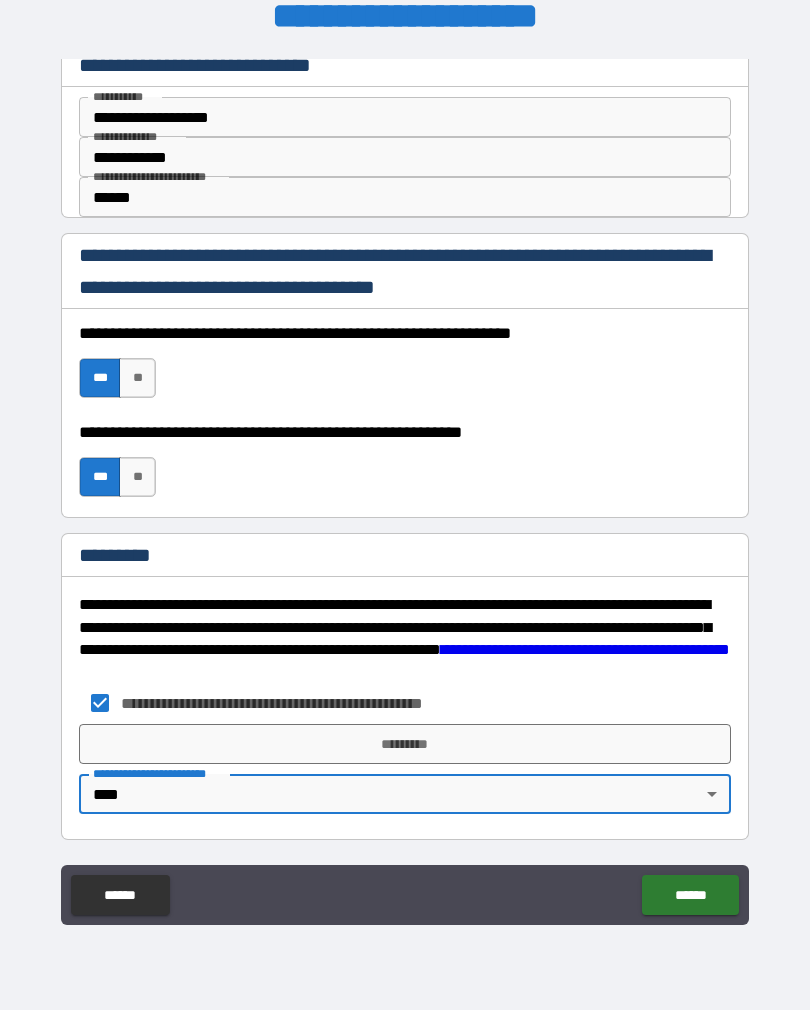 click on "*********" at bounding box center (405, 744) 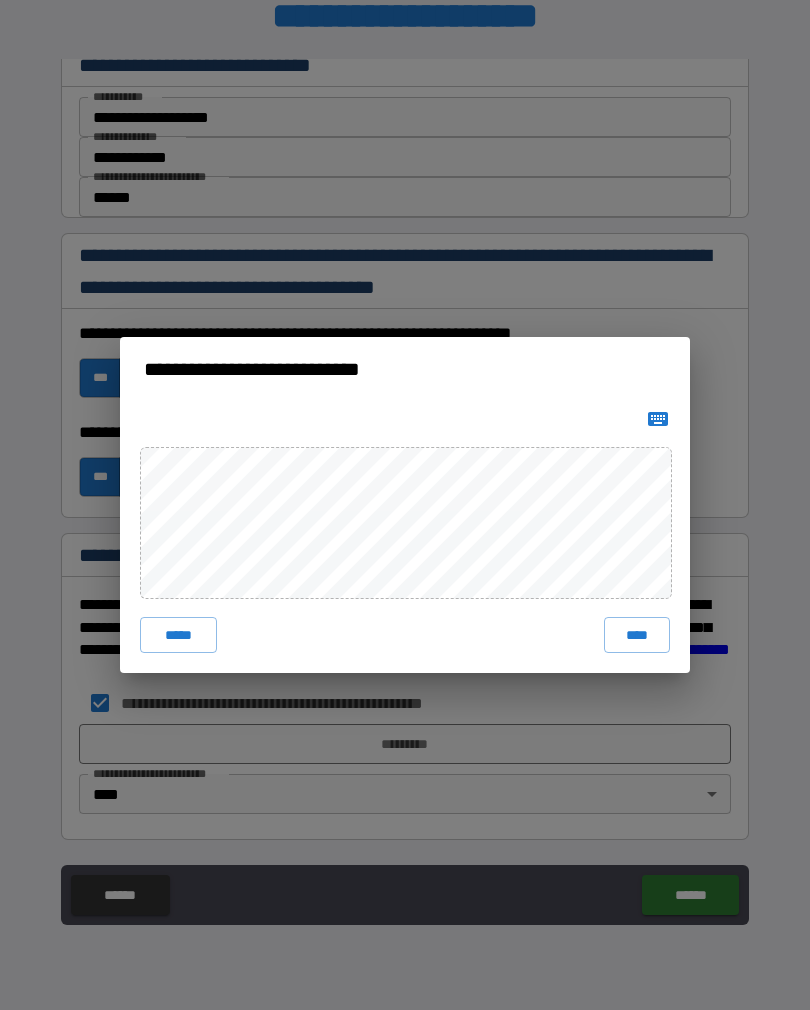 click on "****" at bounding box center [637, 635] 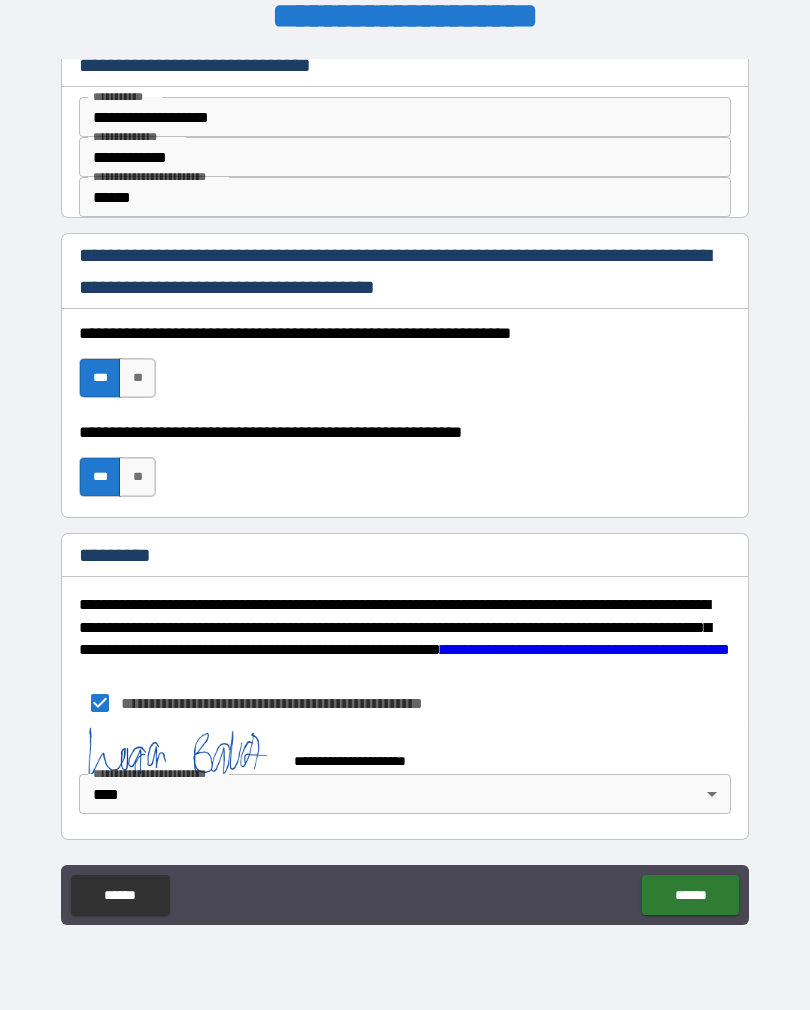 scroll, scrollTop: 3050, scrollLeft: 0, axis: vertical 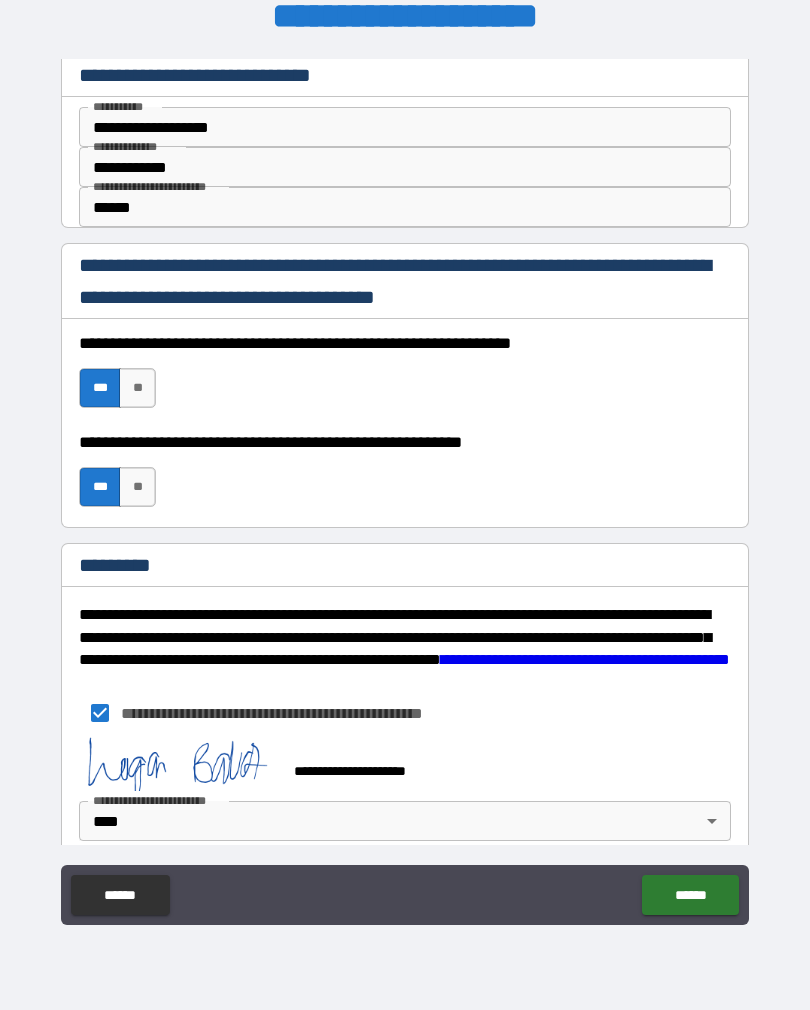 click on "******" at bounding box center (690, 895) 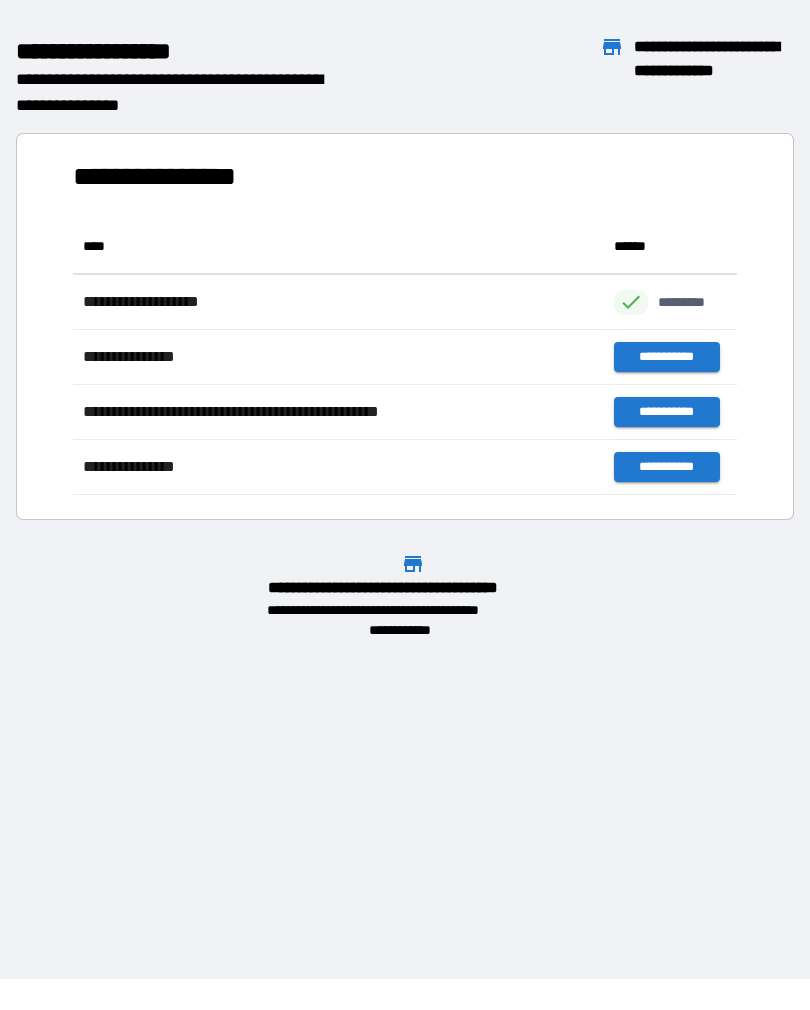 scroll, scrollTop: 1, scrollLeft: 1, axis: both 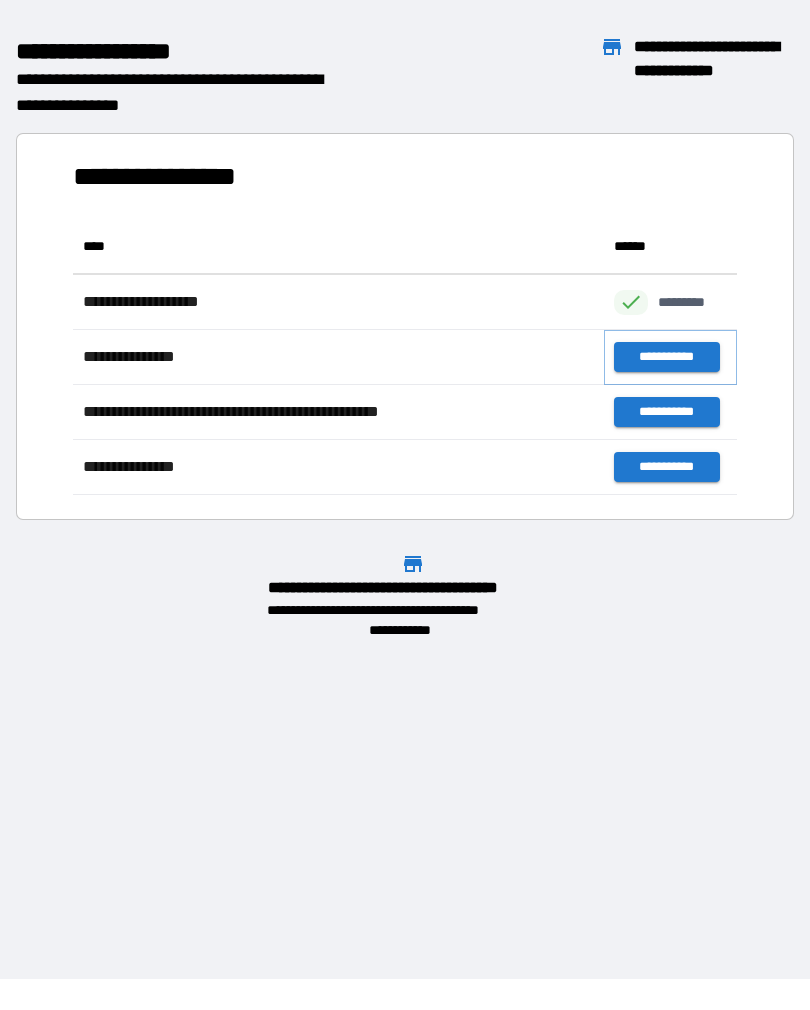 click on "**********" at bounding box center [666, 357] 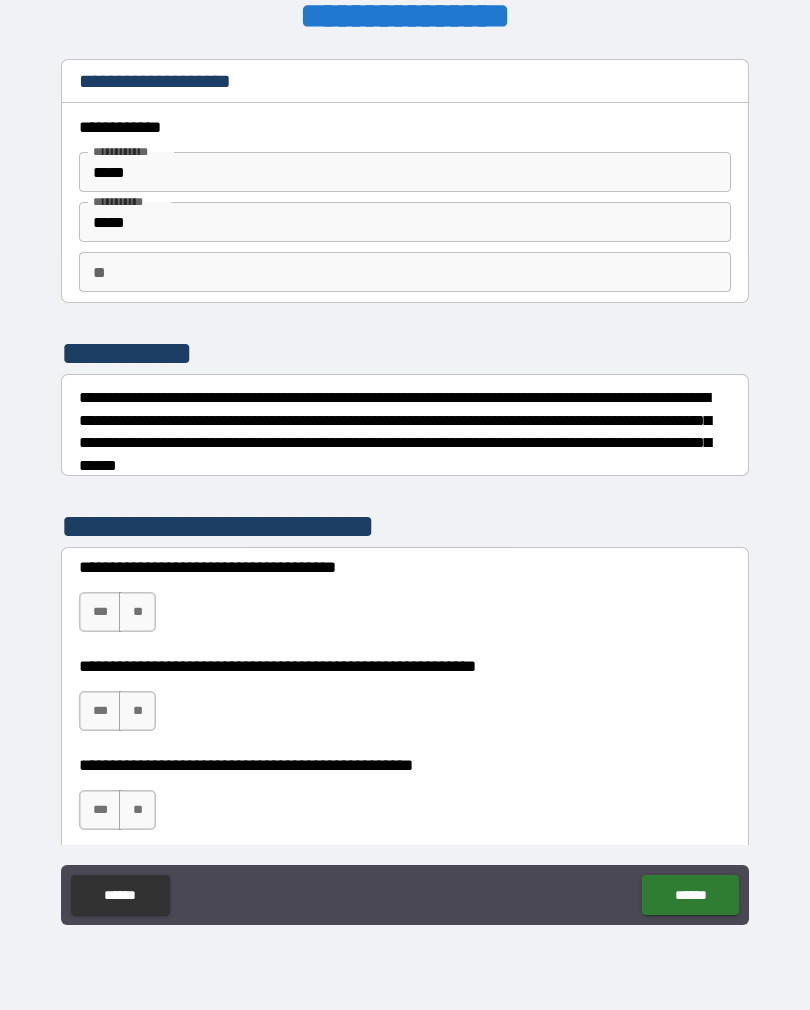 click on "** **" at bounding box center [405, 272] 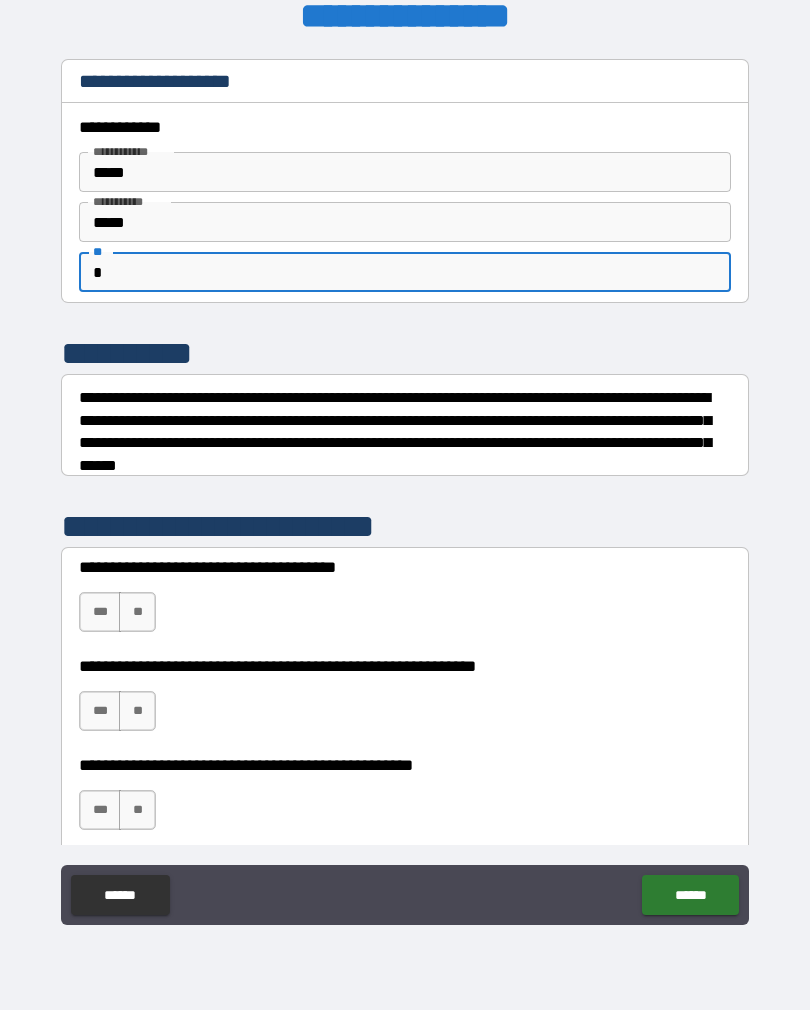 type on "*" 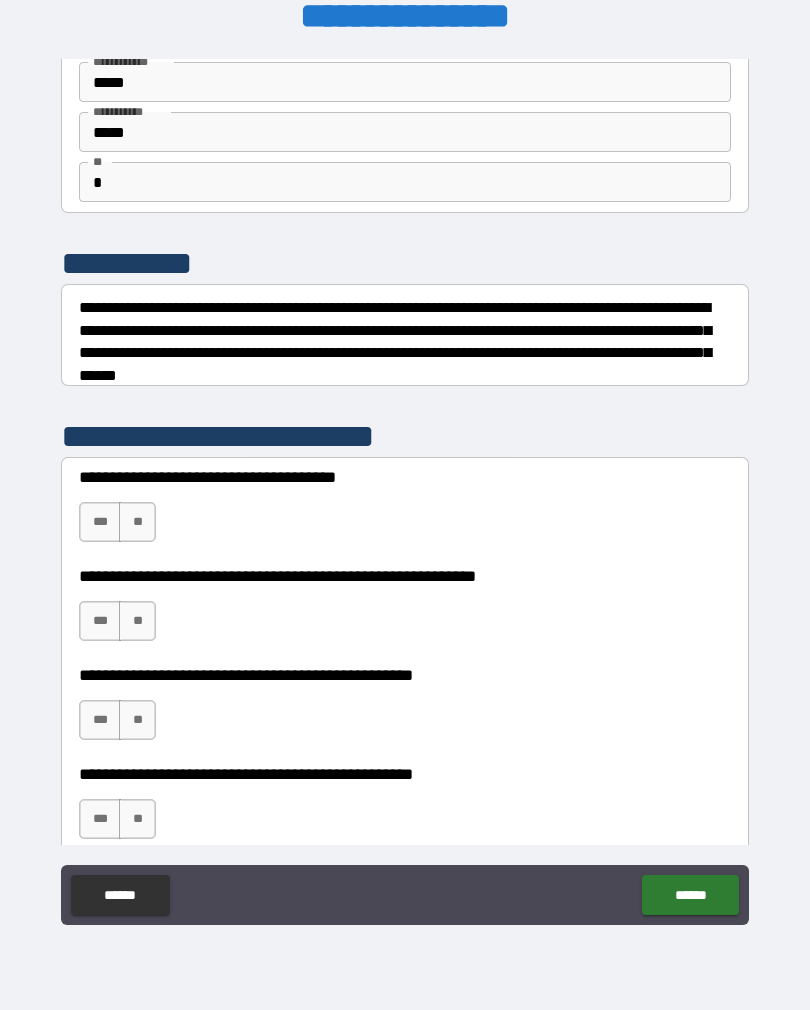 scroll, scrollTop: 94, scrollLeft: 0, axis: vertical 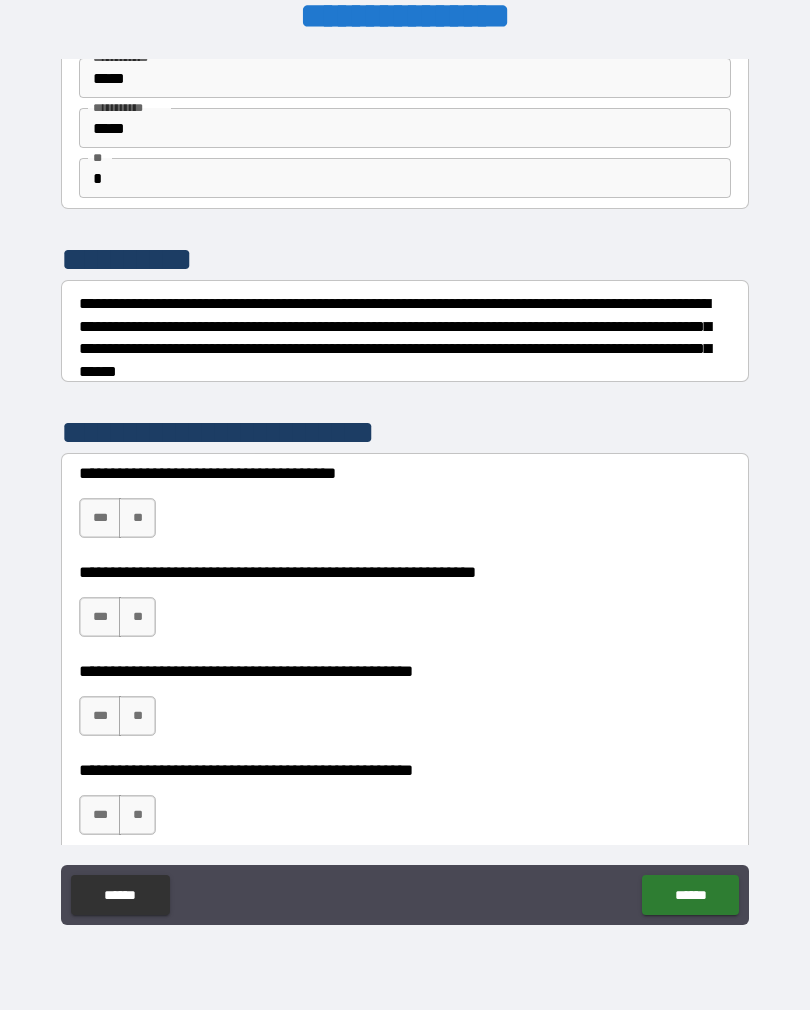 click on "***" at bounding box center (100, 518) 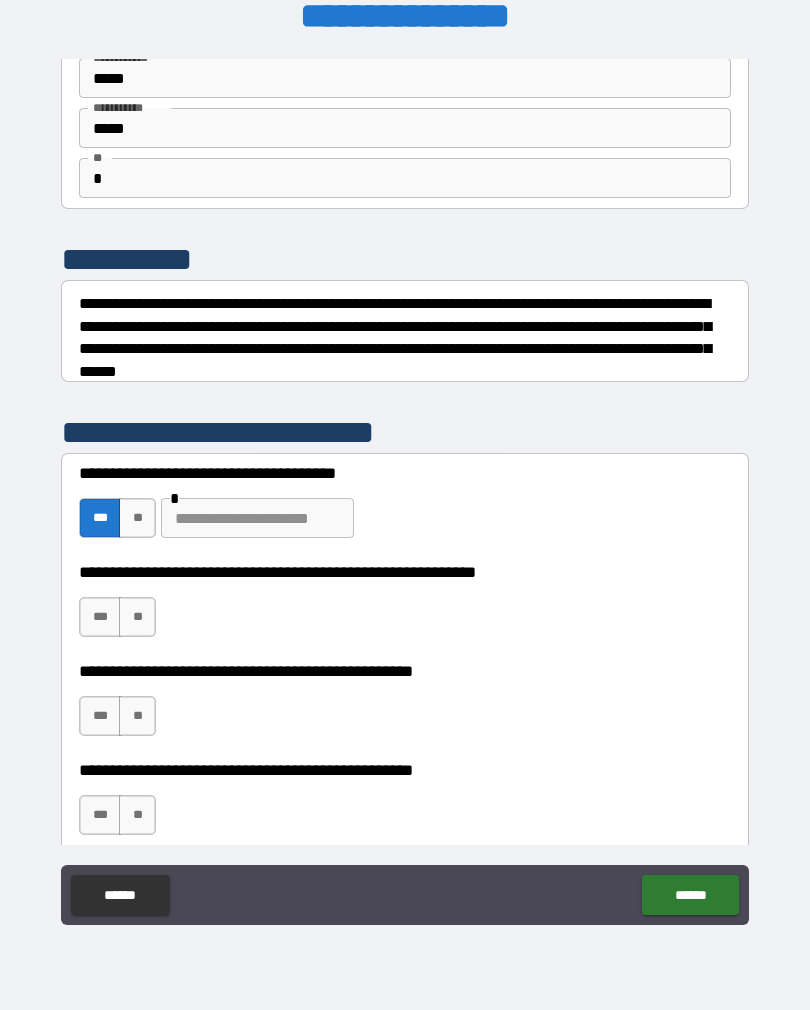 click on "**" at bounding box center (137, 518) 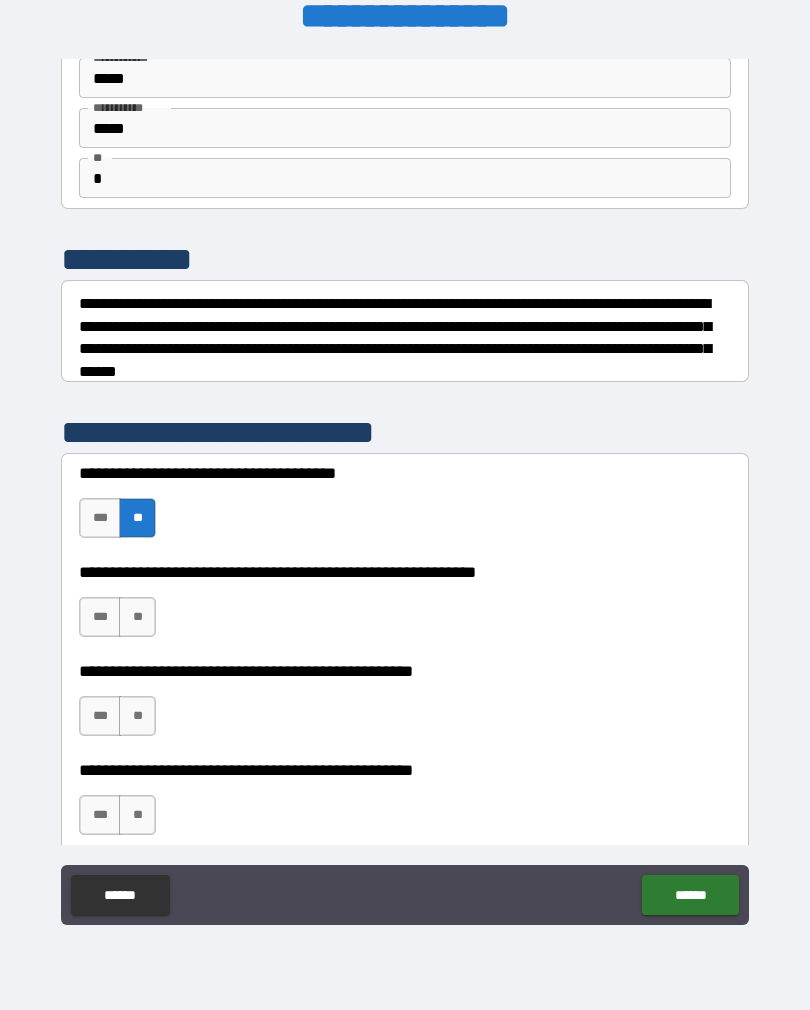 click on "***" at bounding box center [100, 617] 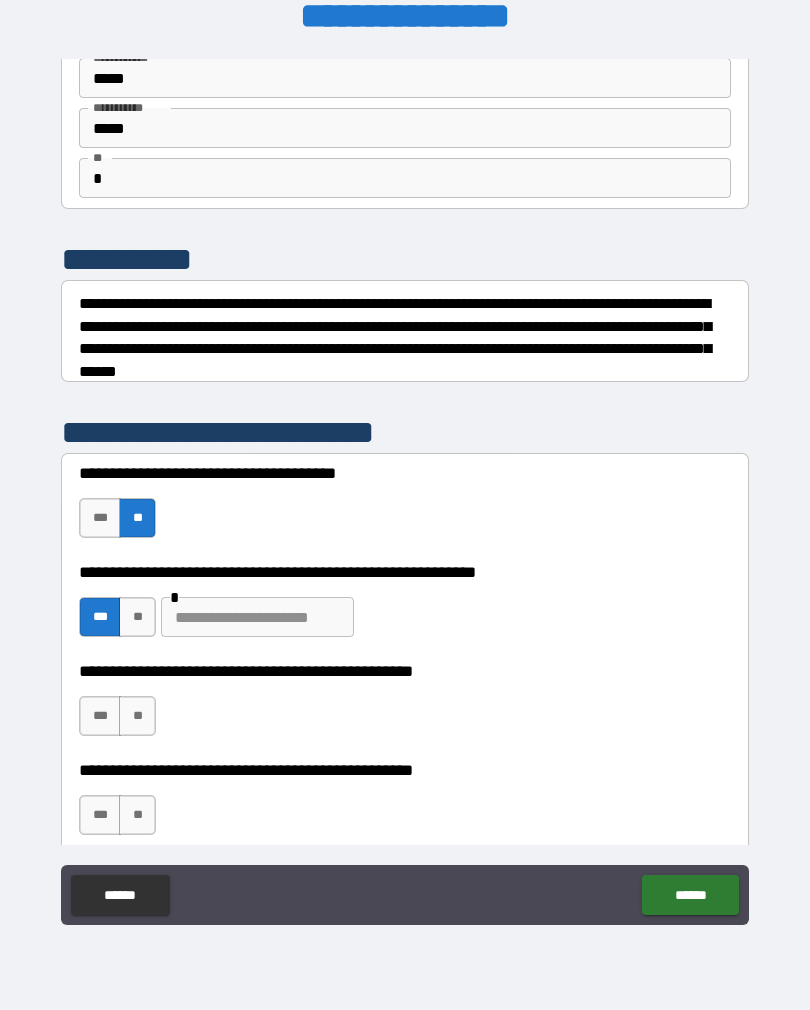 click at bounding box center (257, 617) 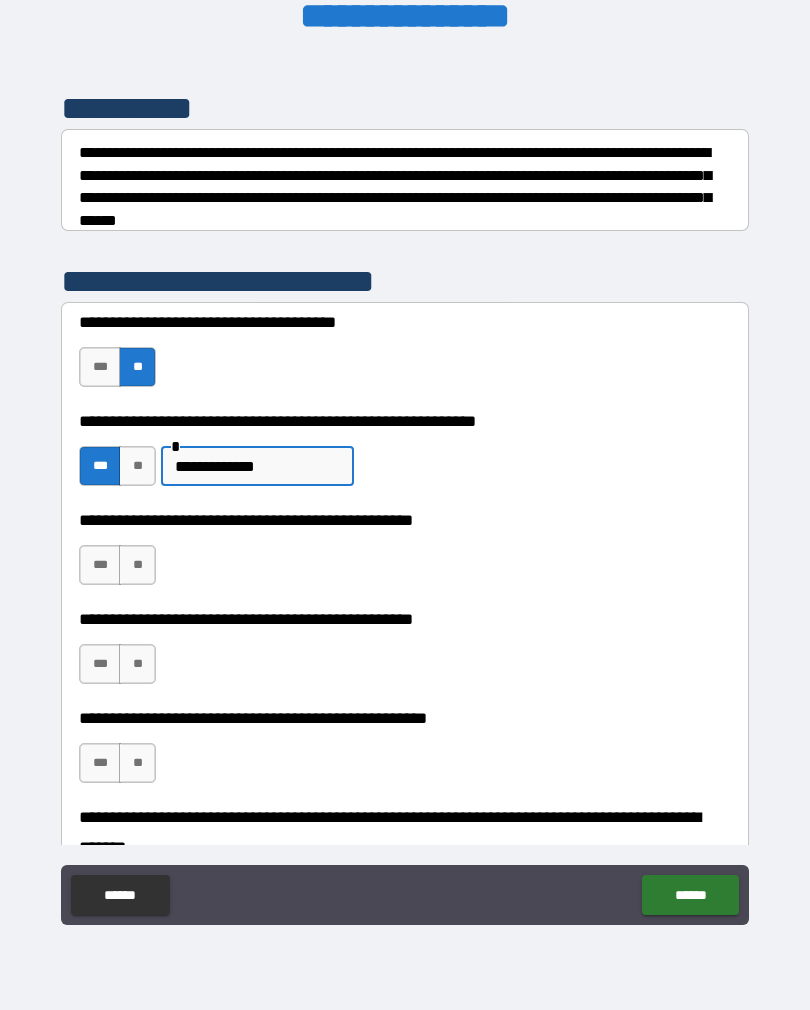 scroll, scrollTop: 245, scrollLeft: 0, axis: vertical 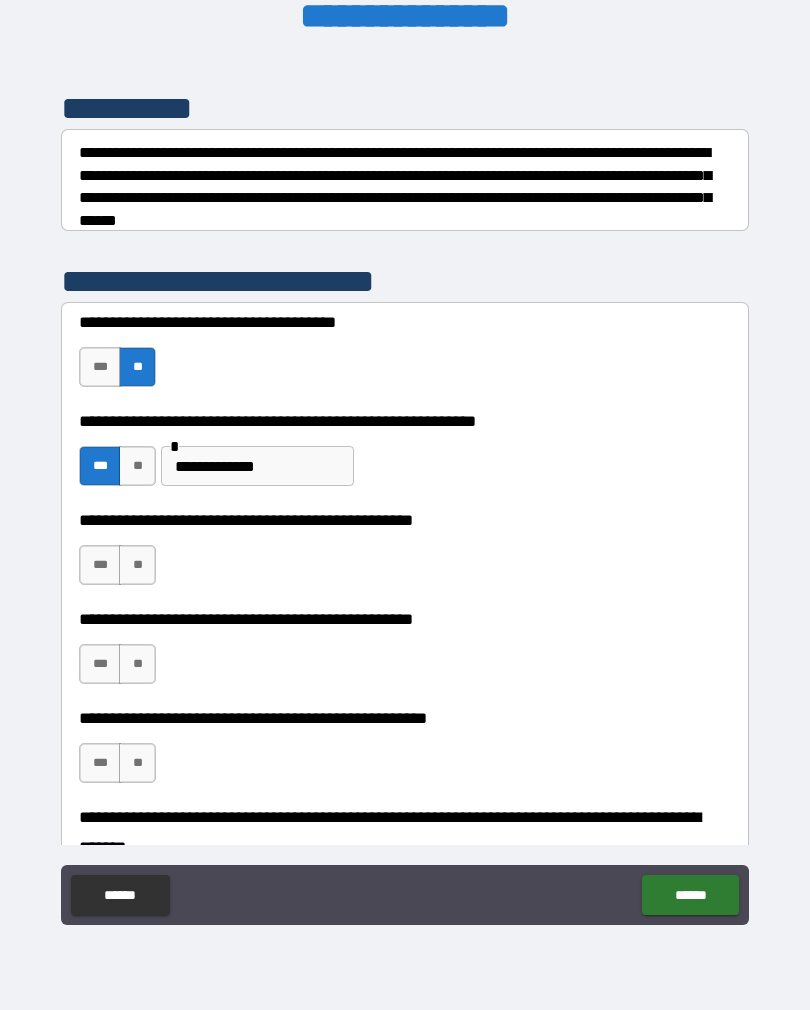 click on "**" at bounding box center [137, 565] 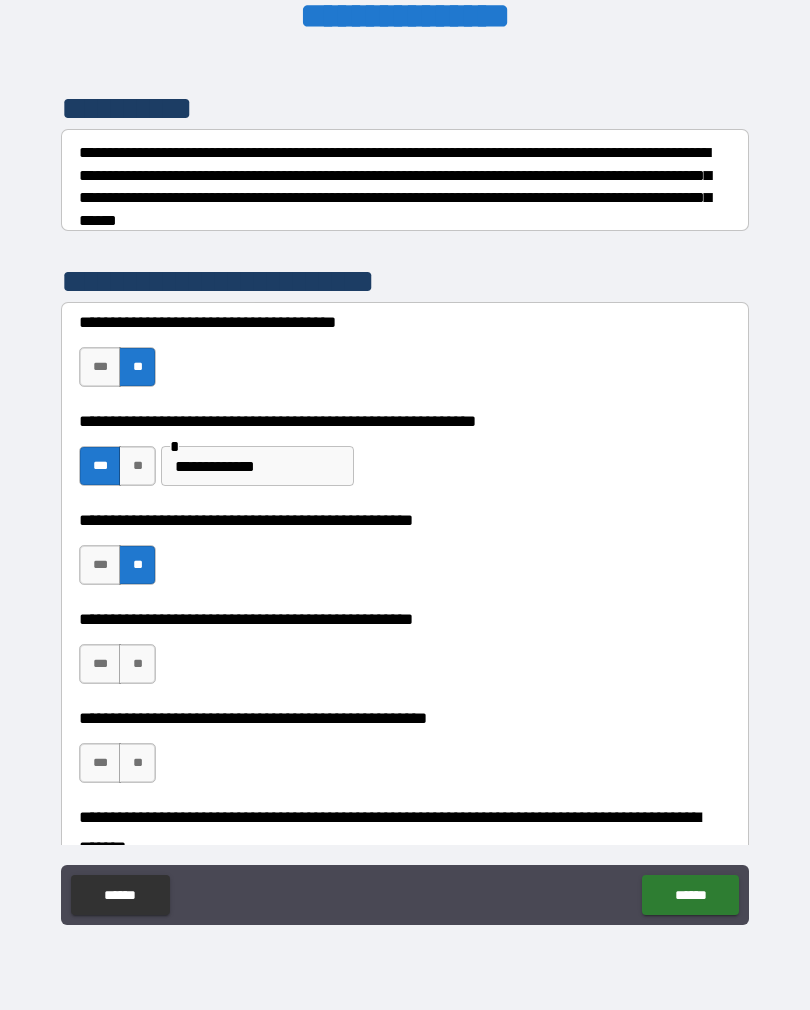 click on "**" at bounding box center (137, 664) 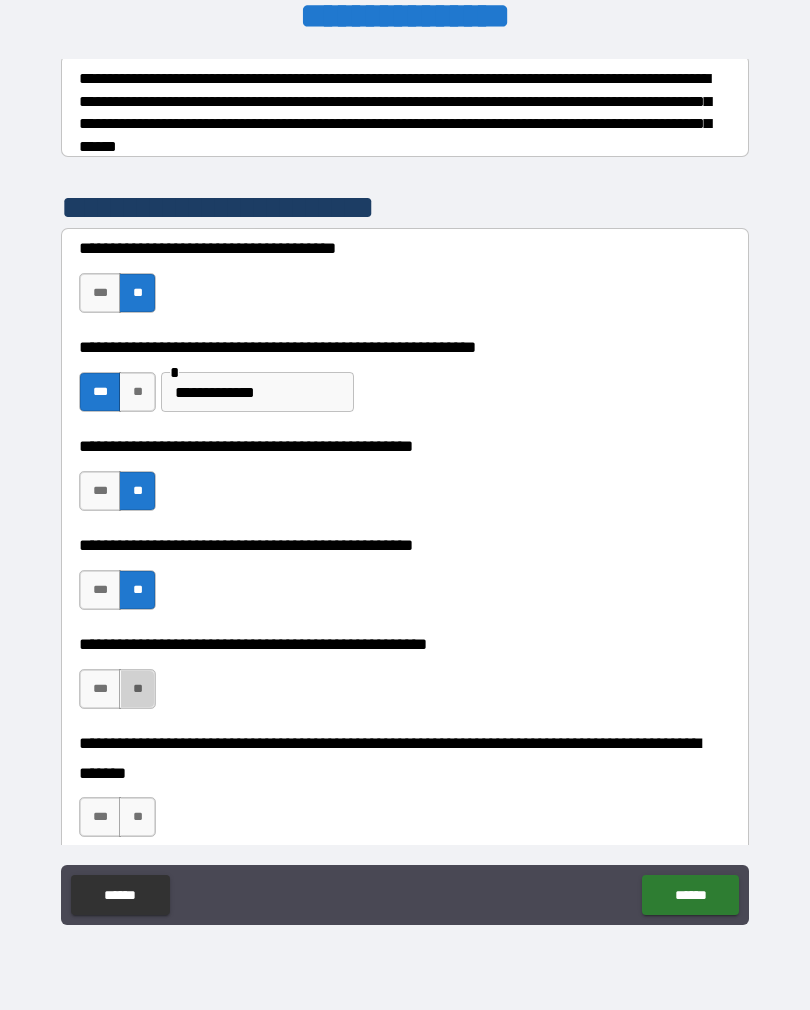 click on "**" at bounding box center [137, 689] 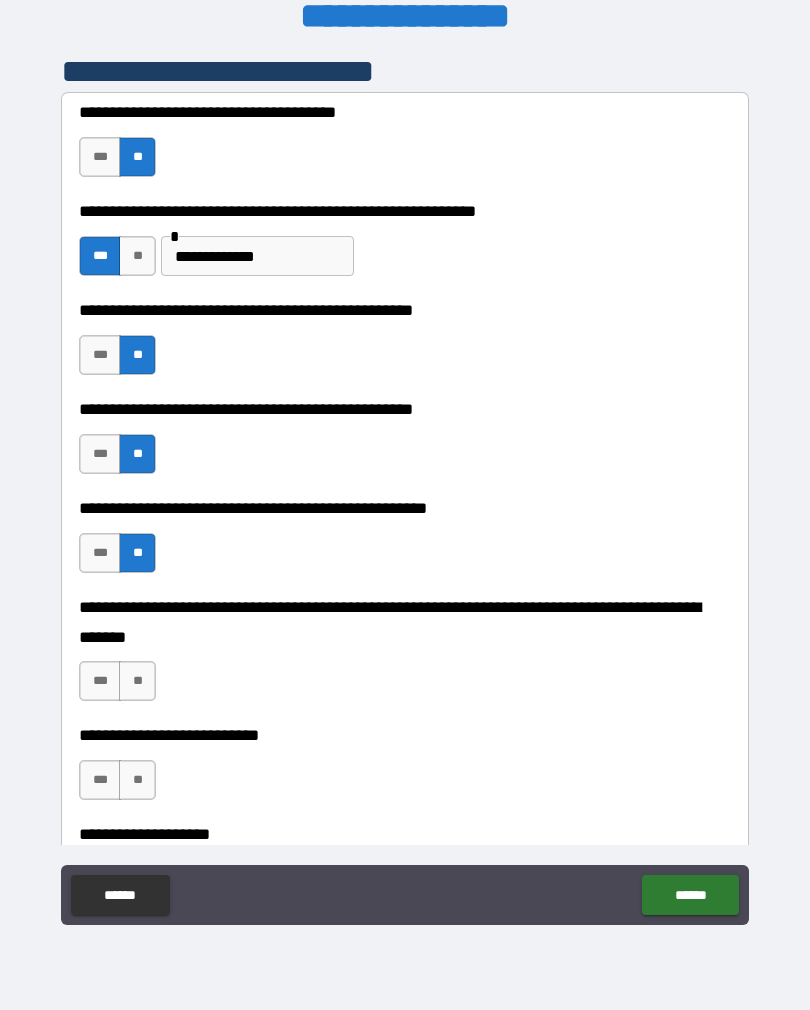 scroll, scrollTop: 456, scrollLeft: 0, axis: vertical 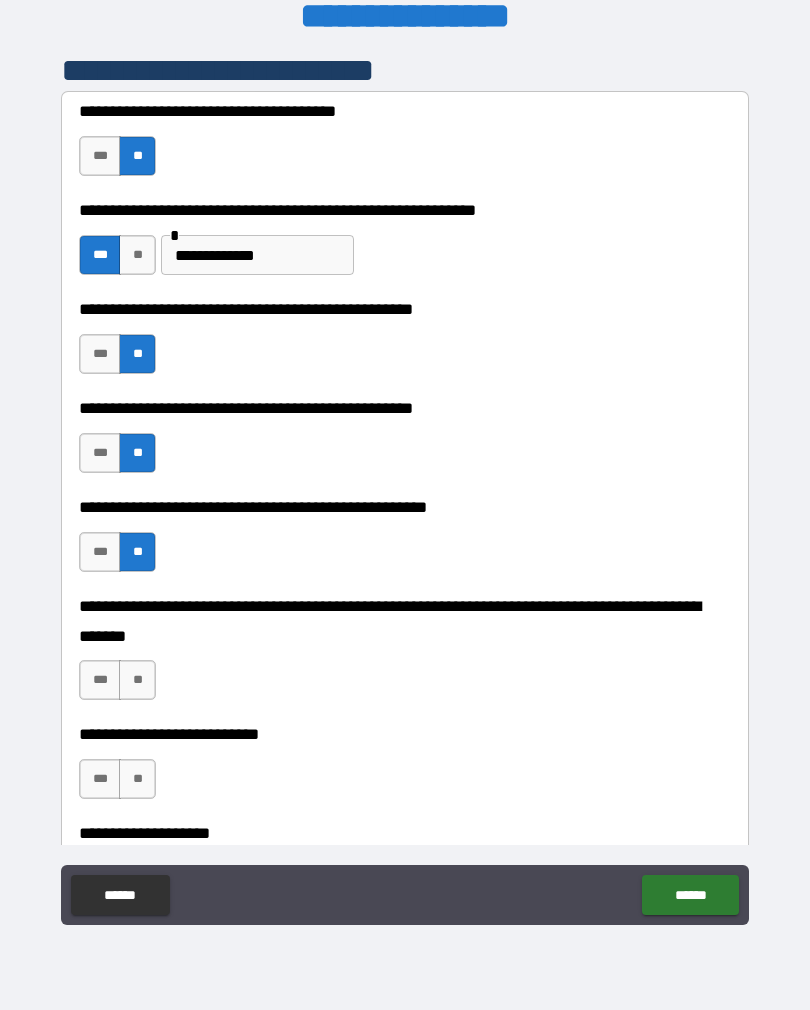 click on "**" at bounding box center (137, 680) 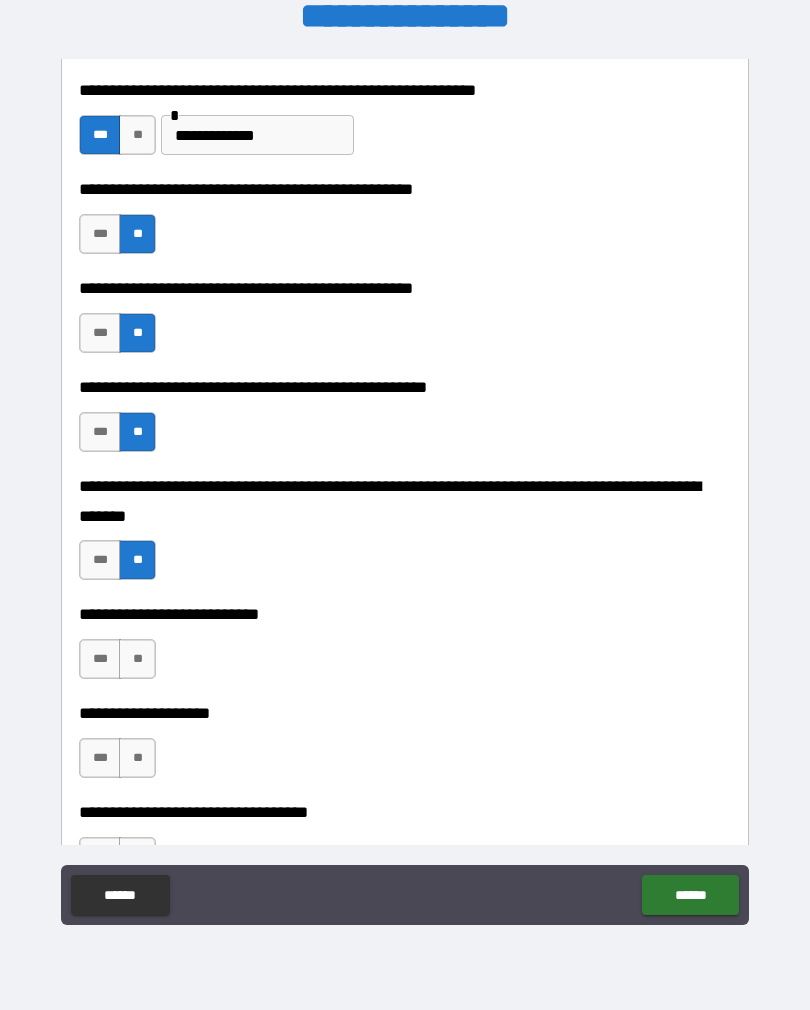 click on "**" at bounding box center (137, 659) 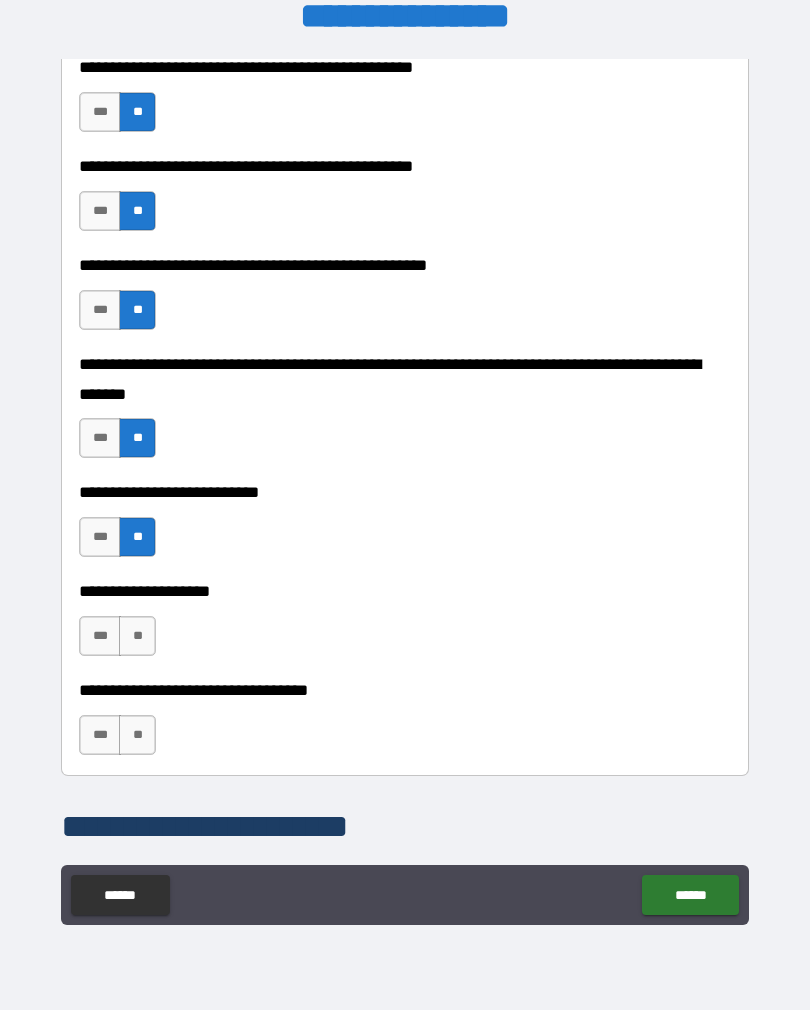 scroll, scrollTop: 700, scrollLeft: 0, axis: vertical 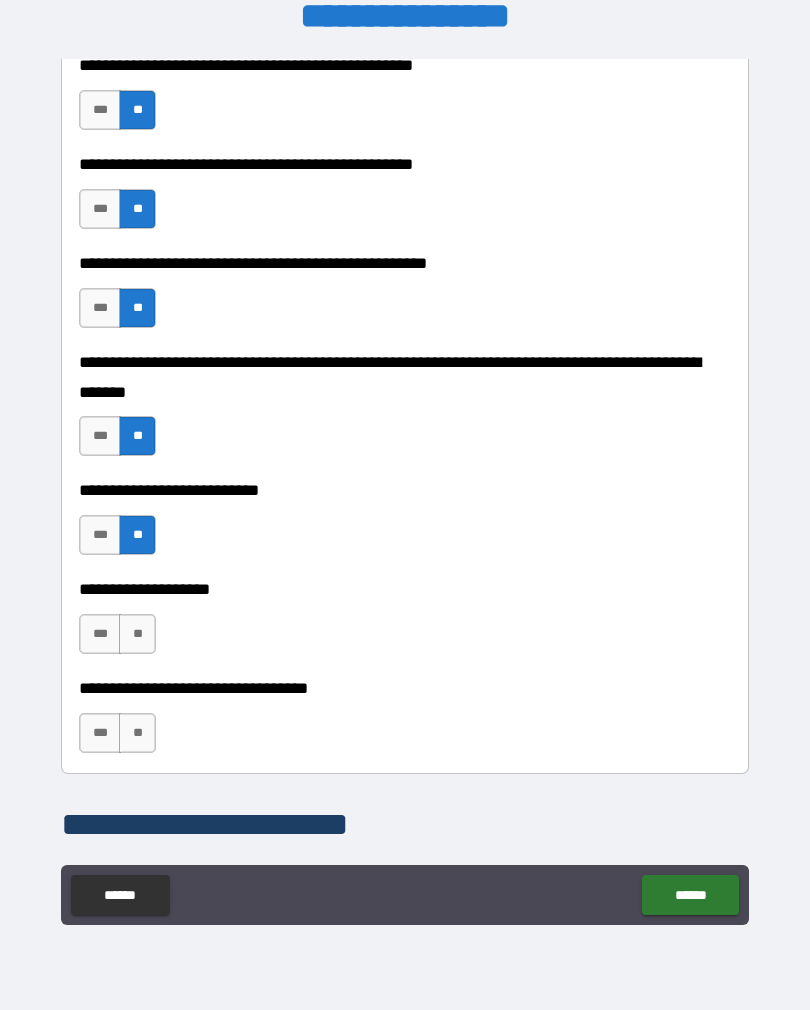 click on "**" at bounding box center [137, 634] 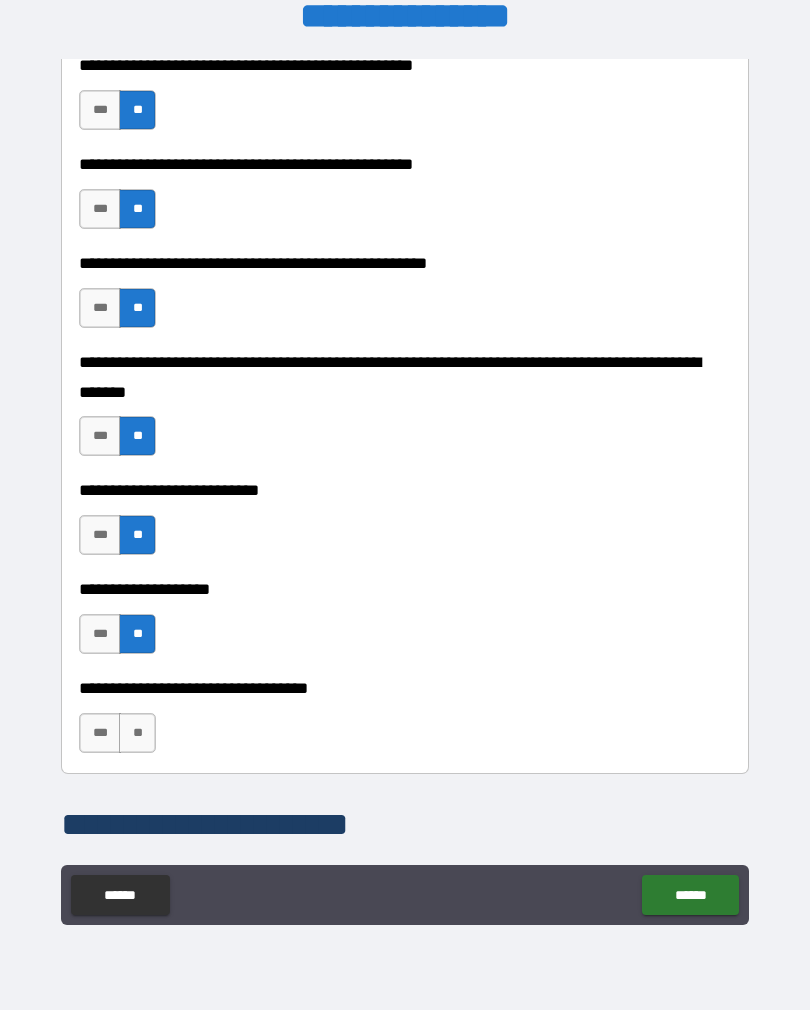 click on "**" at bounding box center [137, 733] 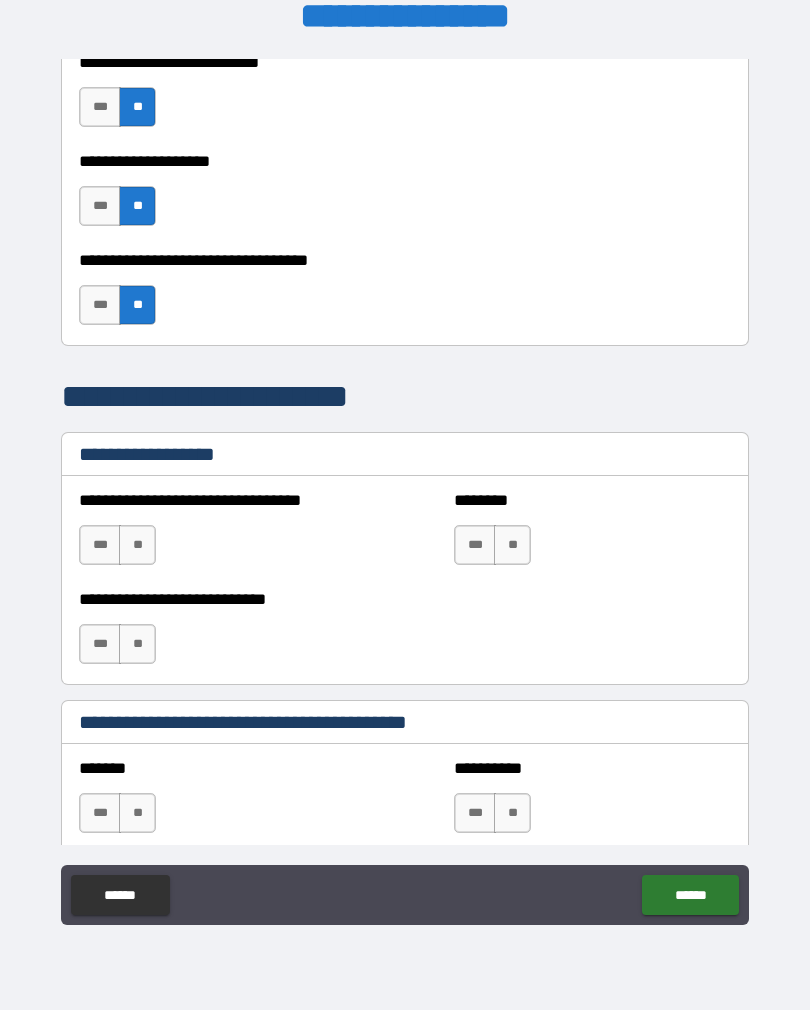 scroll, scrollTop: 1129, scrollLeft: 0, axis: vertical 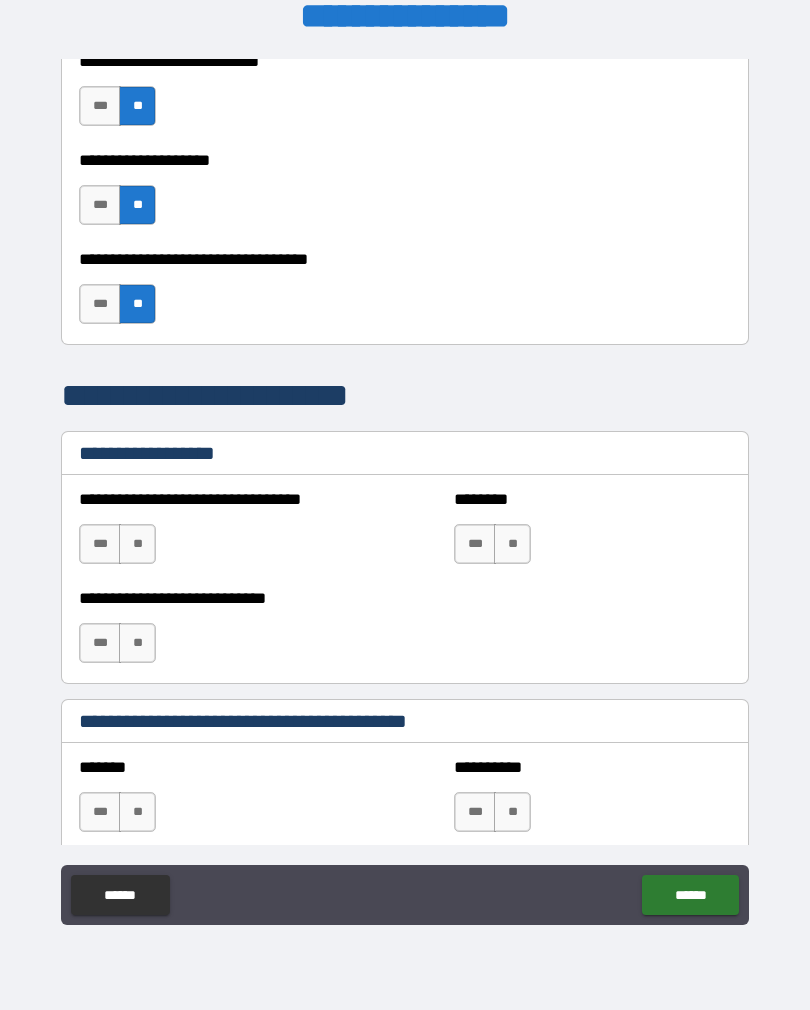 click on "**" at bounding box center (137, 544) 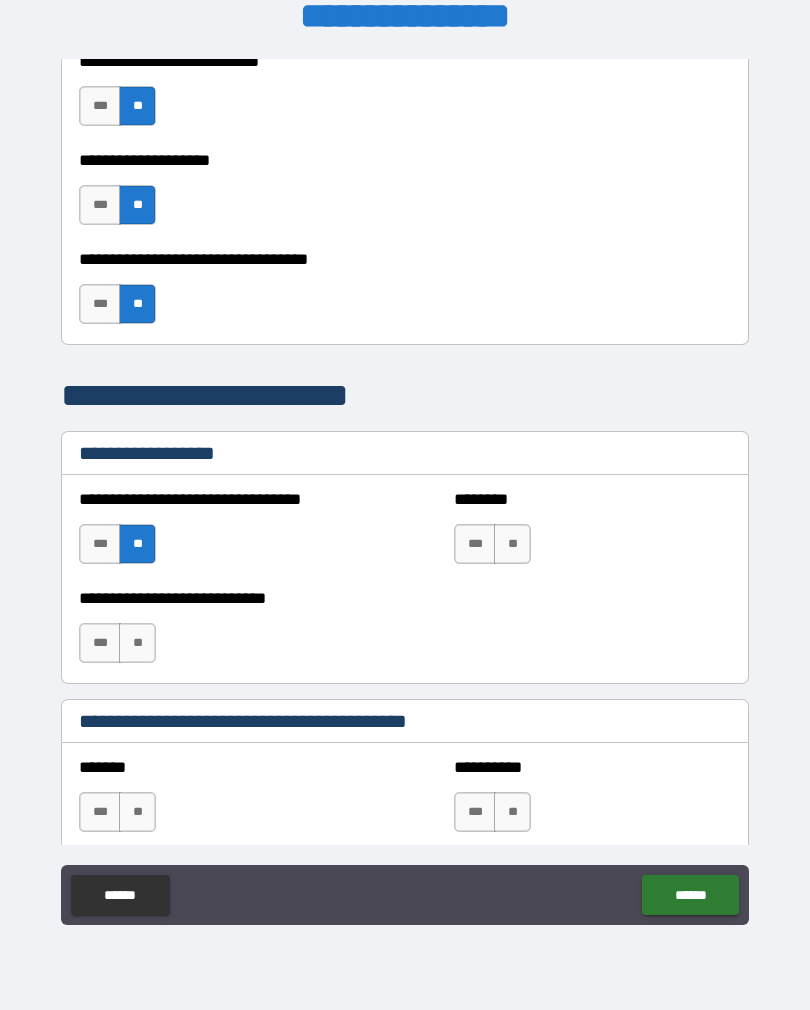 click on "**" at bounding box center (512, 544) 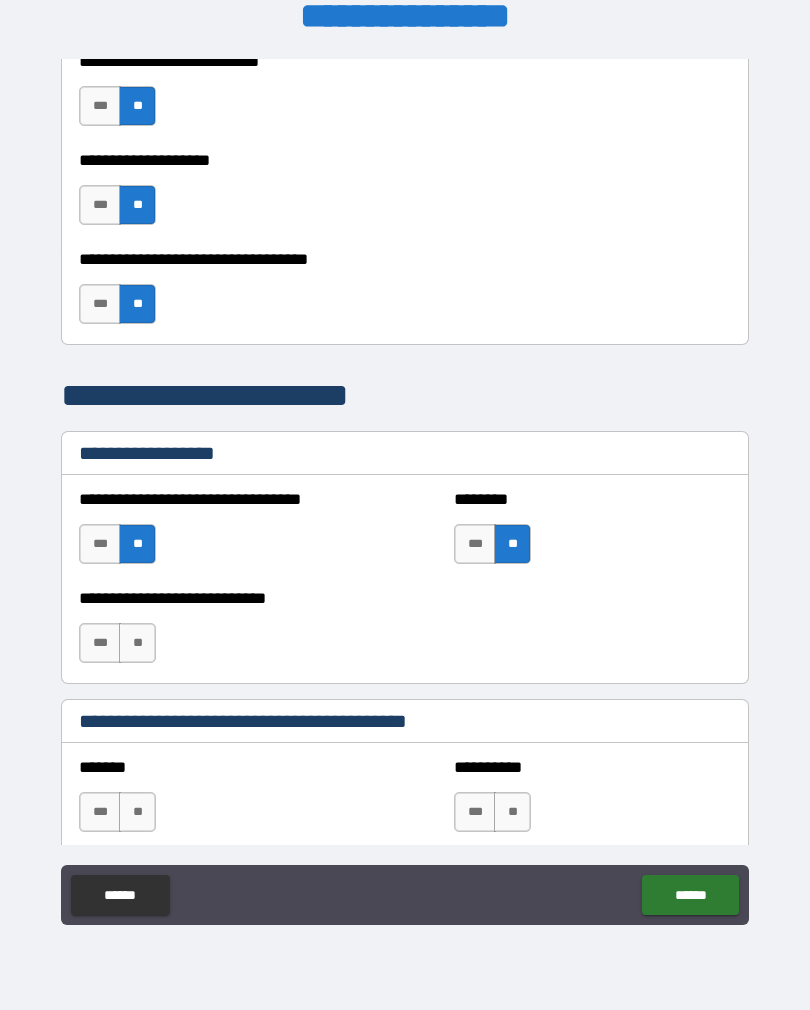 click on "**" at bounding box center (137, 643) 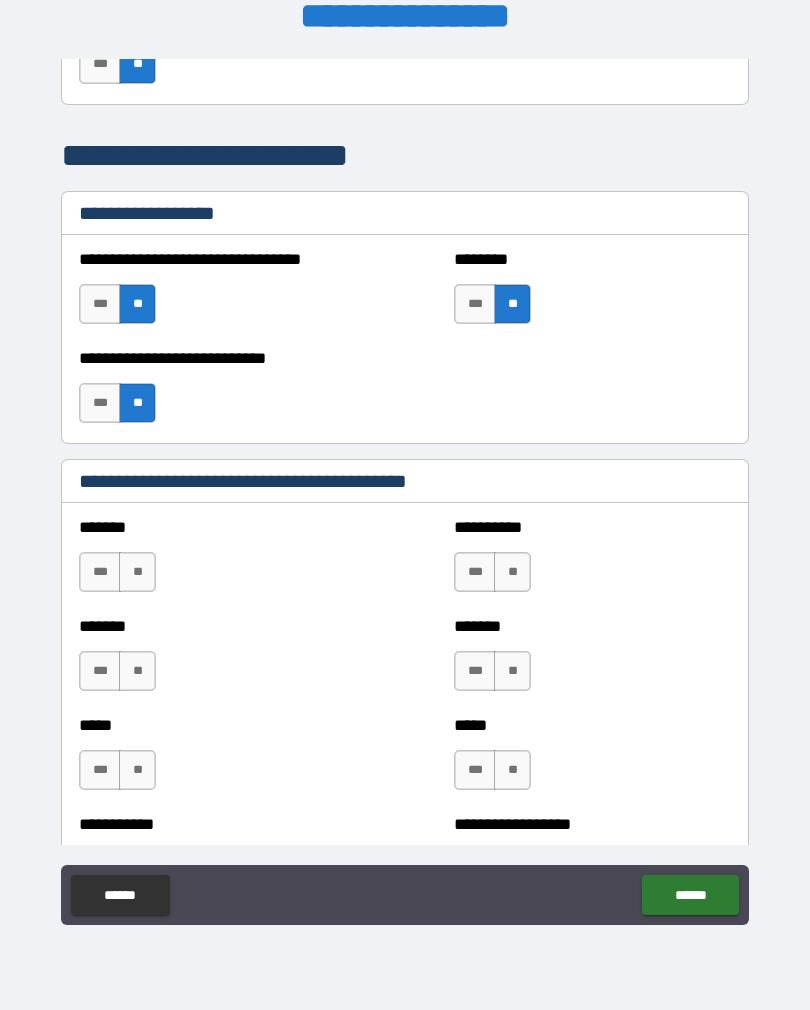 scroll, scrollTop: 1378, scrollLeft: 0, axis: vertical 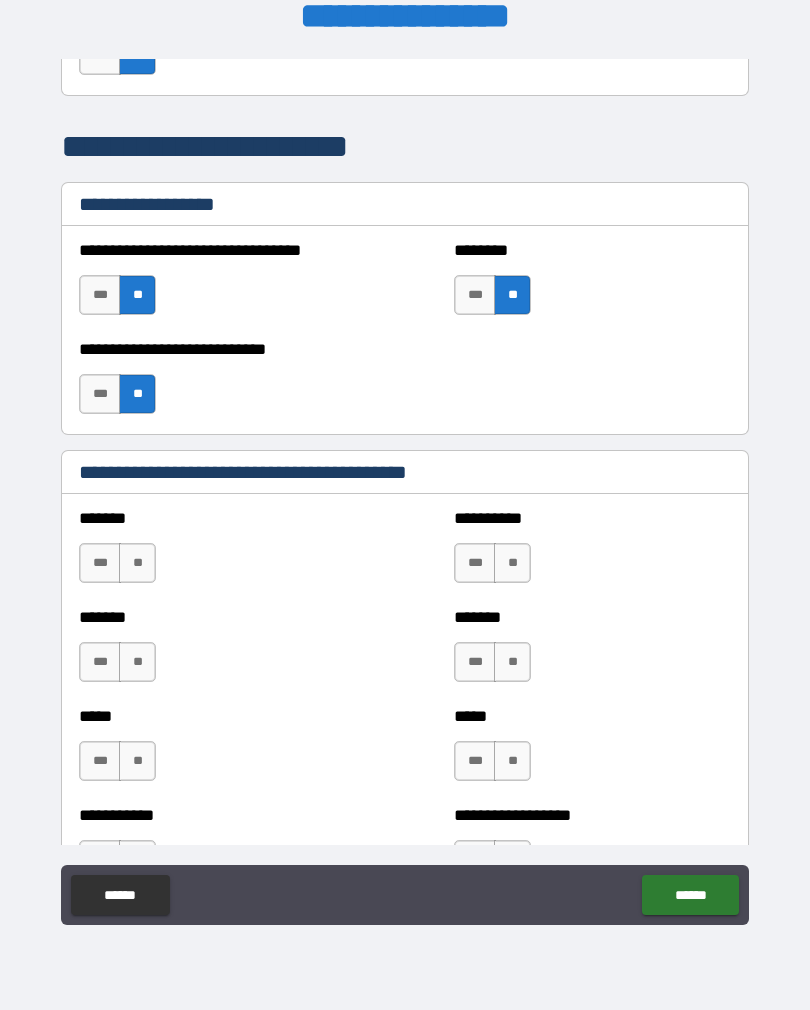 click on "**" at bounding box center (137, 563) 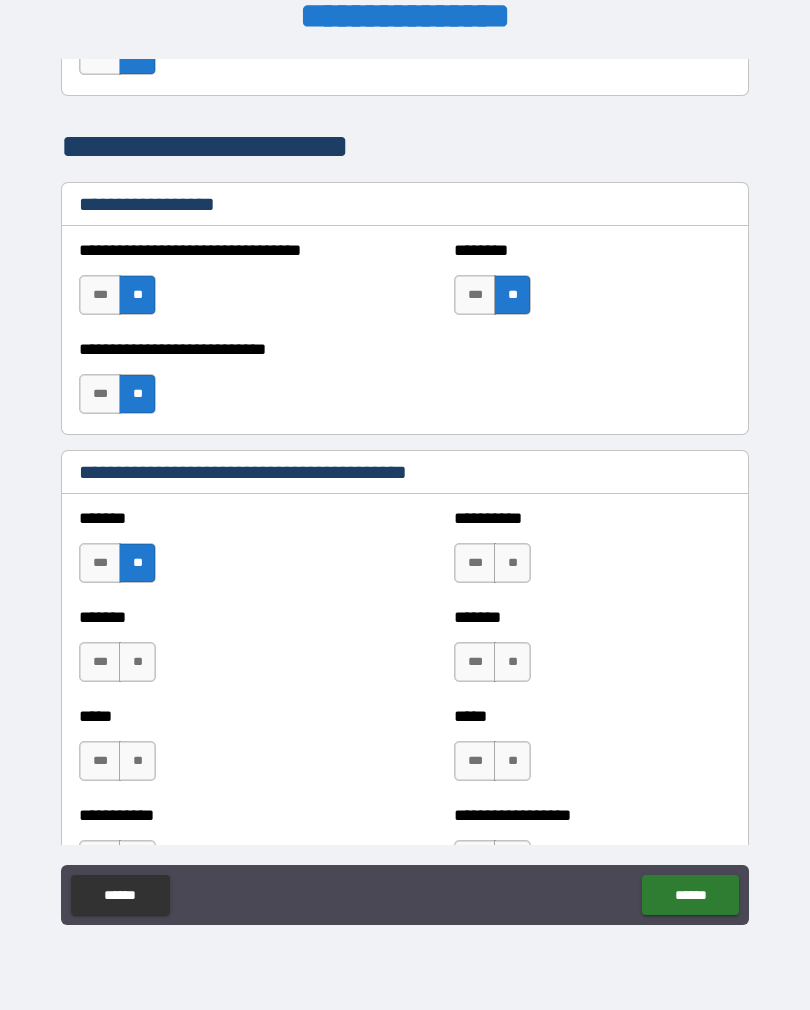 click on "**" at bounding box center (512, 563) 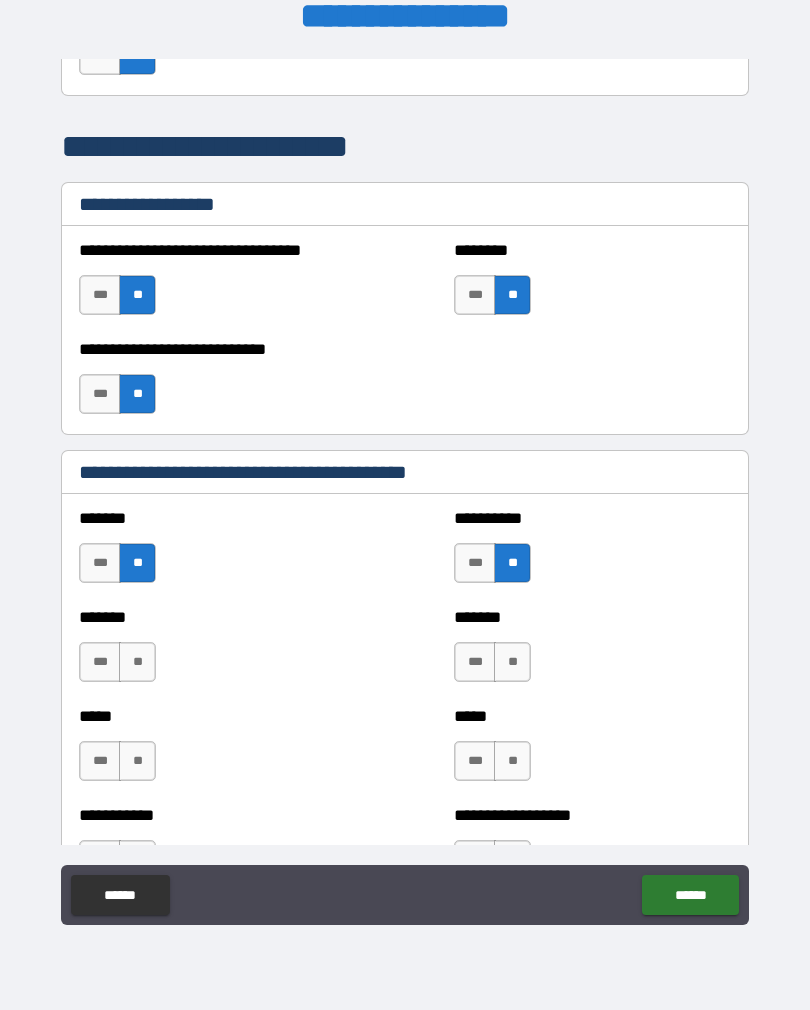 click on "**" at bounding box center (137, 662) 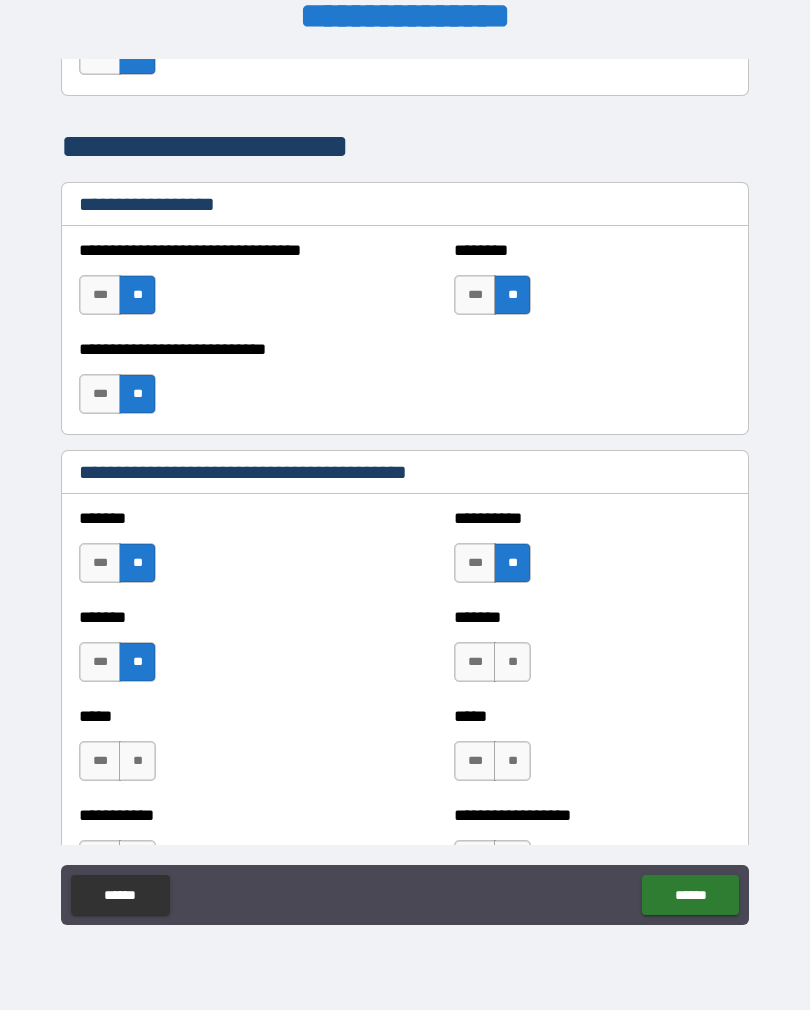 click on "**" at bounding box center [512, 662] 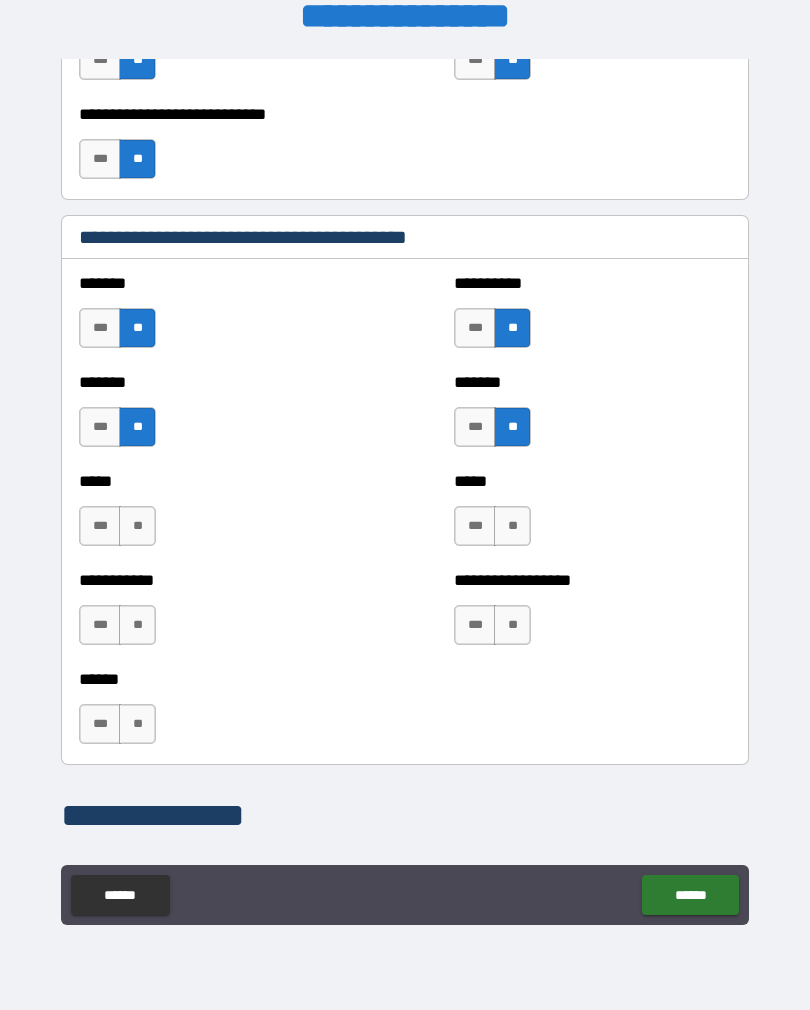scroll, scrollTop: 1612, scrollLeft: 0, axis: vertical 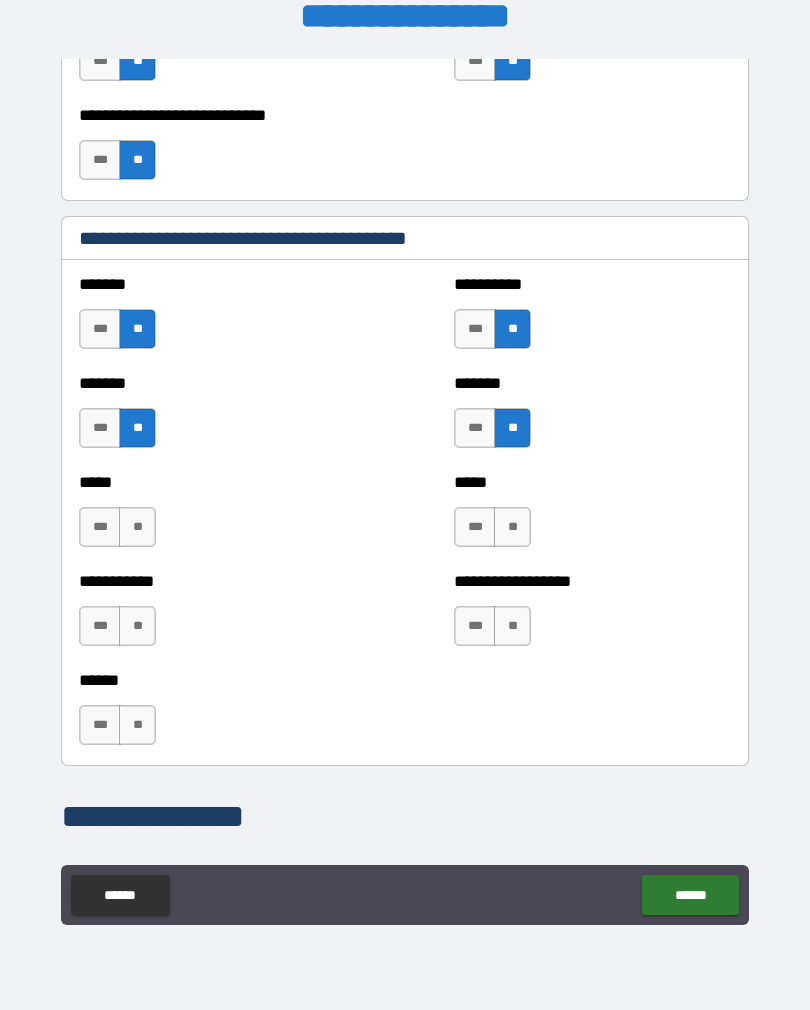 click on "**" at bounding box center [137, 527] 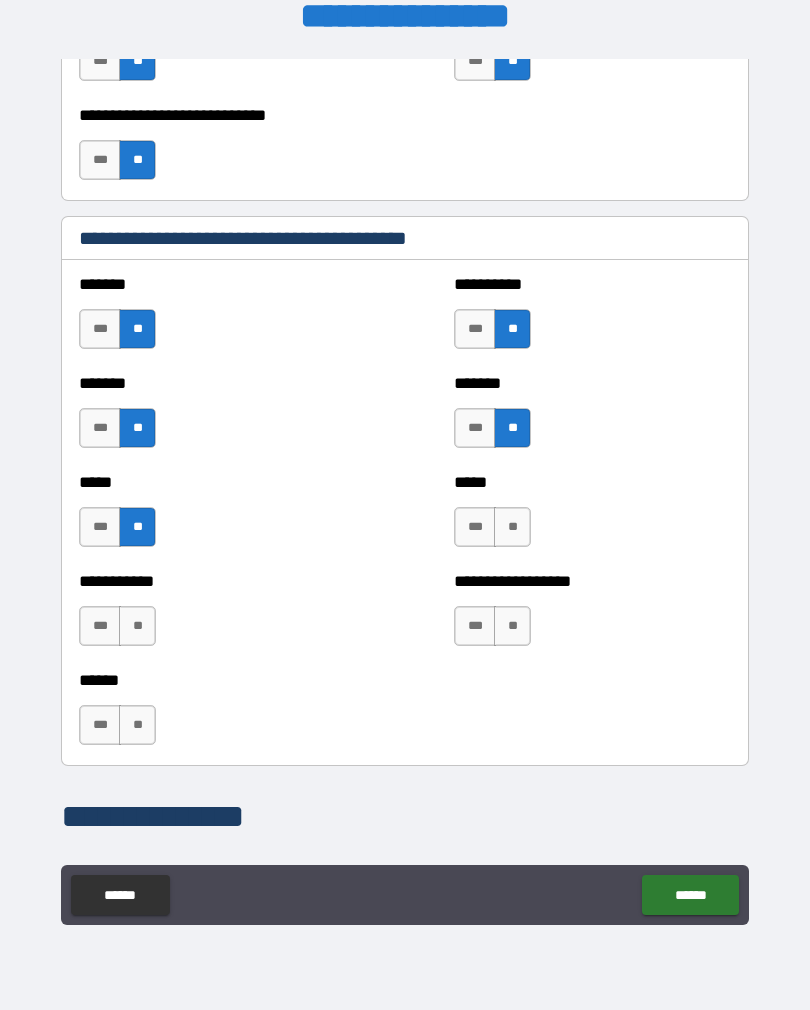 click on "**" at bounding box center (512, 527) 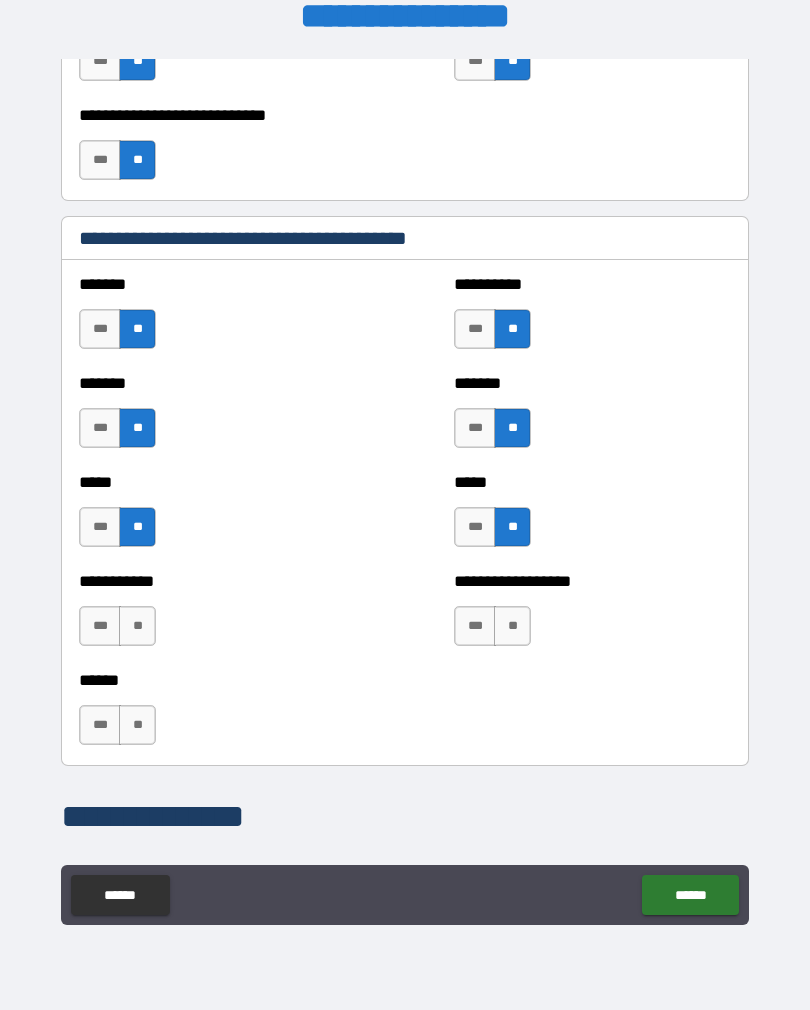click on "**" at bounding box center (137, 626) 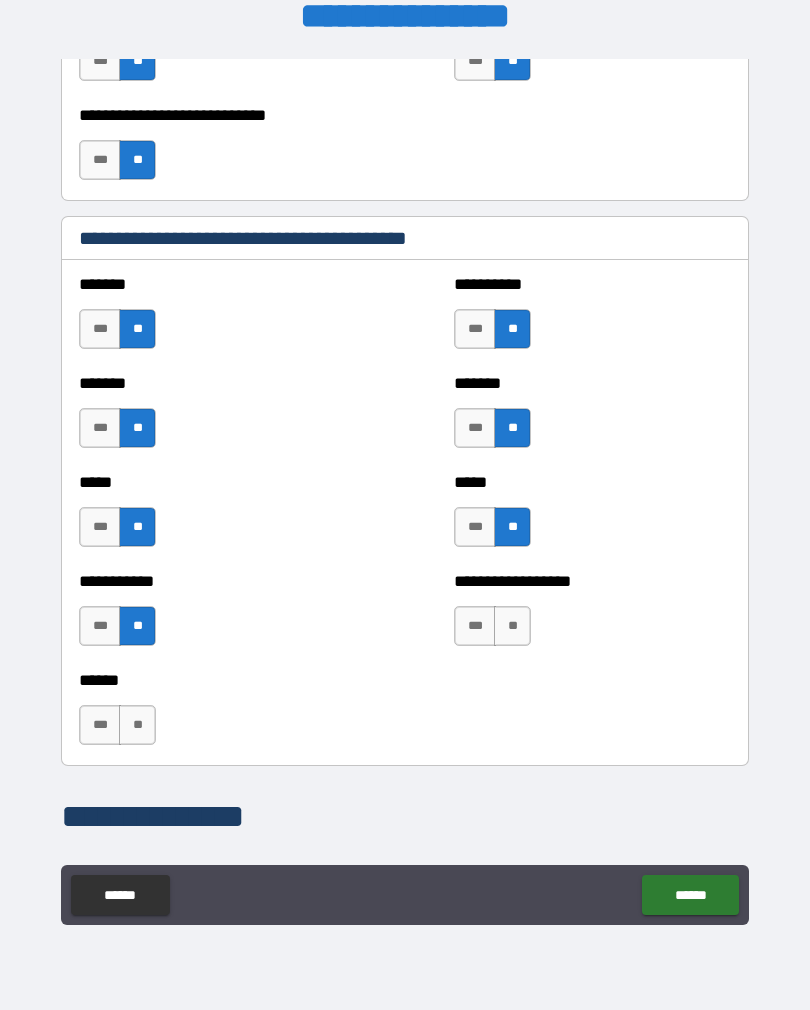 click on "**" at bounding box center (512, 626) 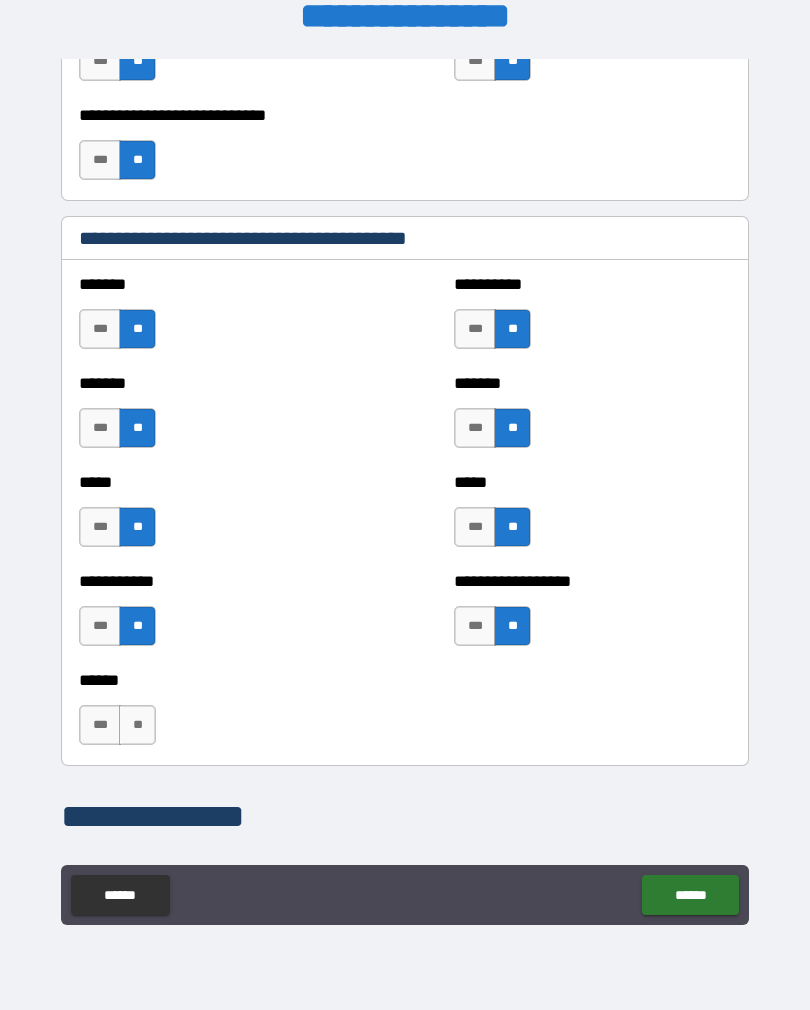 click on "**" at bounding box center [137, 725] 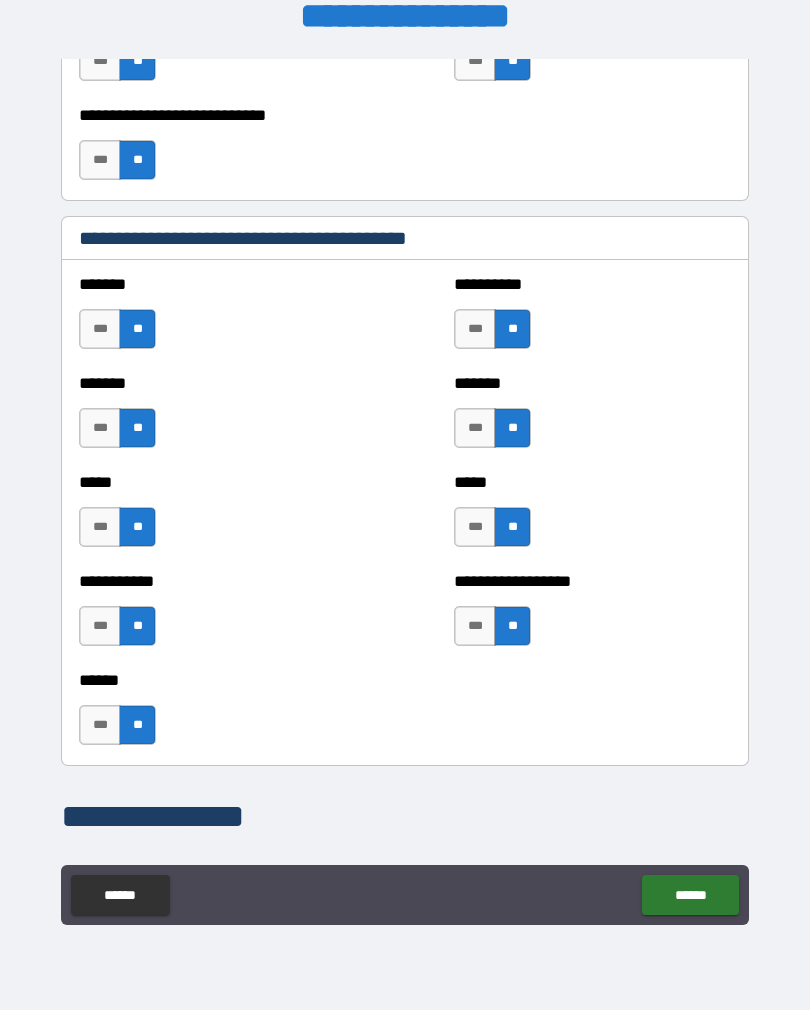 click on "***" at bounding box center (100, 725) 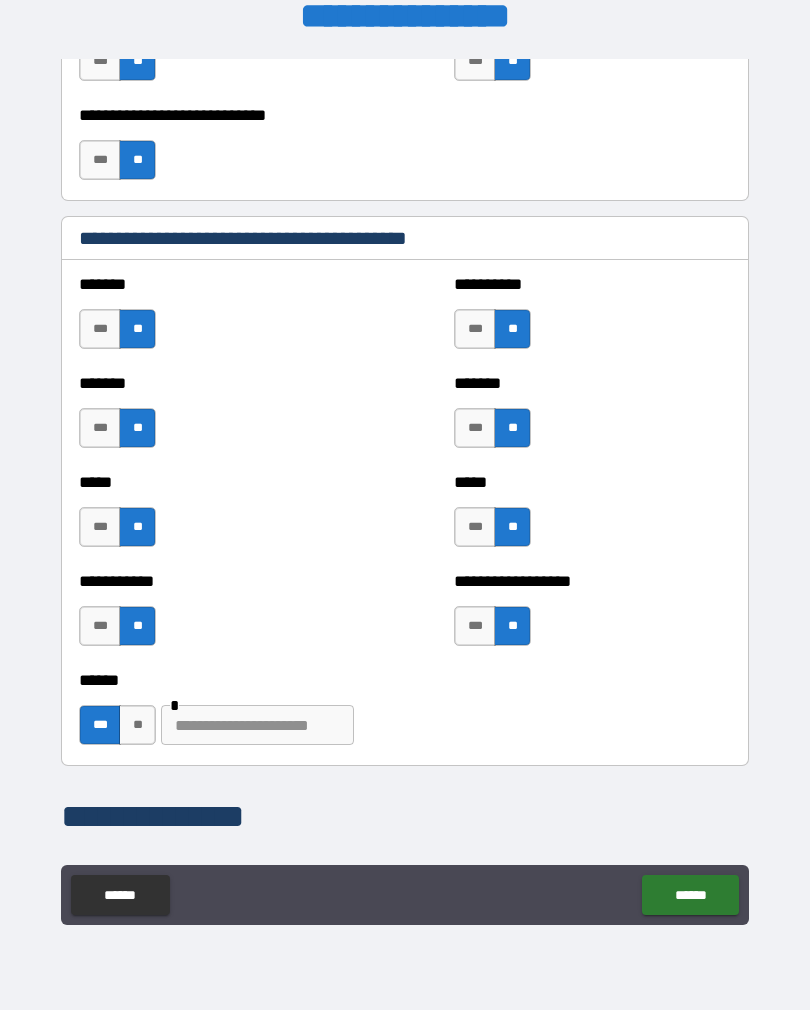 click at bounding box center [257, 725] 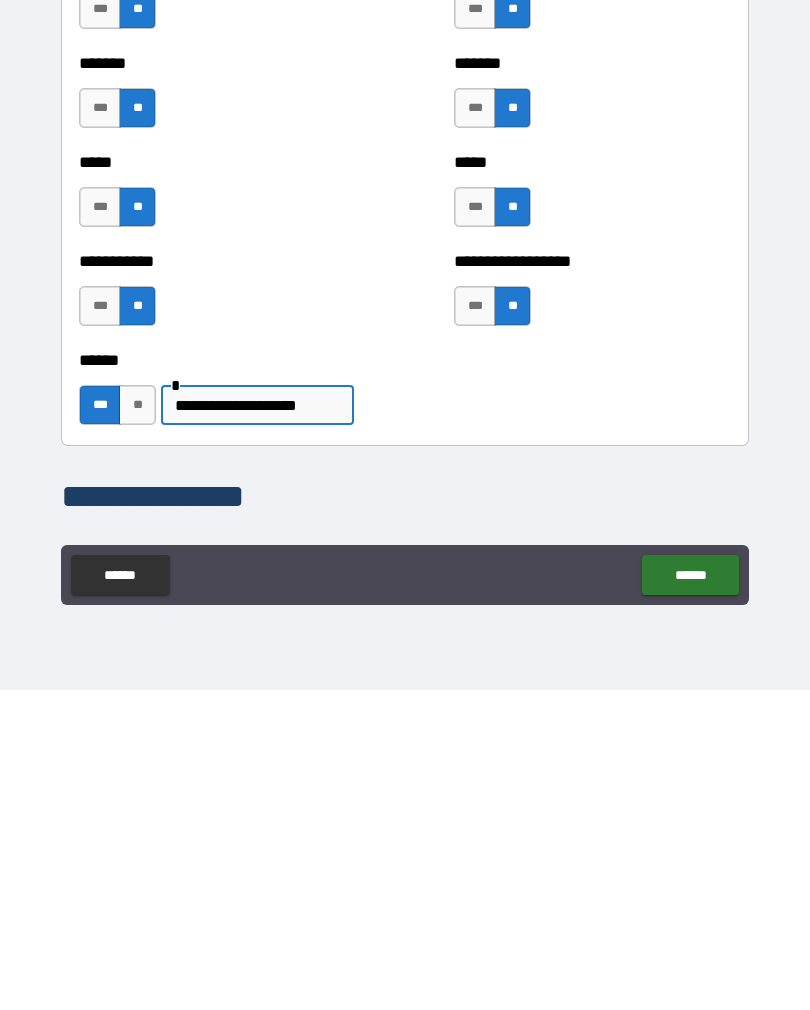 type on "**********" 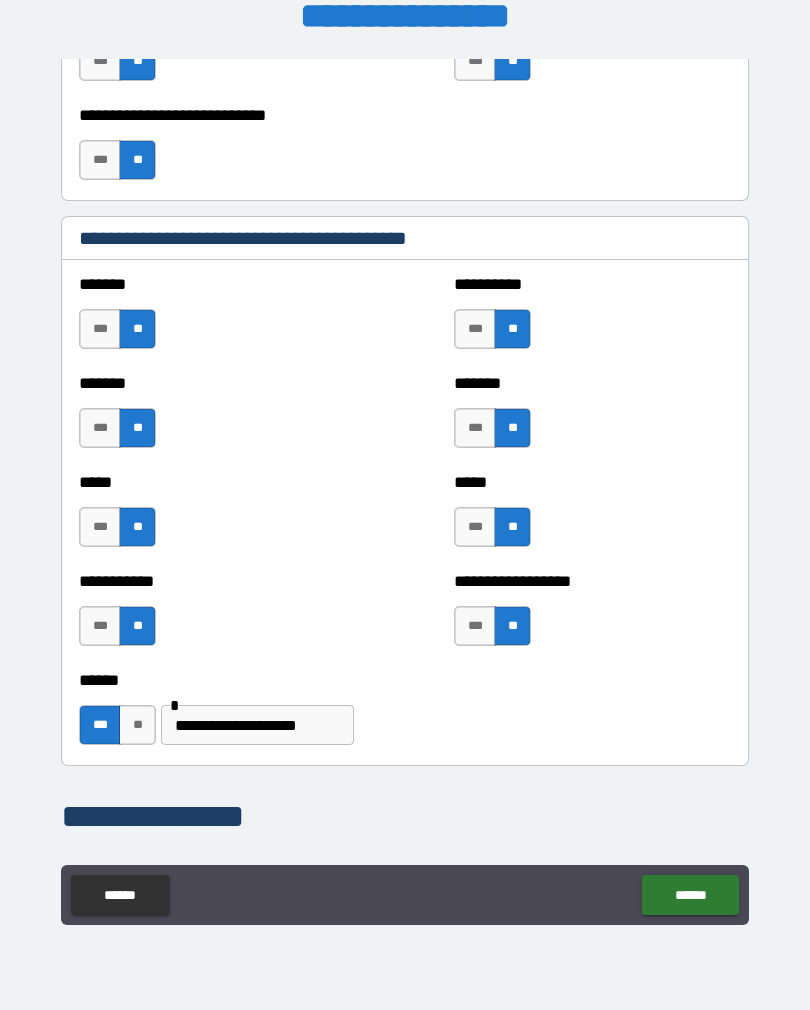 click on "******" at bounding box center [690, 895] 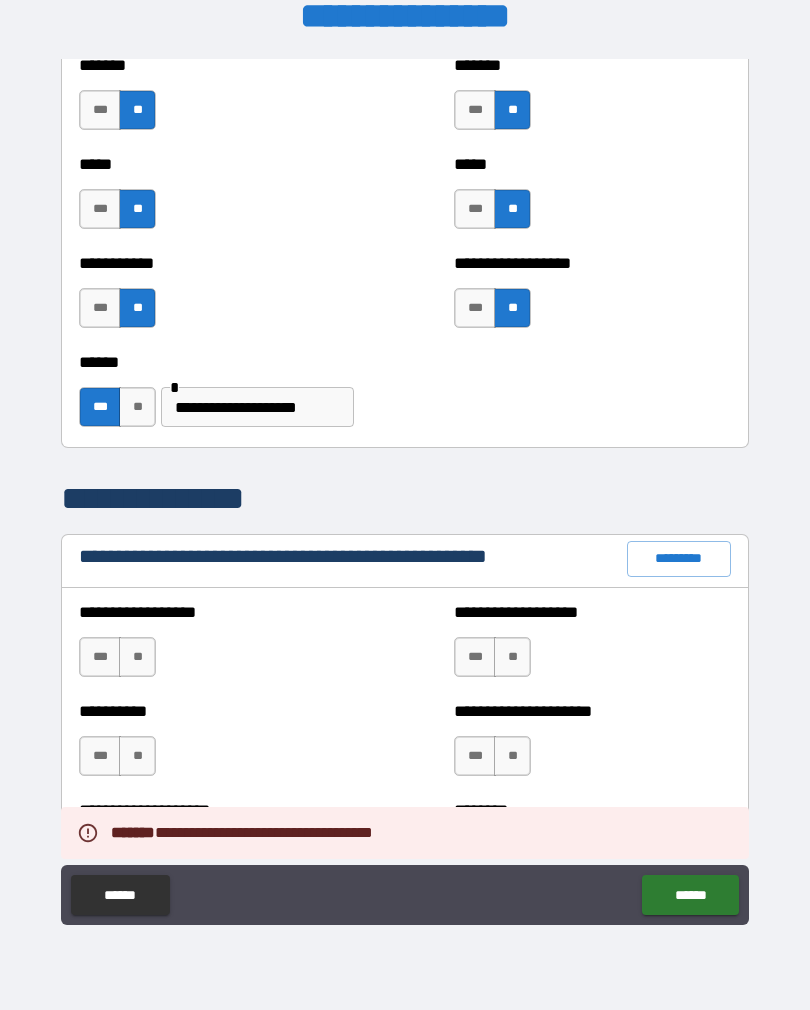 scroll, scrollTop: 1931, scrollLeft: 0, axis: vertical 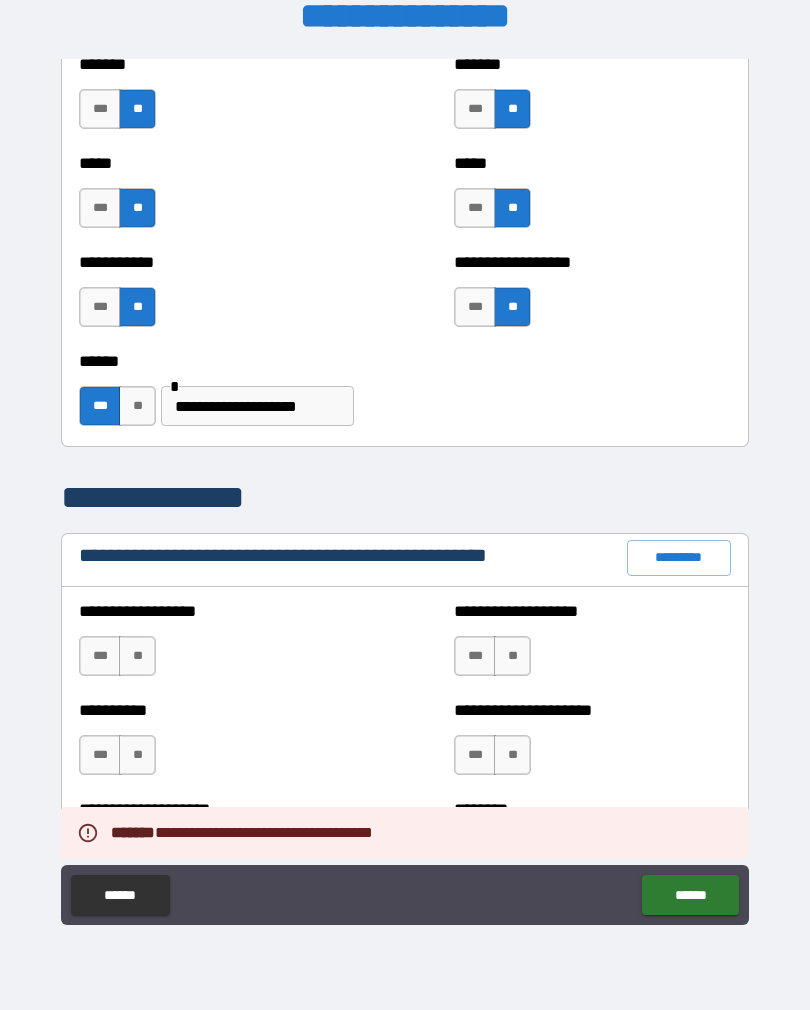 click on "**" at bounding box center (137, 656) 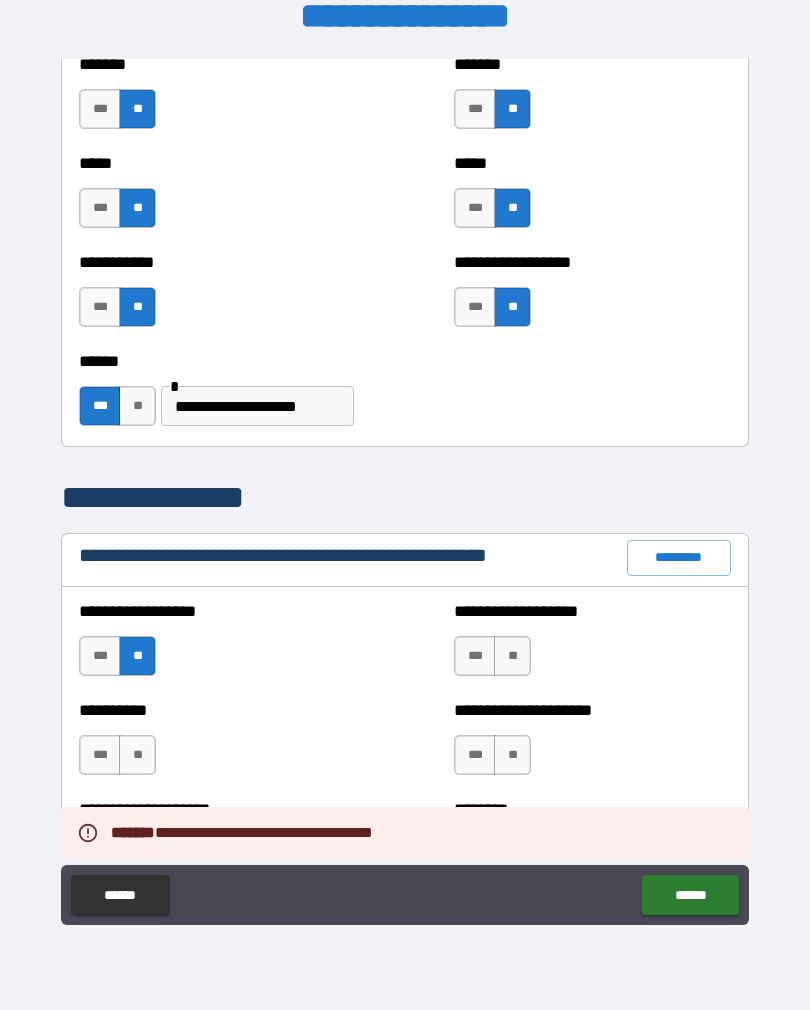click on "**" at bounding box center [512, 656] 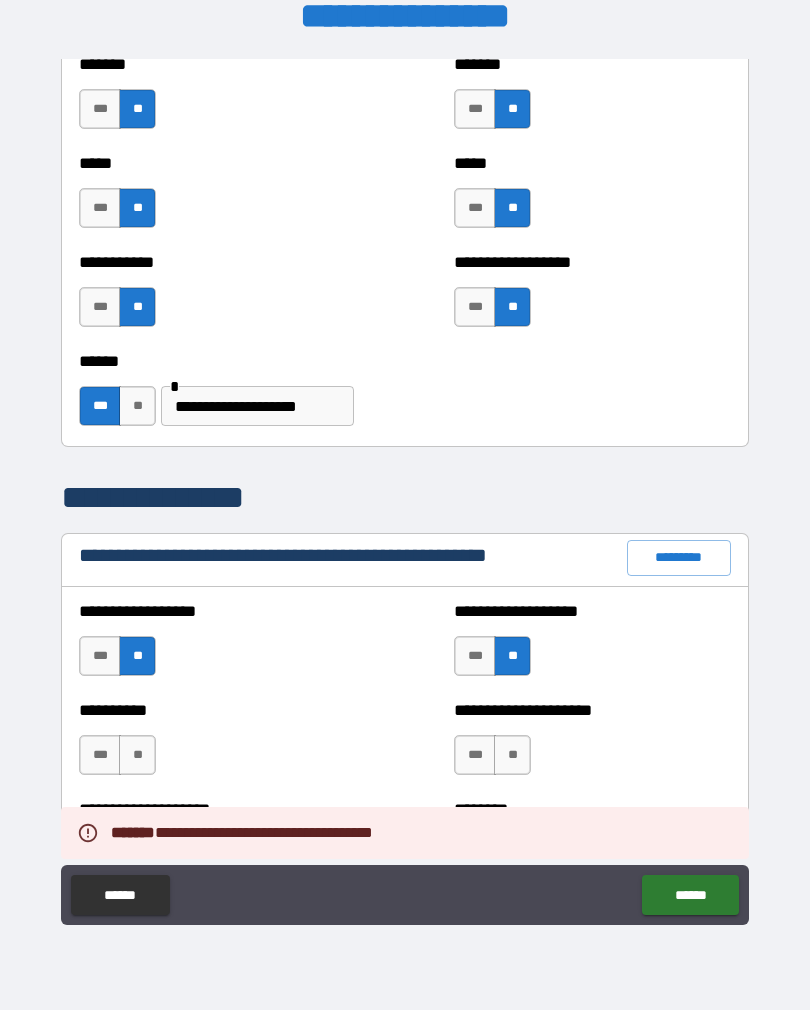 click on "**" at bounding box center [137, 755] 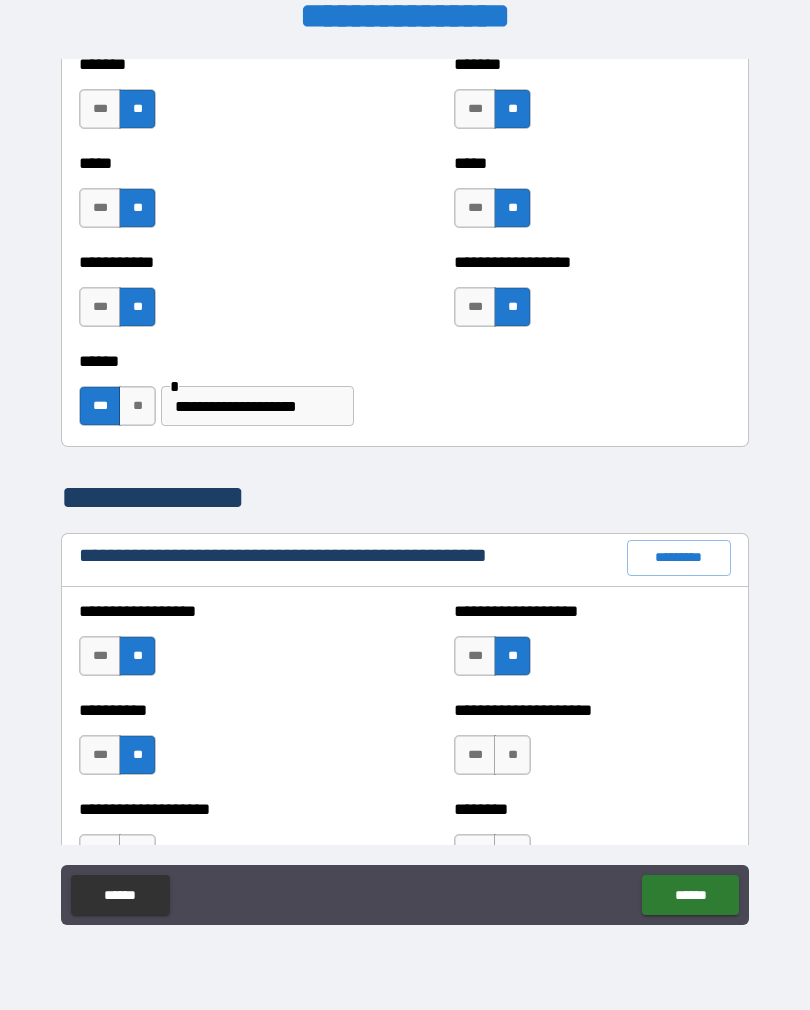click on "**" at bounding box center (512, 755) 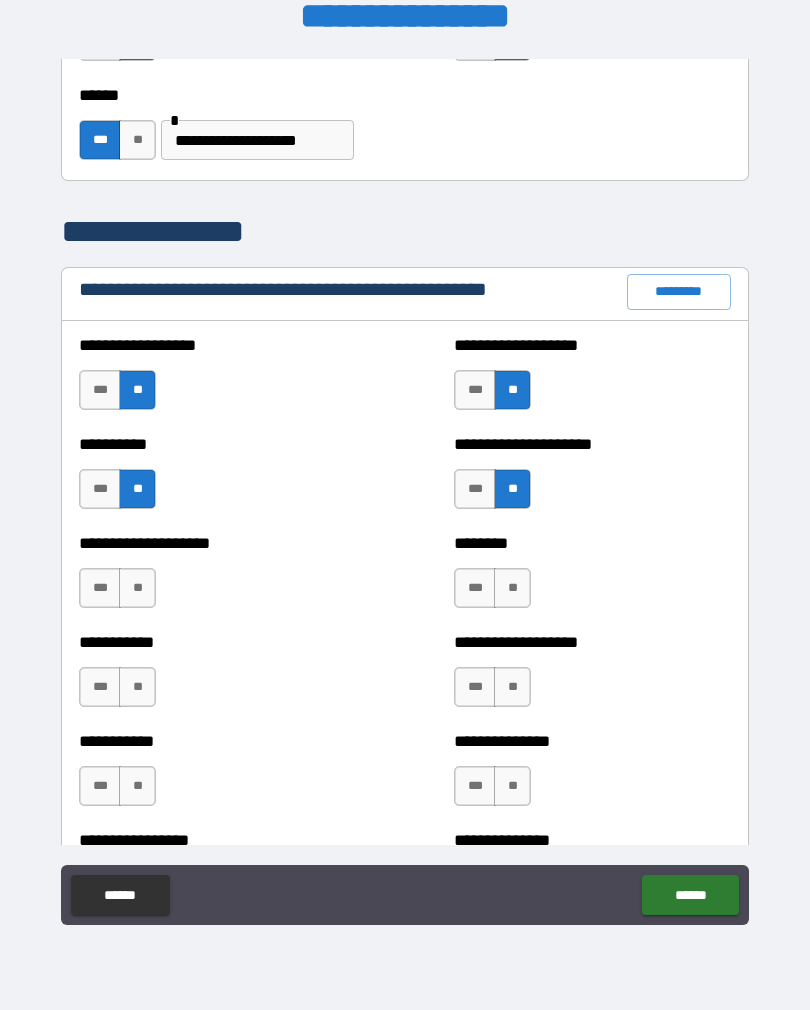 scroll, scrollTop: 2198, scrollLeft: 0, axis: vertical 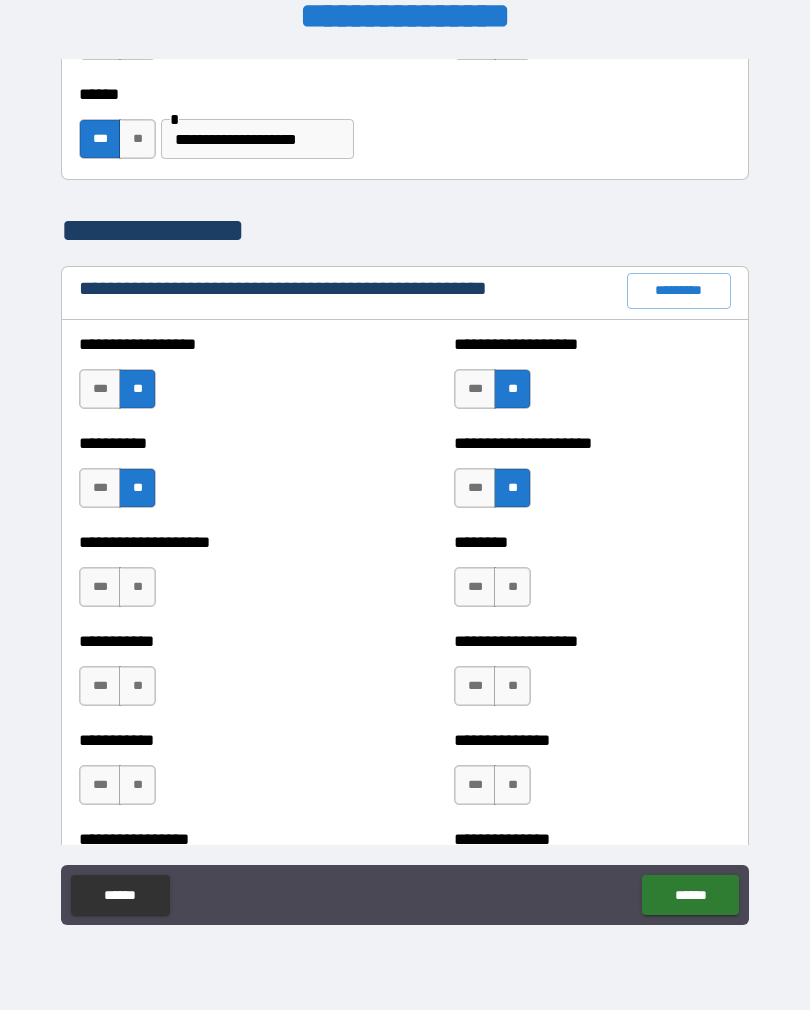 click on "**" at bounding box center (137, 587) 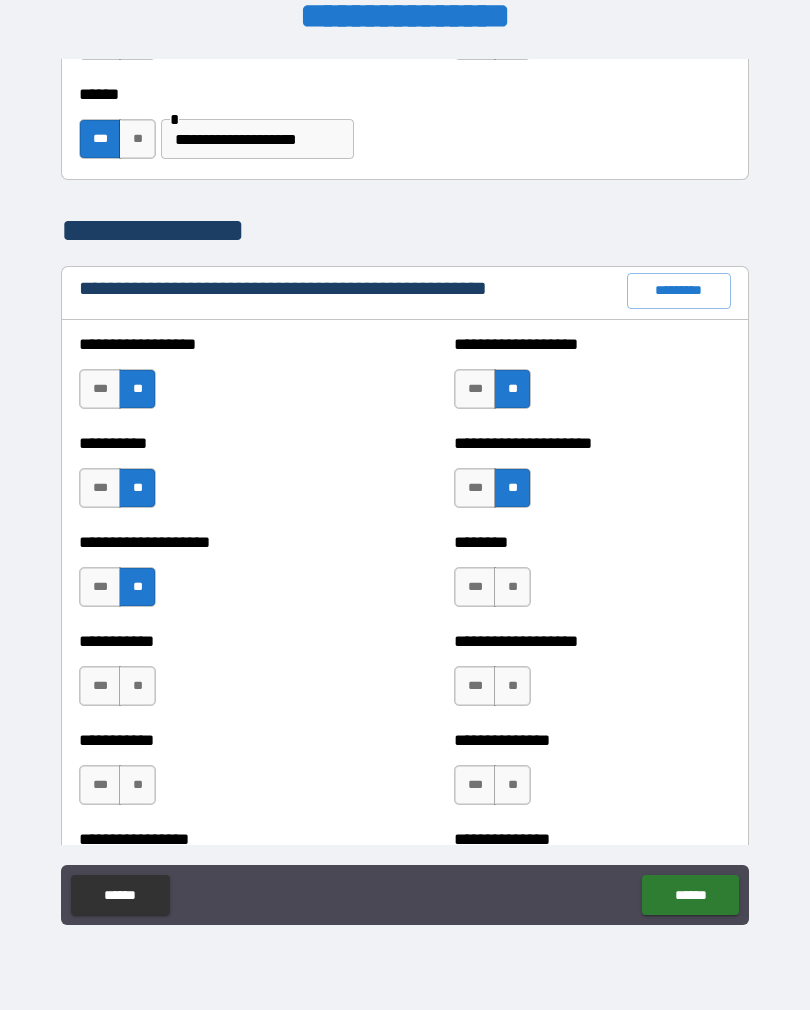 click on "**" at bounding box center (512, 587) 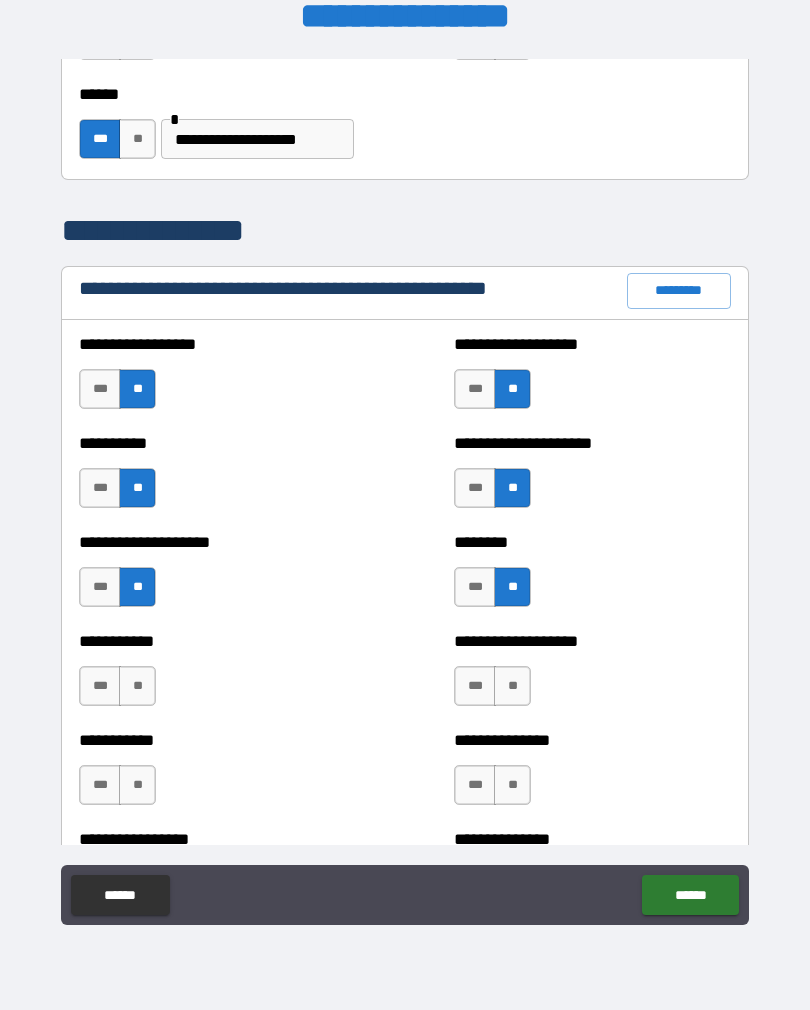 click on "**" at bounding box center (137, 686) 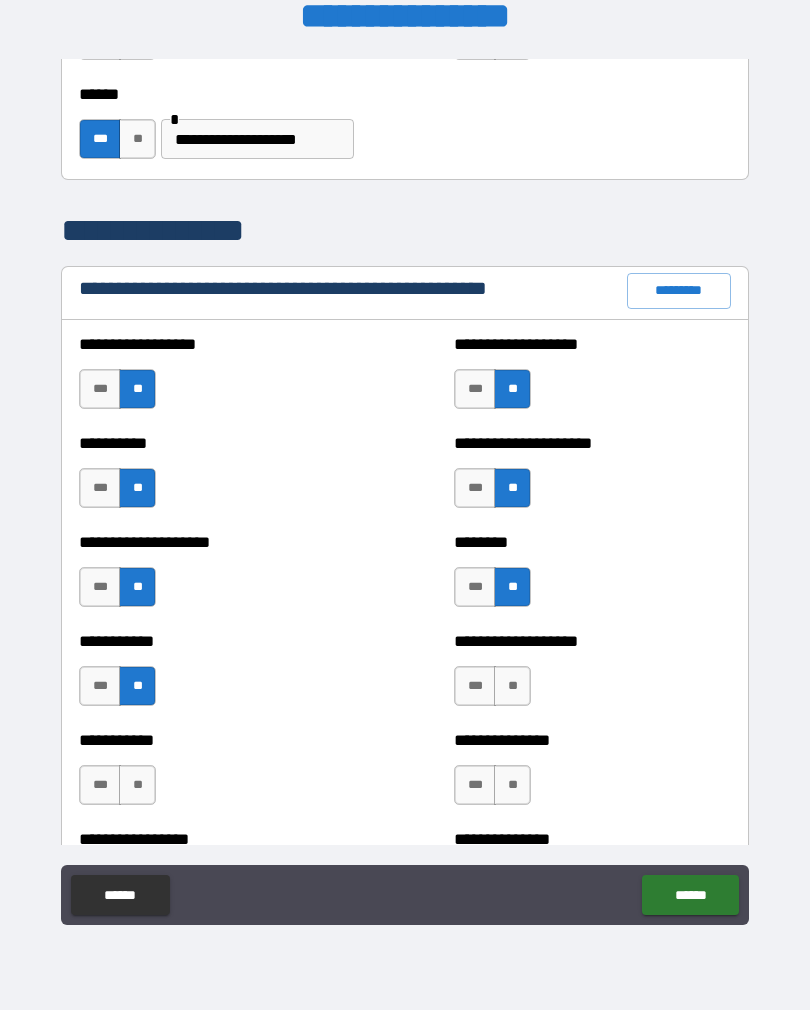 click on "**" at bounding box center [512, 686] 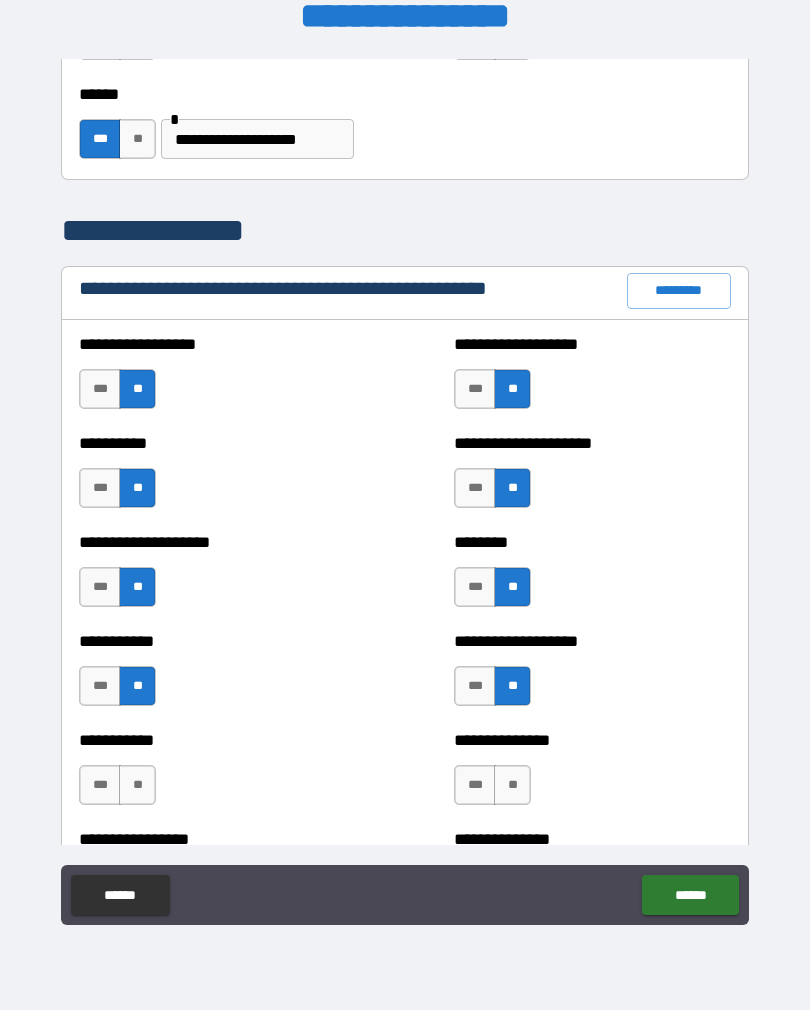 click on "**" at bounding box center (137, 785) 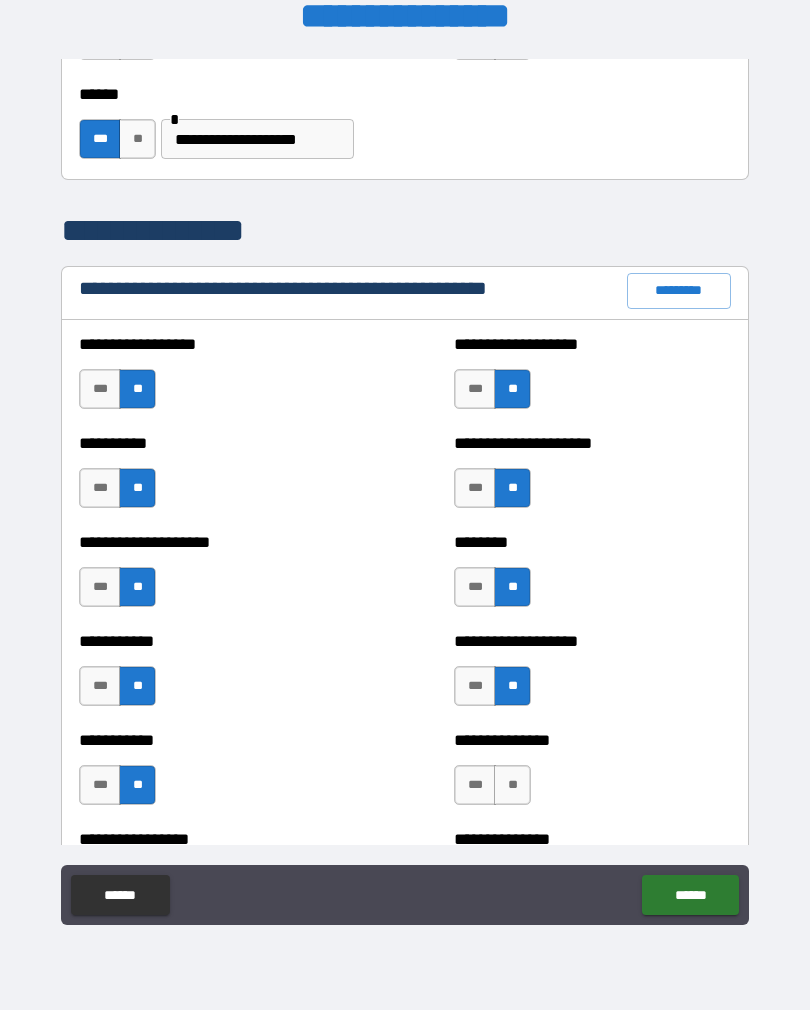 click on "*** **" at bounding box center (495, 790) 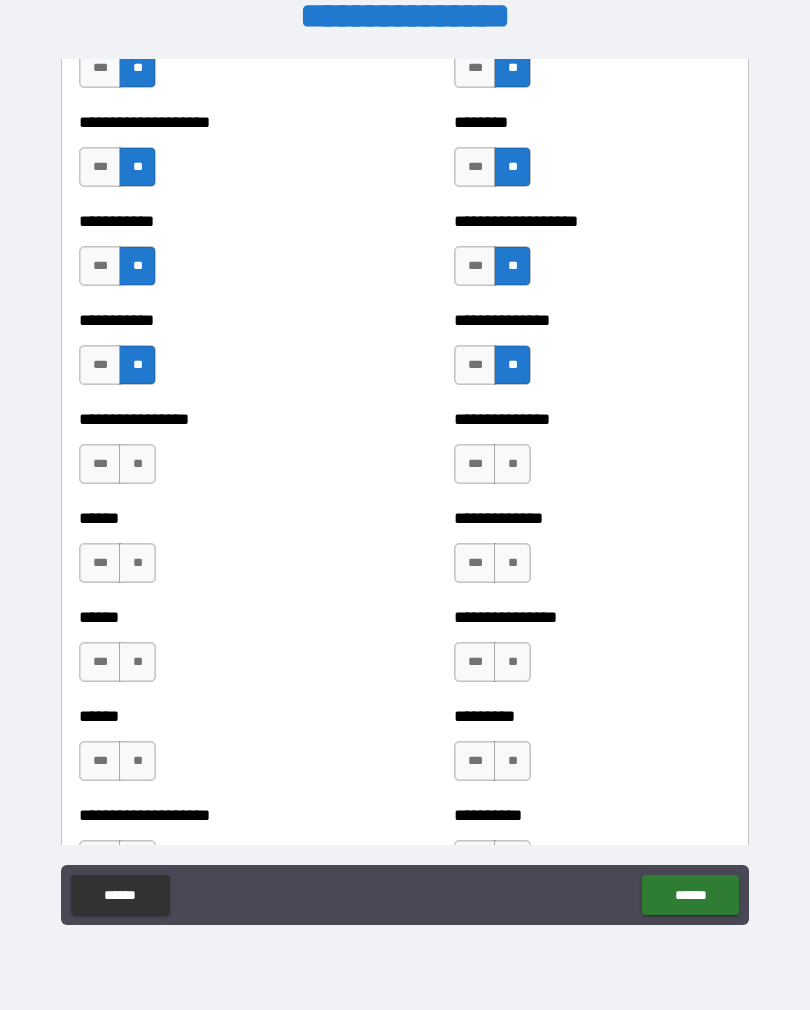 scroll, scrollTop: 2615, scrollLeft: 0, axis: vertical 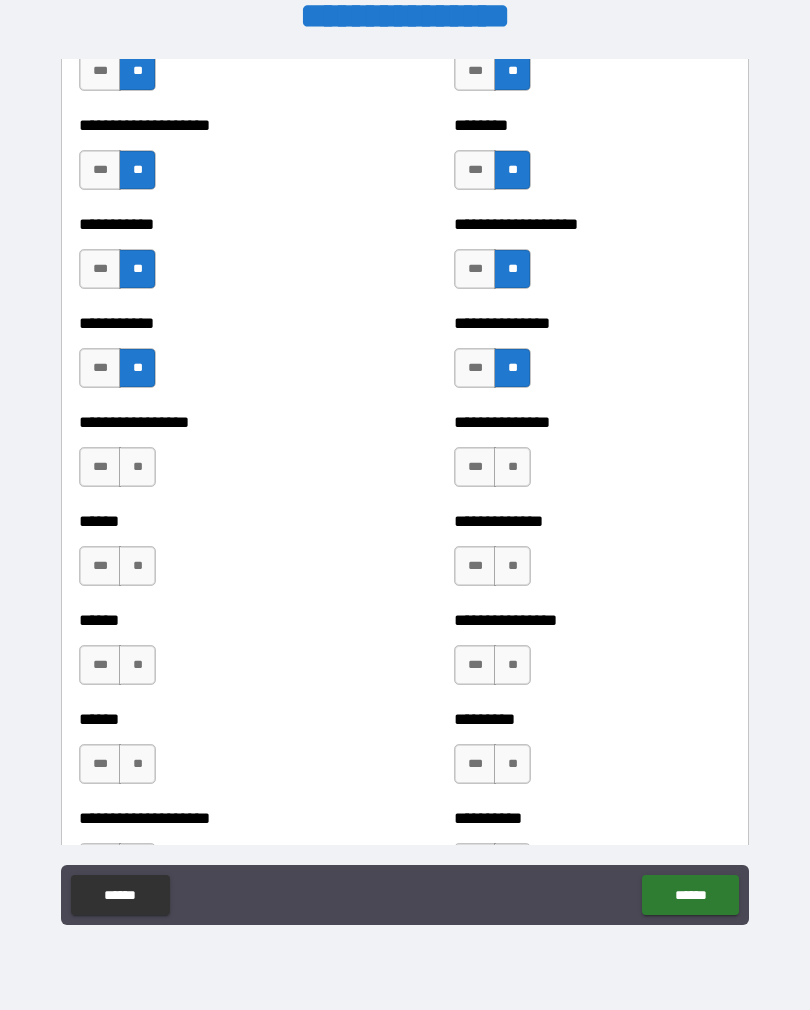 click on "**" at bounding box center (137, 467) 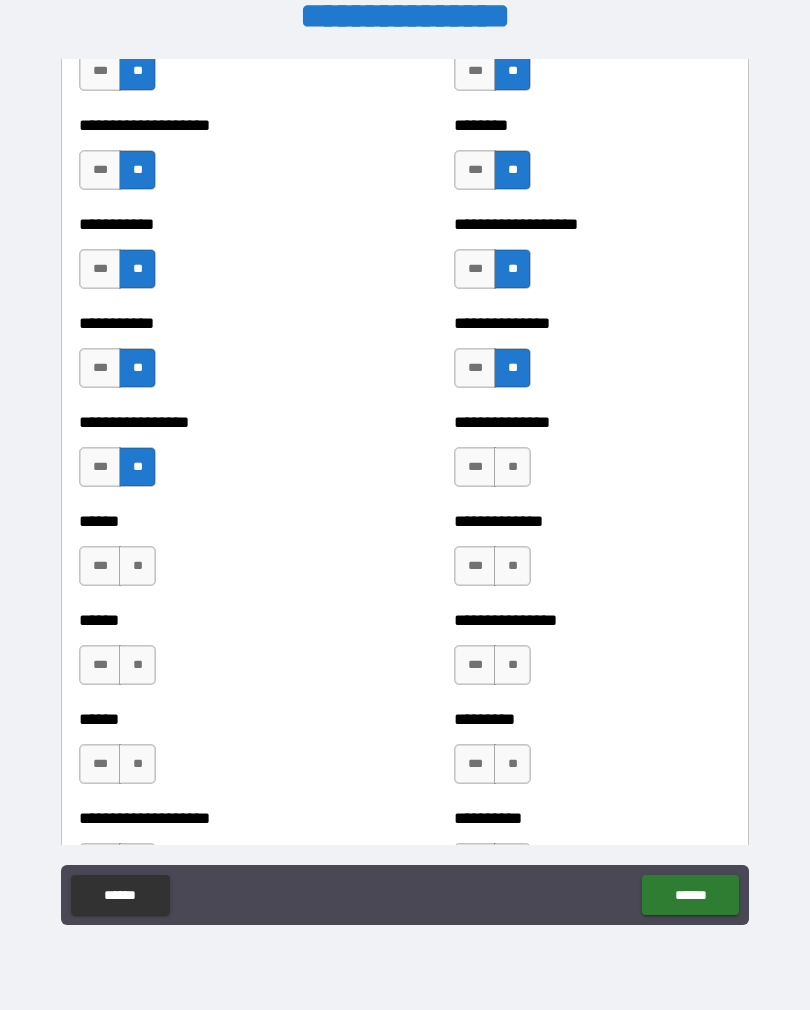 click on "**" at bounding box center [137, 566] 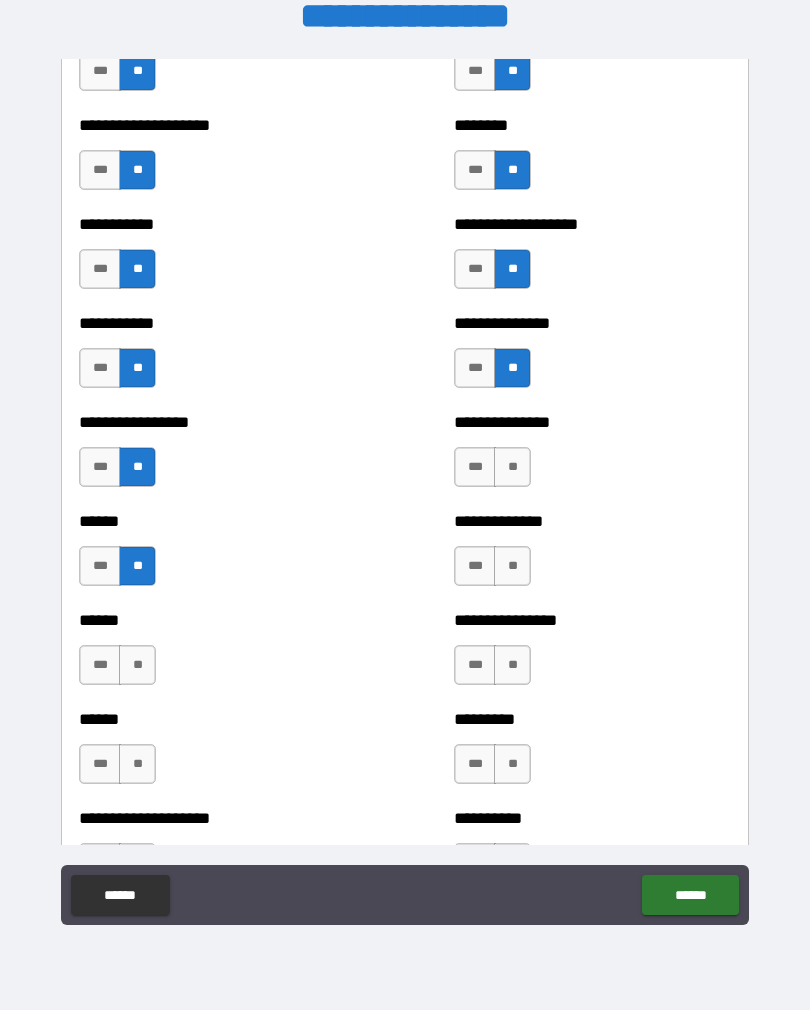 click on "**" at bounding box center [137, 665] 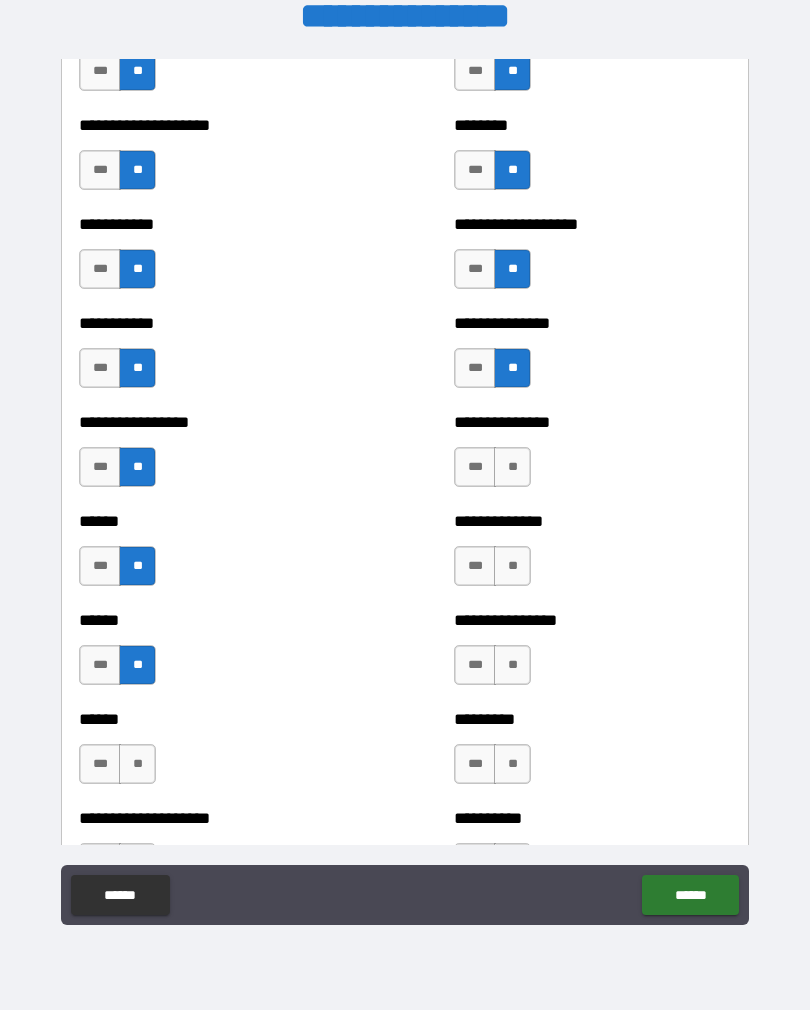 click on "**" at bounding box center [512, 467] 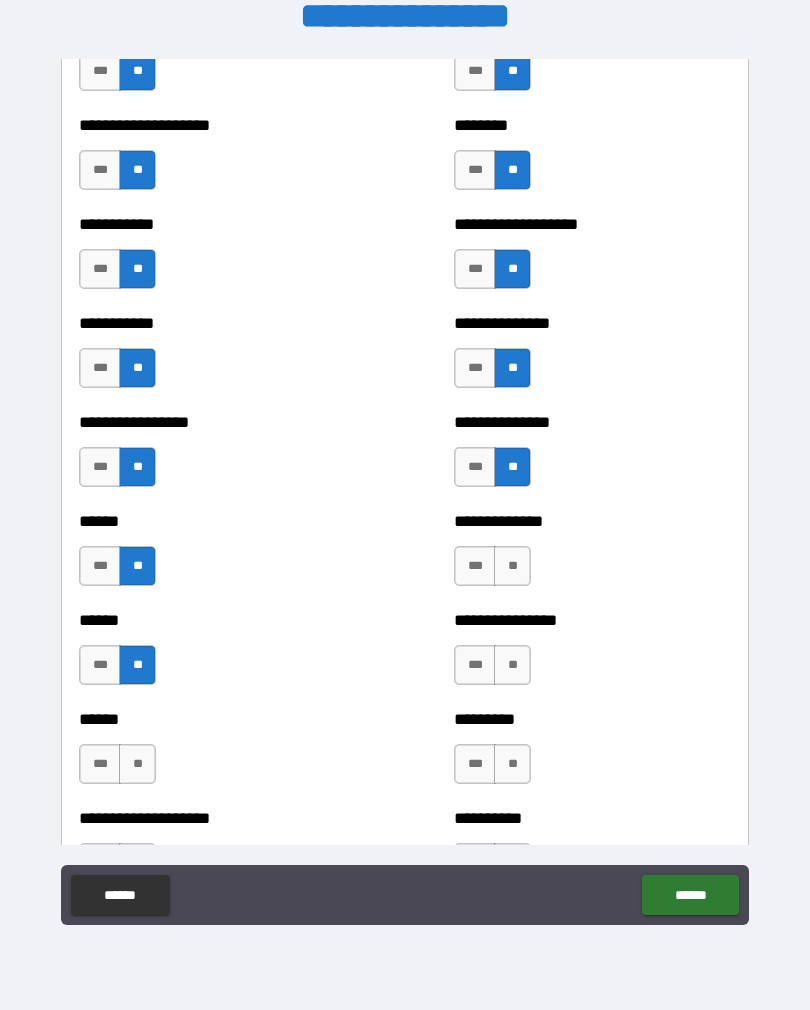 click on "**" at bounding box center (512, 566) 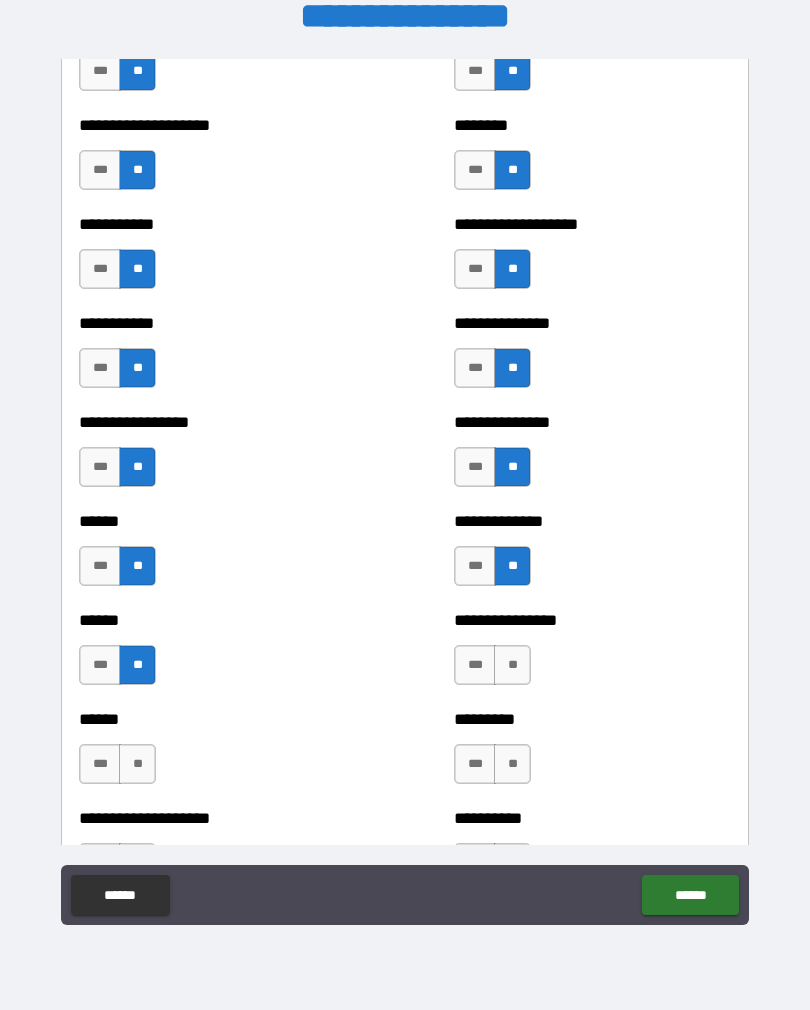 click on "**" at bounding box center [512, 665] 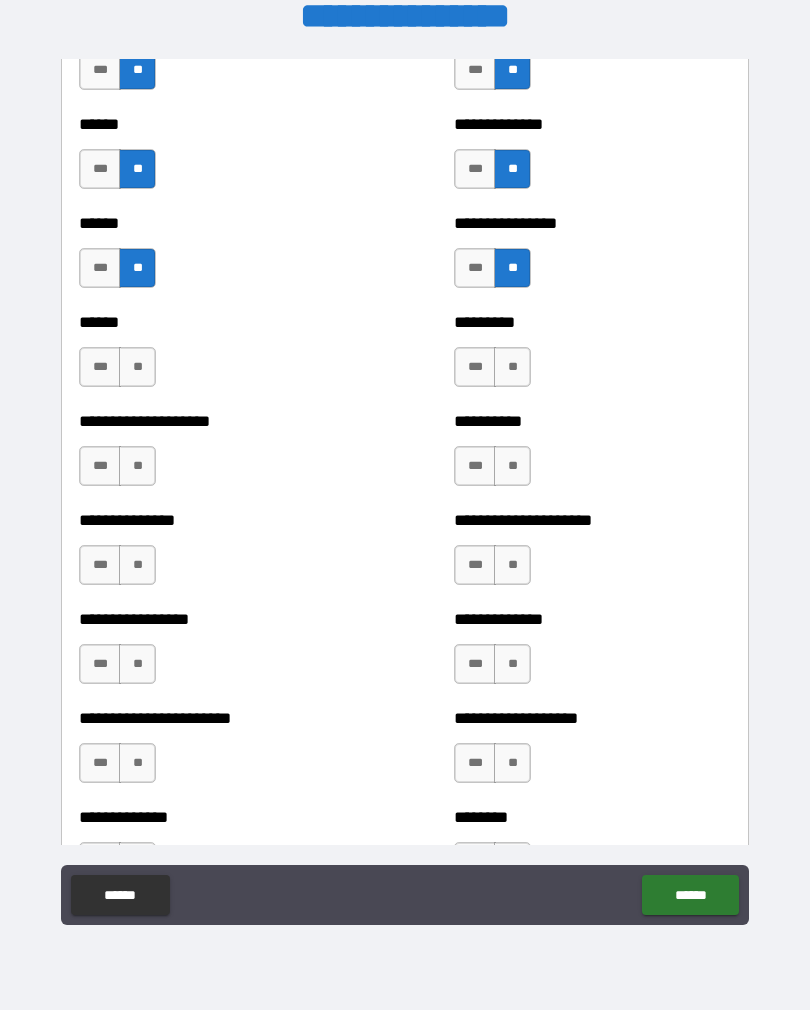 scroll, scrollTop: 3031, scrollLeft: 0, axis: vertical 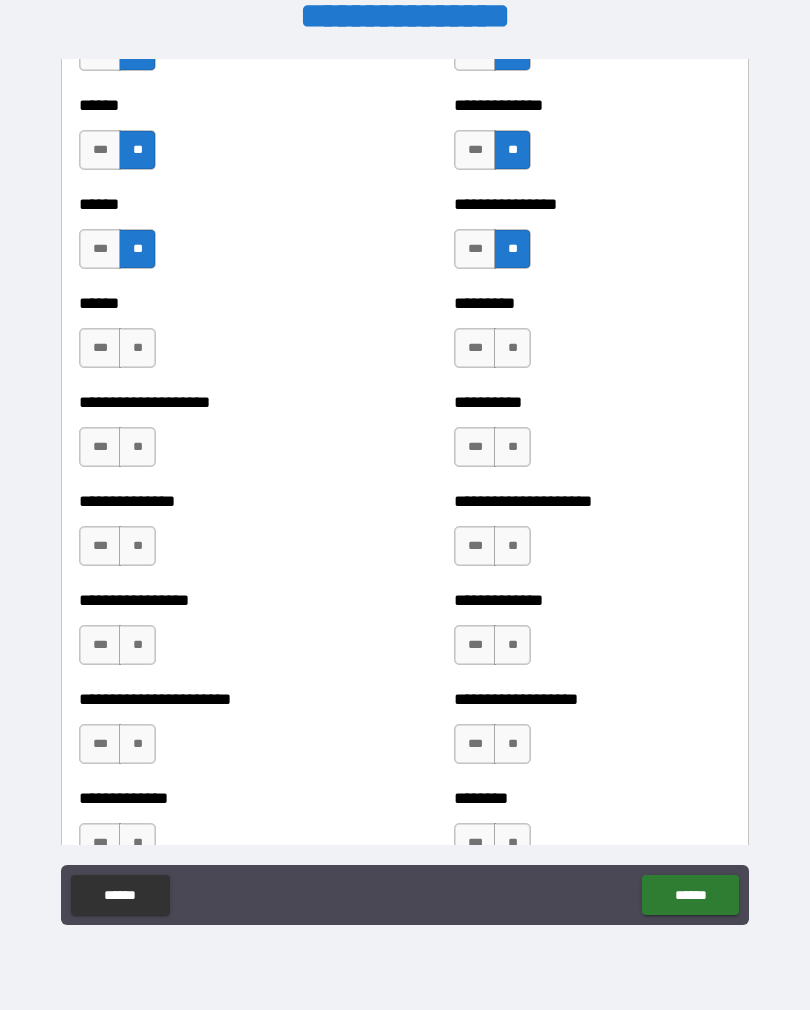 click on "**" at bounding box center (137, 348) 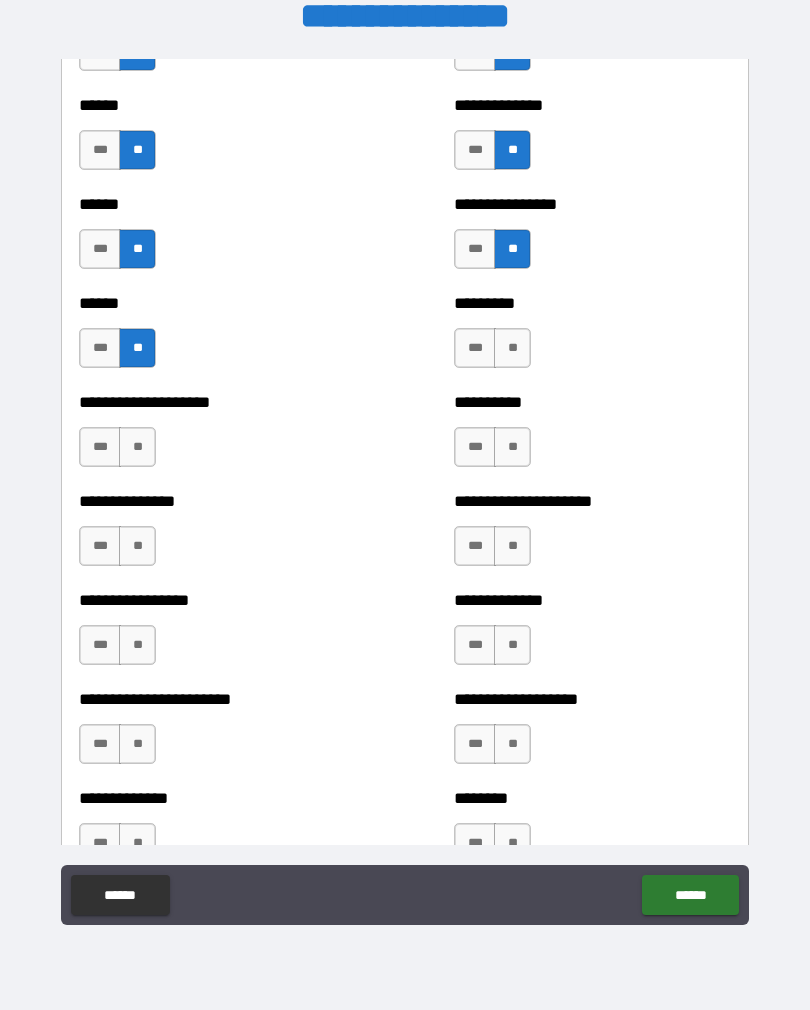 click on "**" at bounding box center (137, 447) 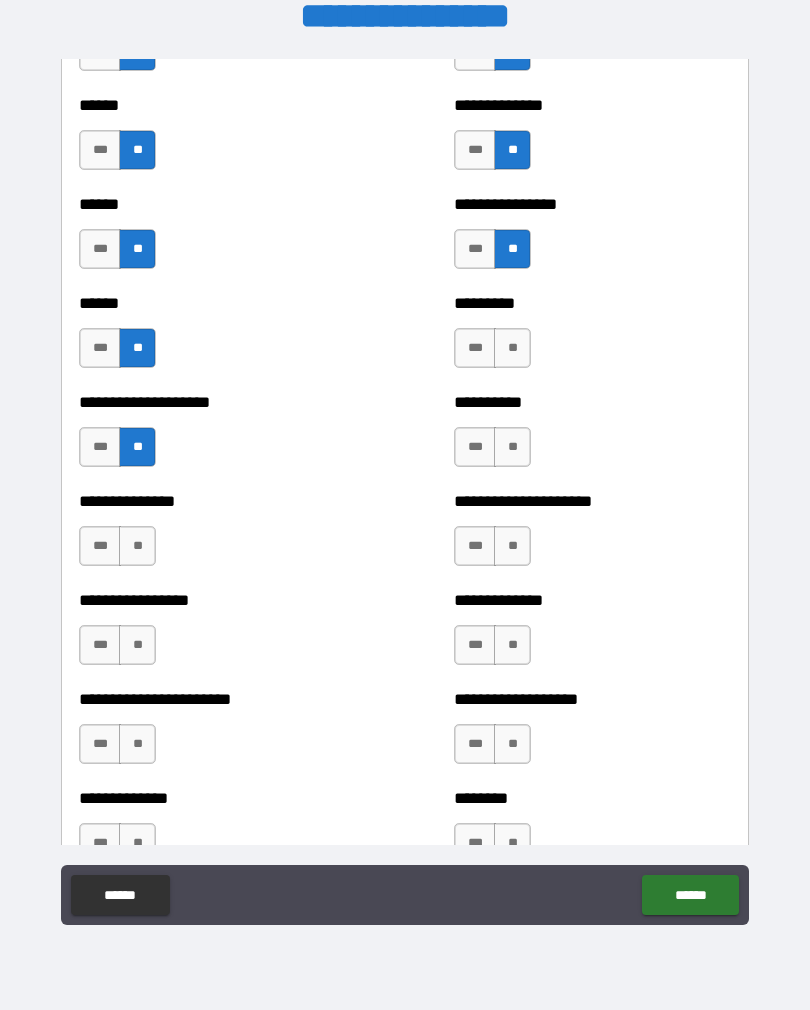 click on "**" at bounding box center (137, 546) 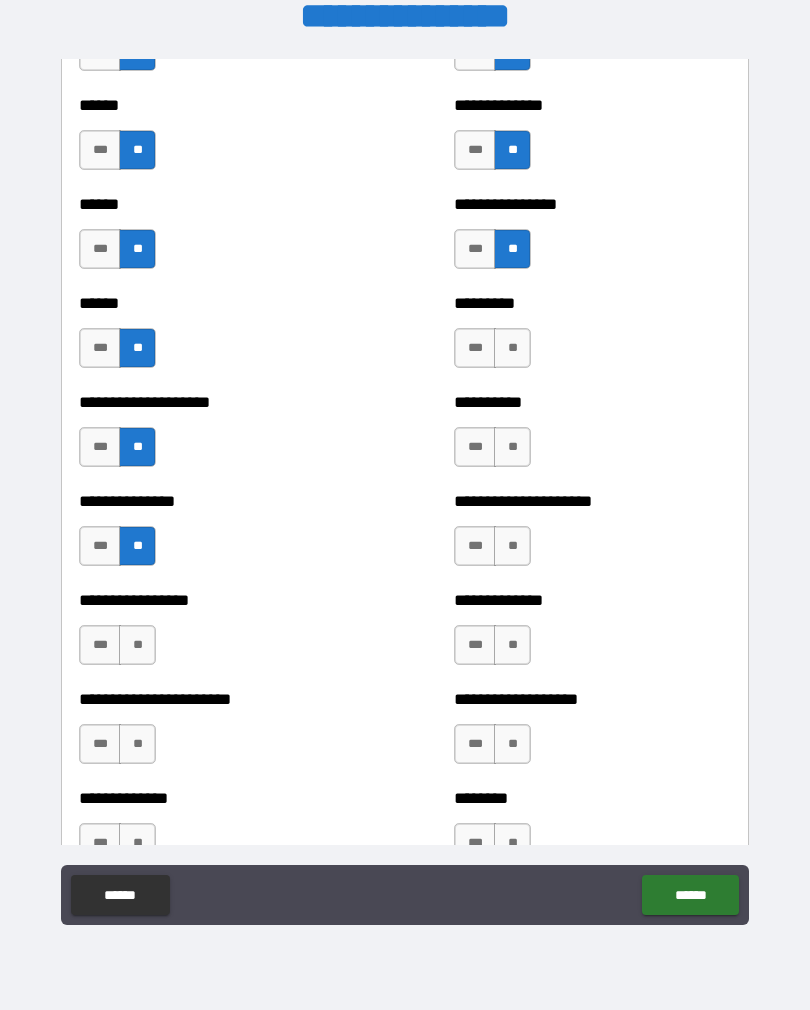 click on "**" at bounding box center [137, 645] 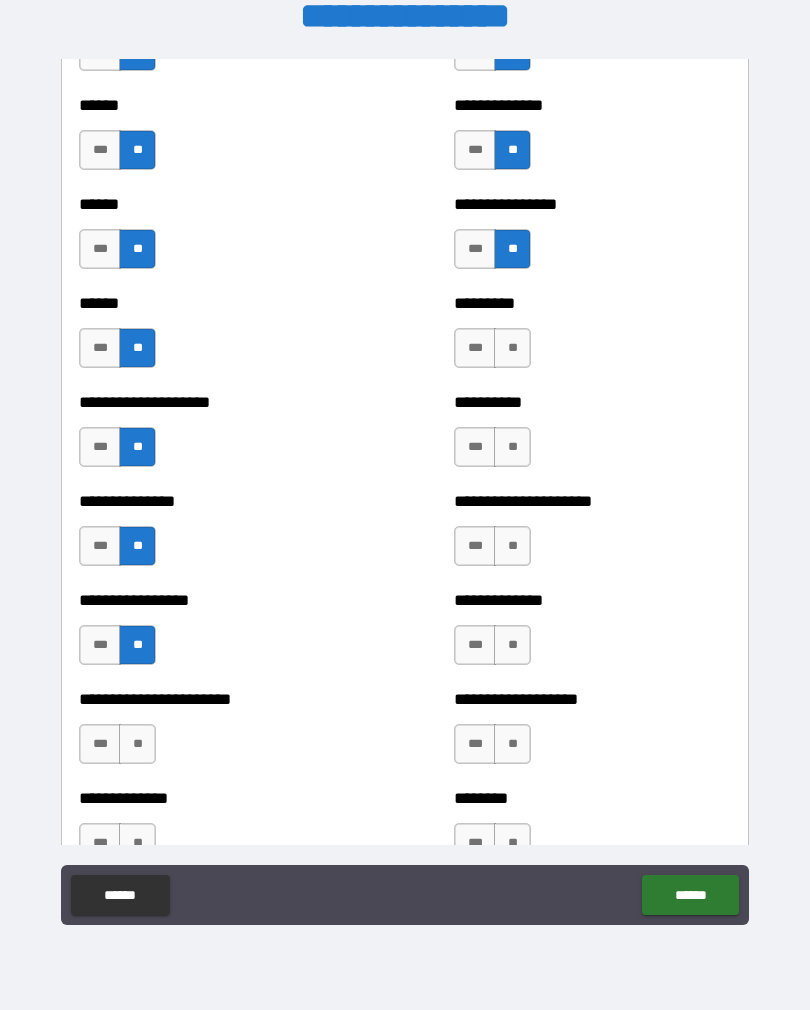 click on "**" at bounding box center (512, 744) 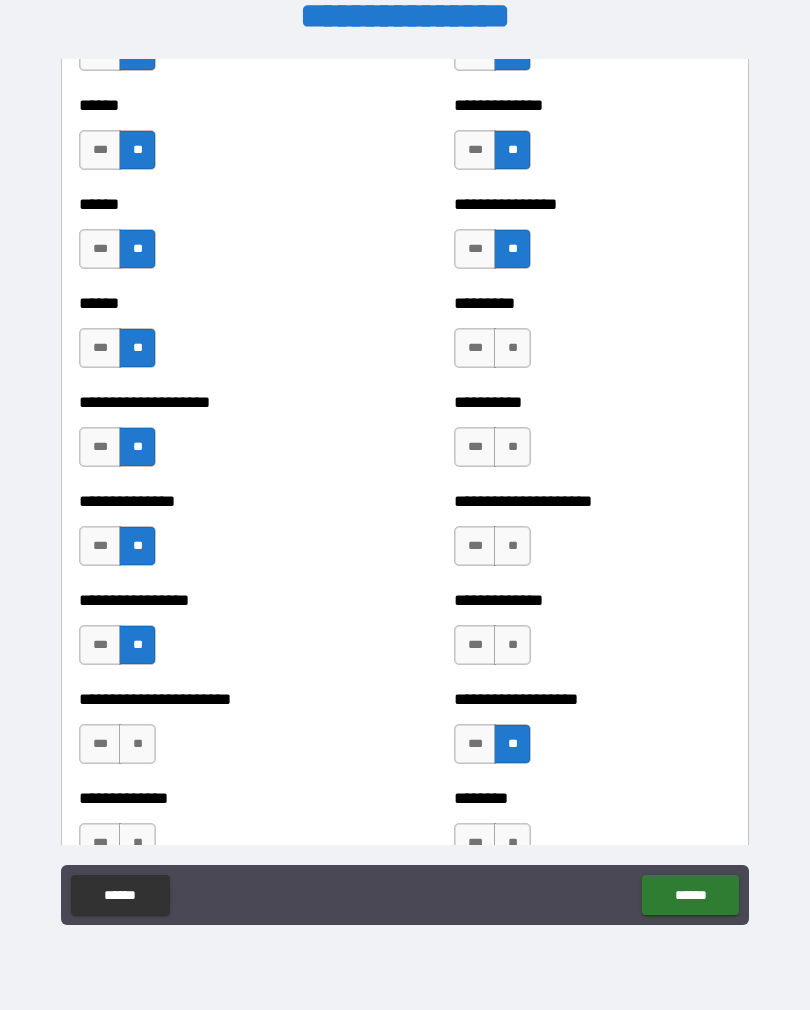 click on "**" at bounding box center [512, 645] 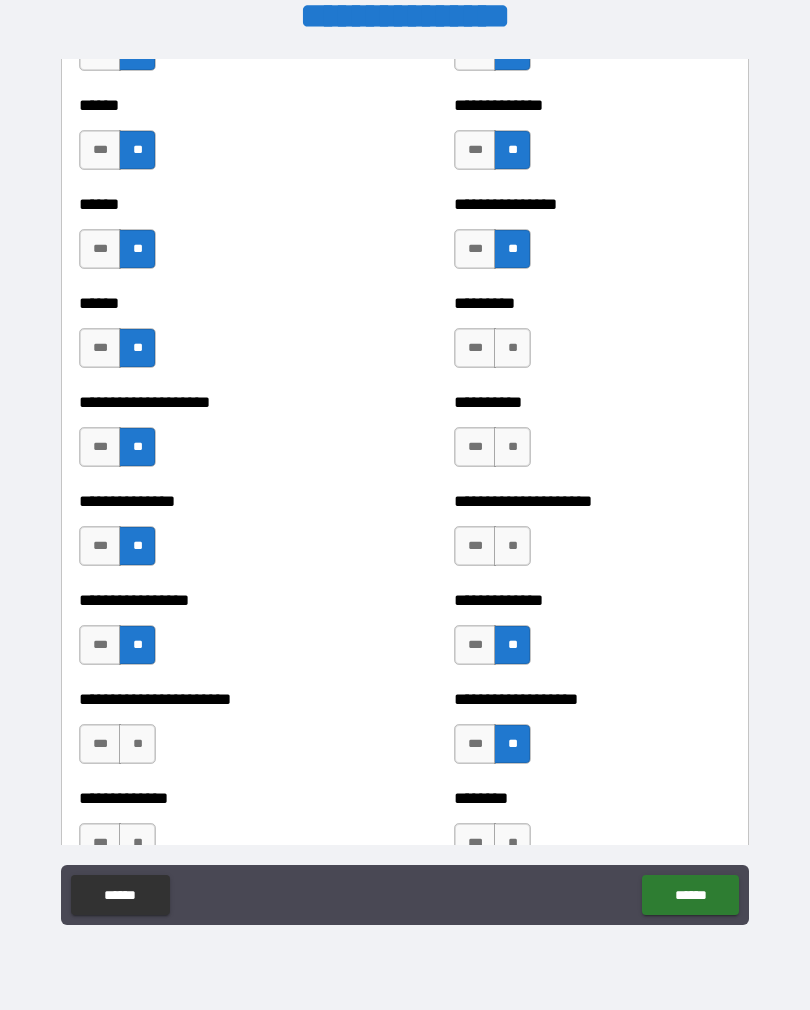 click on "**" at bounding box center [512, 546] 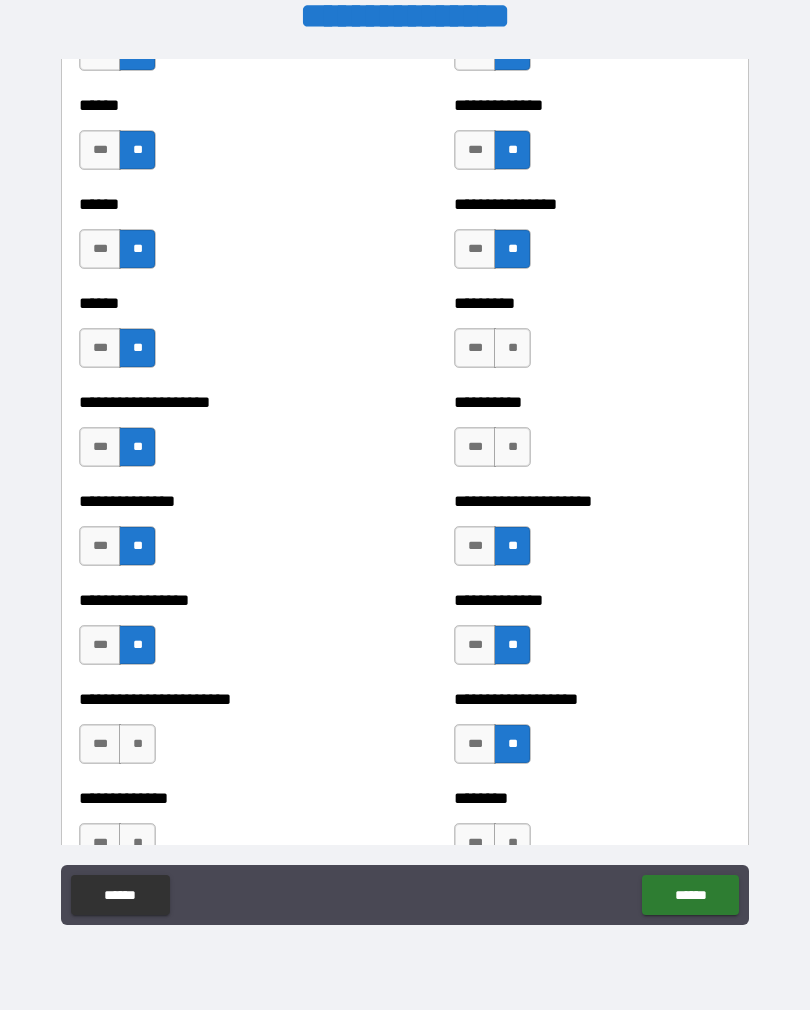 click on "**" at bounding box center (512, 447) 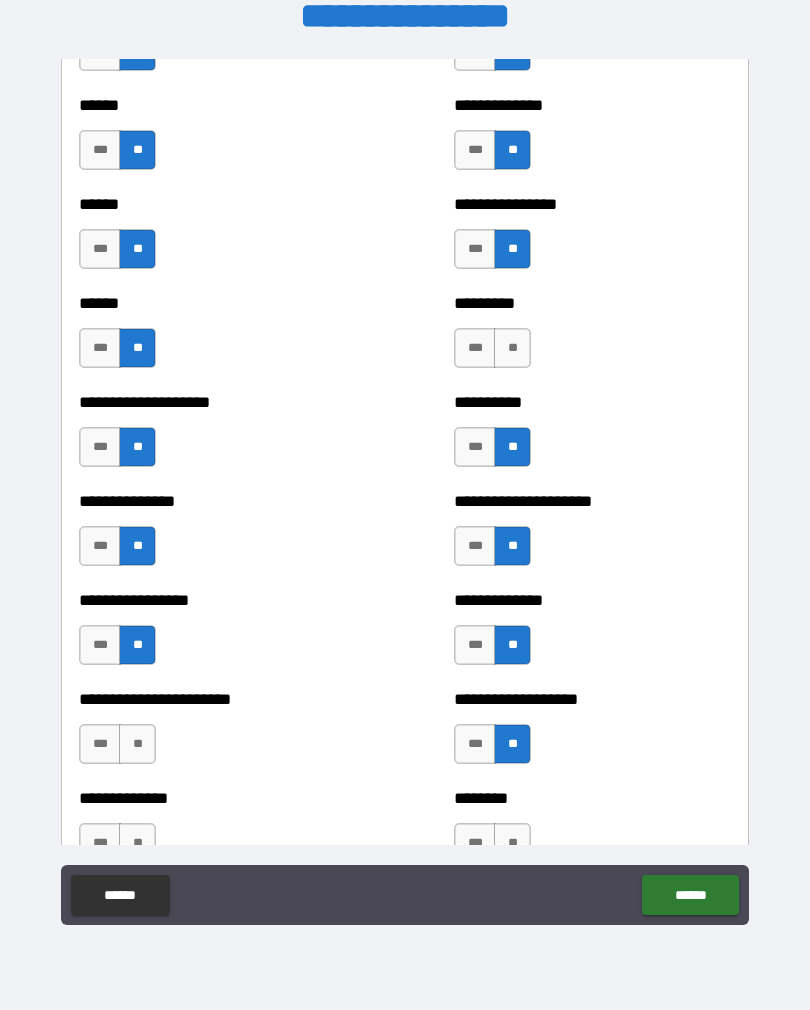 click on "**" at bounding box center (512, 348) 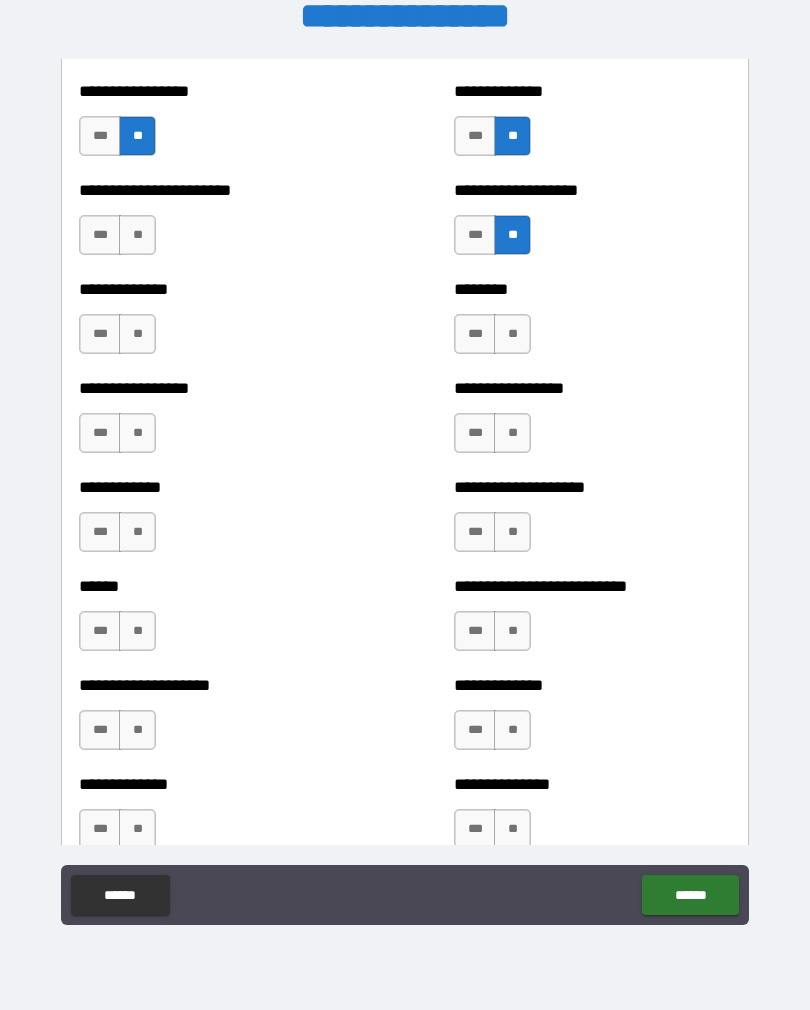 scroll, scrollTop: 3541, scrollLeft: 0, axis: vertical 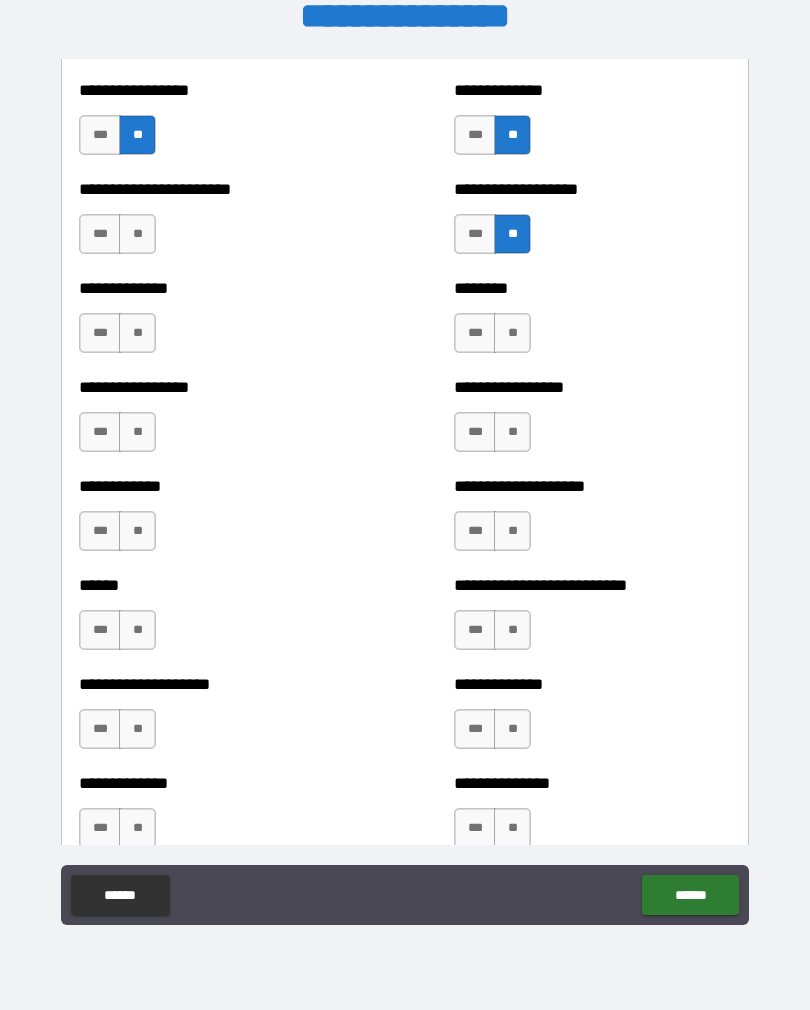 click on "**" at bounding box center [512, 333] 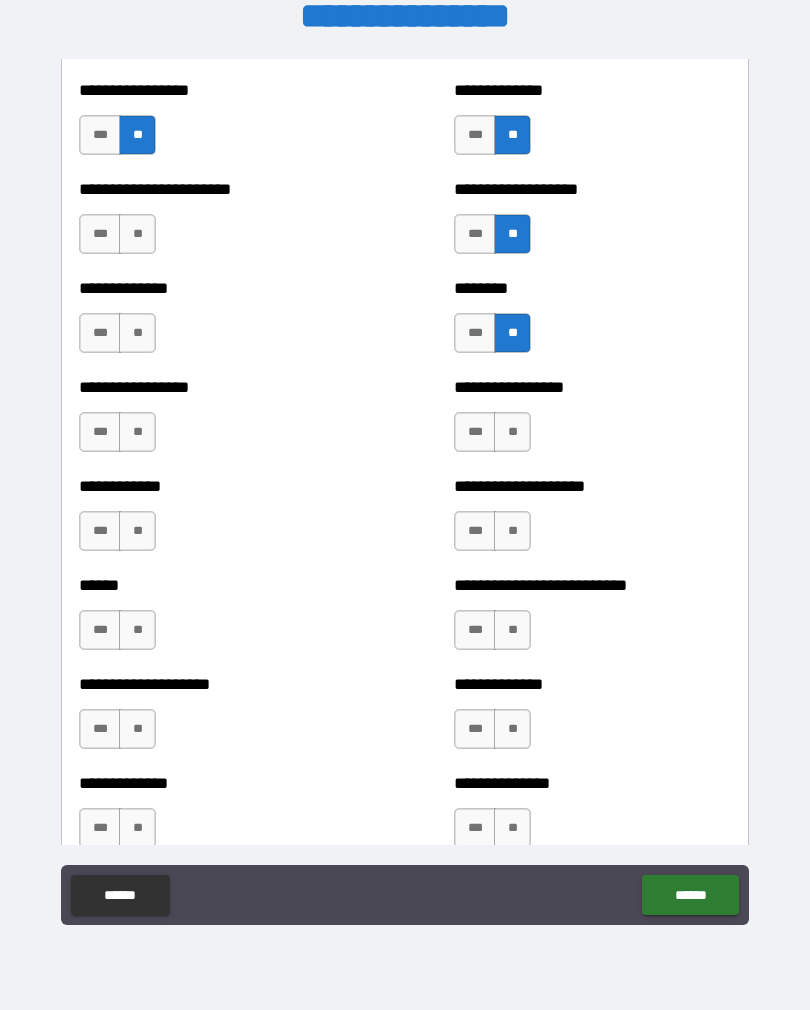 click on "**" at bounding box center (512, 432) 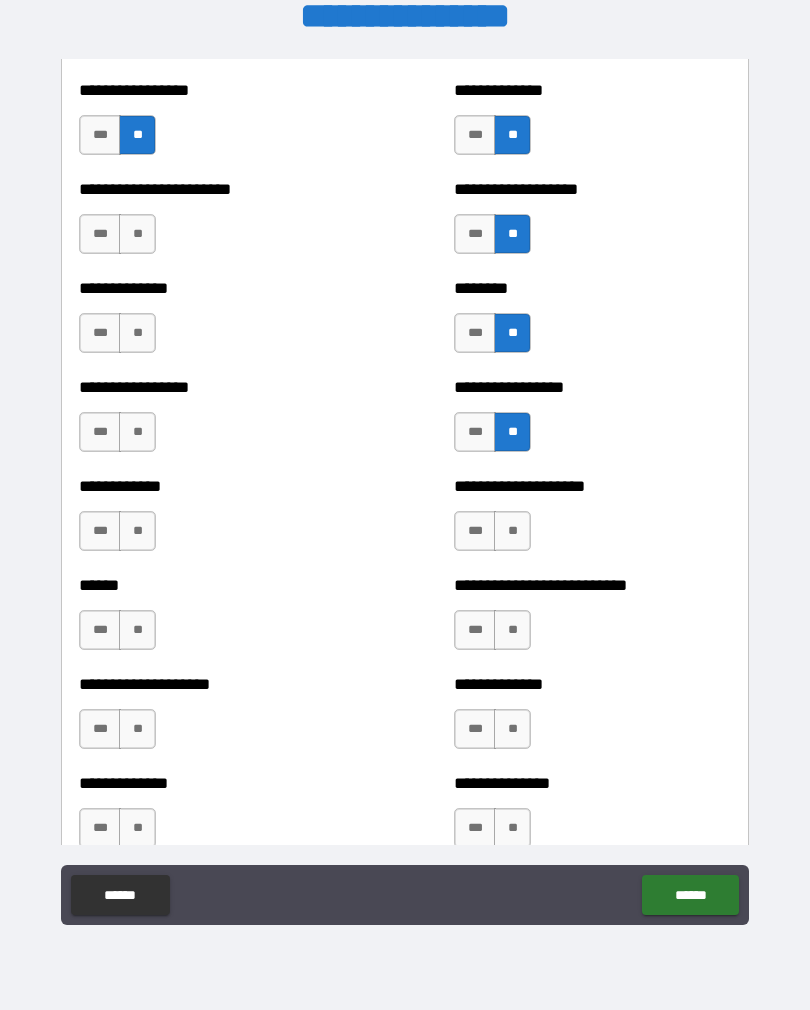 click on "**" at bounding box center [512, 531] 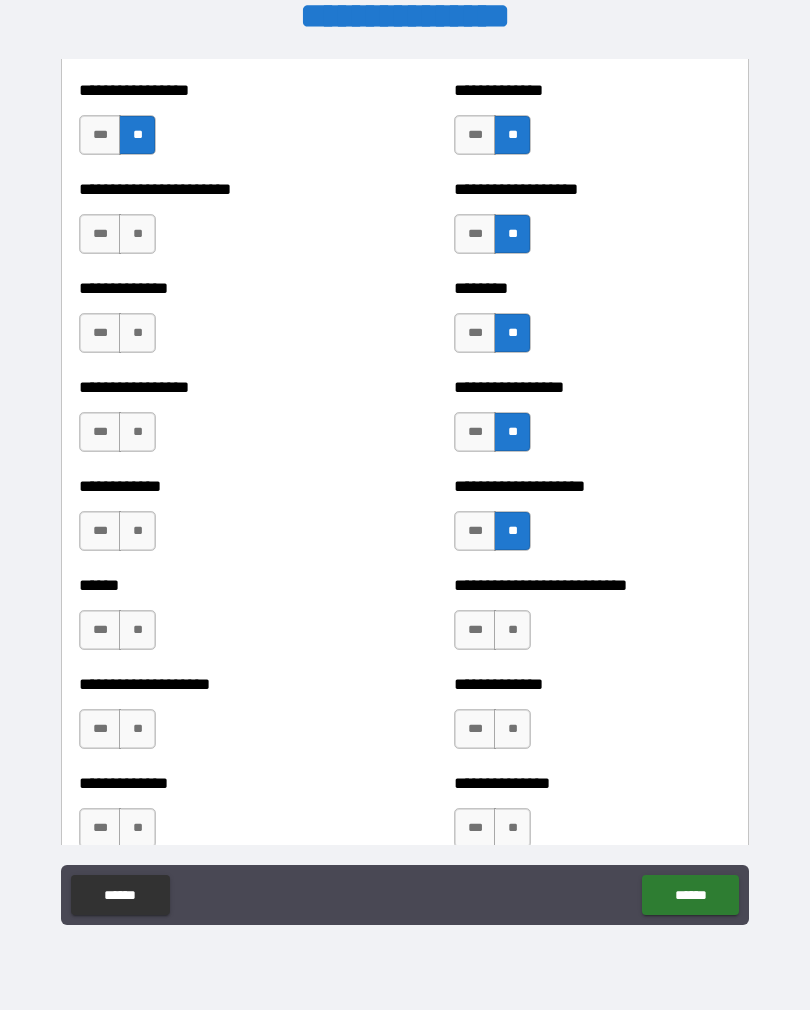 click on "**" at bounding box center [512, 630] 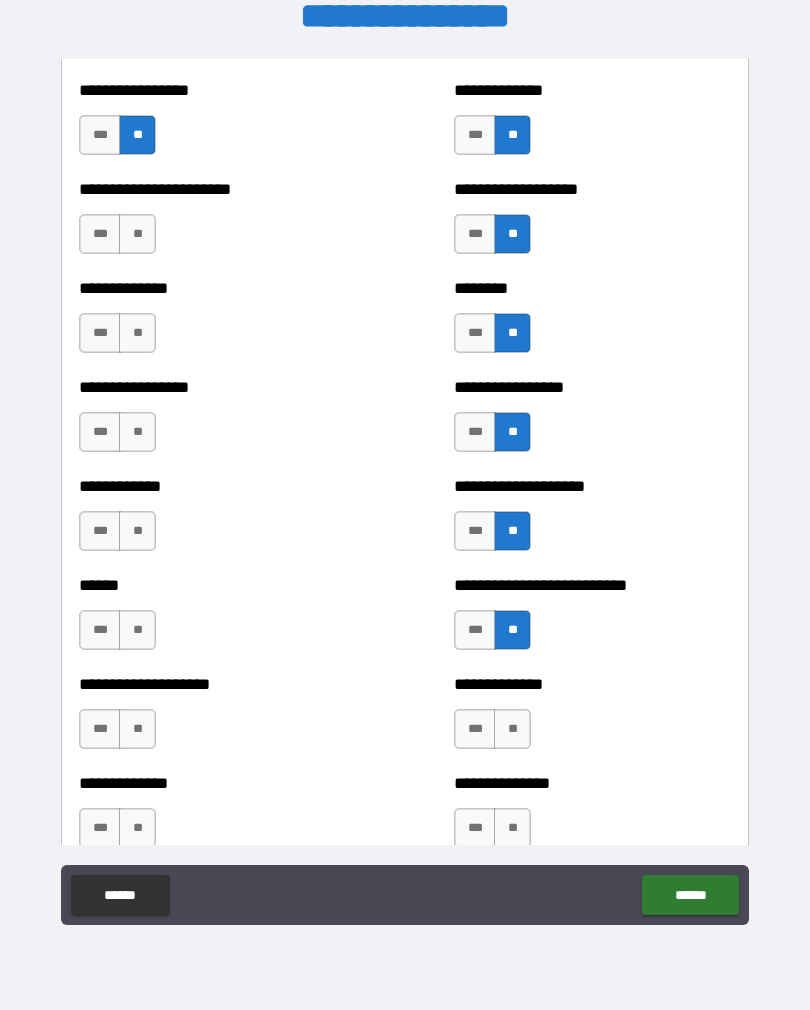 click on "**" at bounding box center (512, 729) 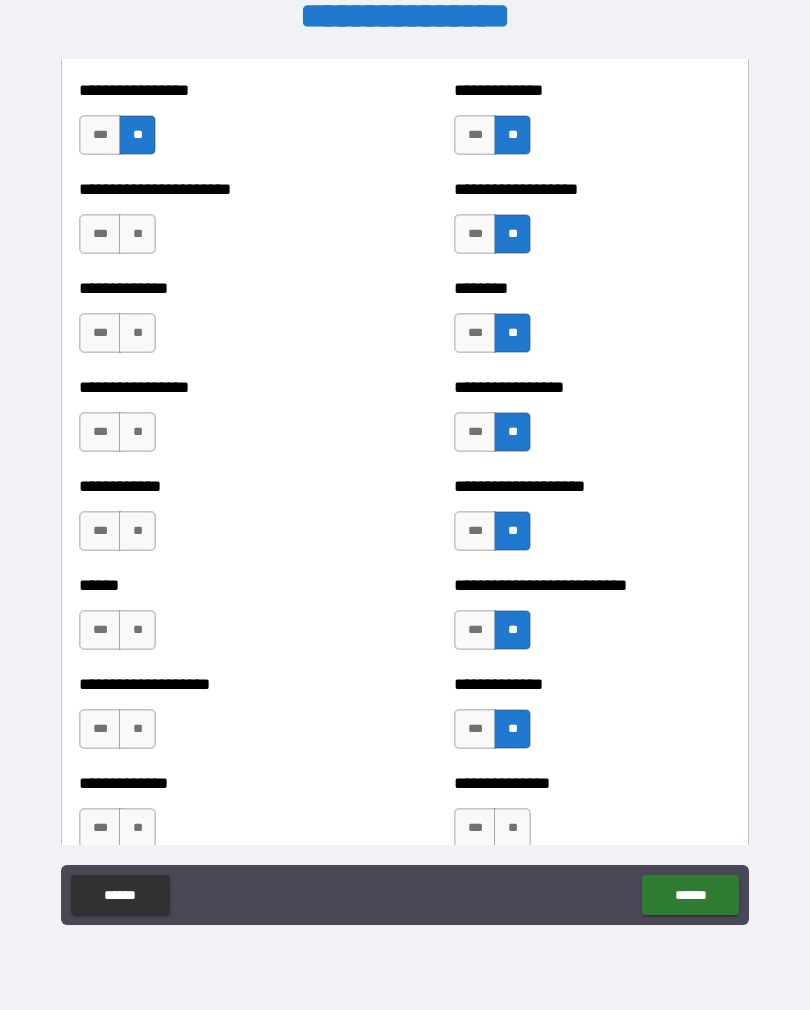 click on "**" at bounding box center (512, 828) 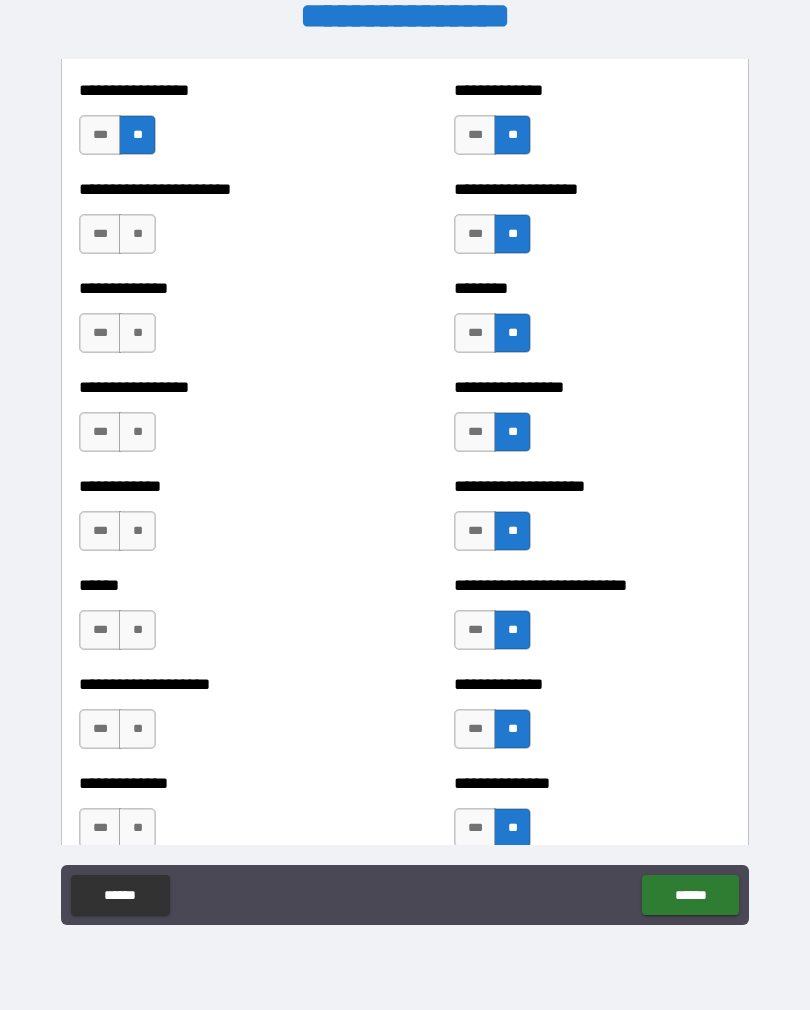 click on "**" at bounding box center (137, 828) 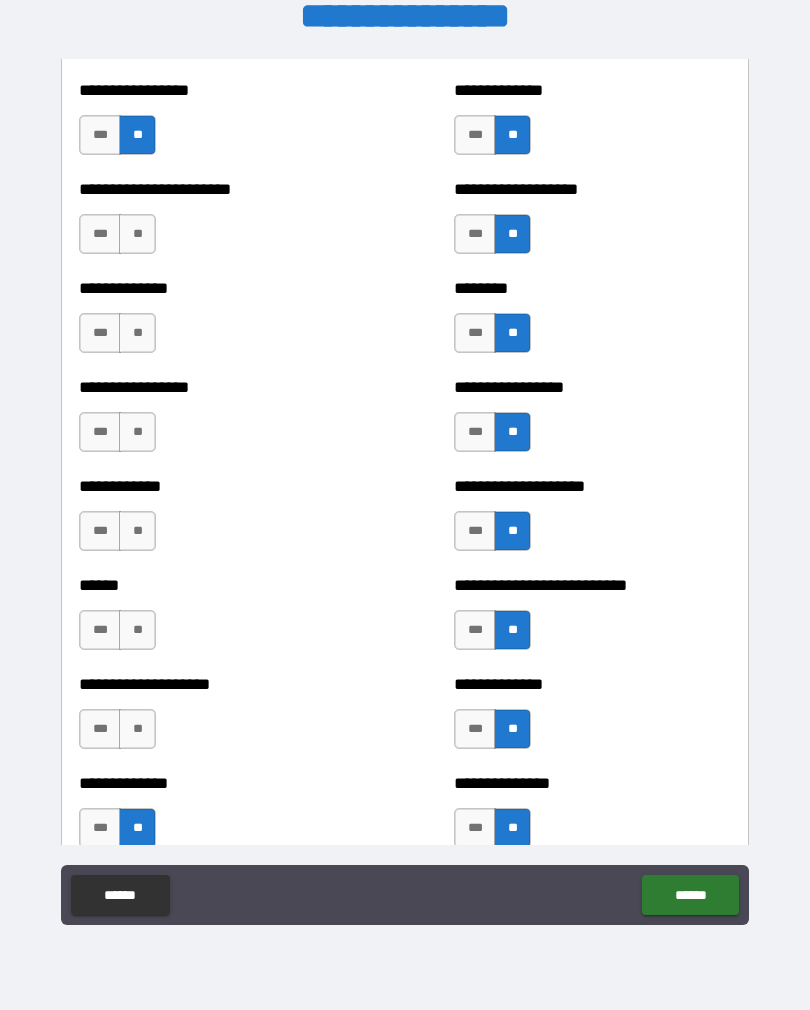 click on "**" at bounding box center [137, 729] 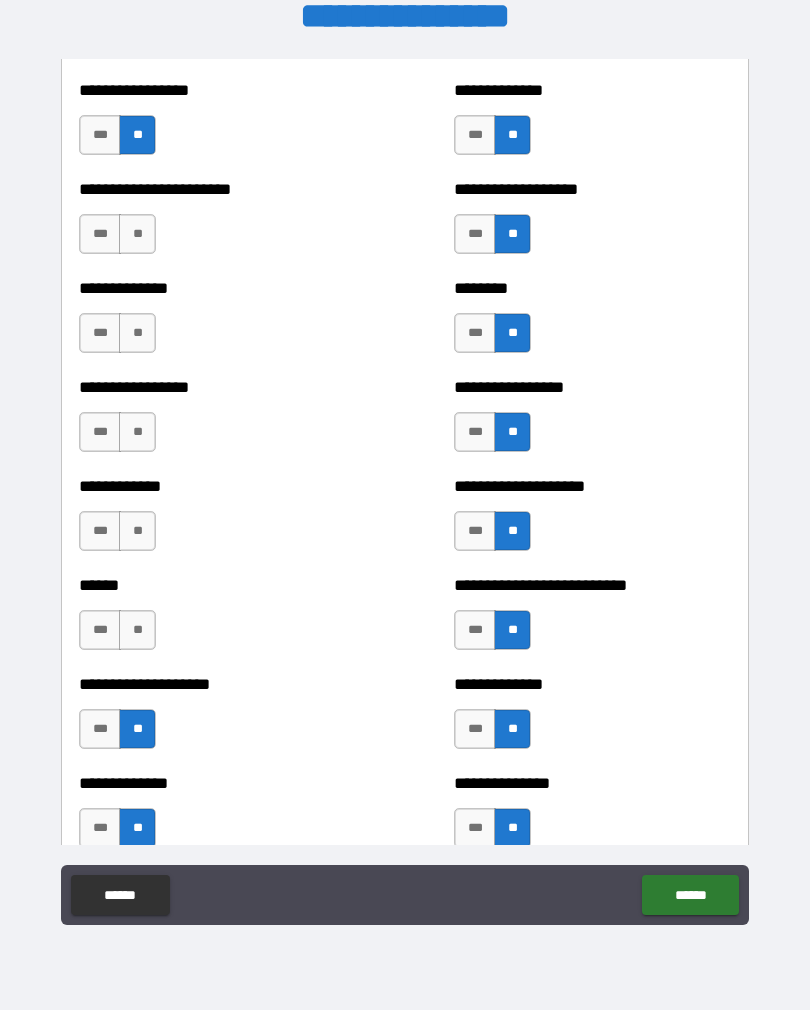 click on "**" at bounding box center [137, 630] 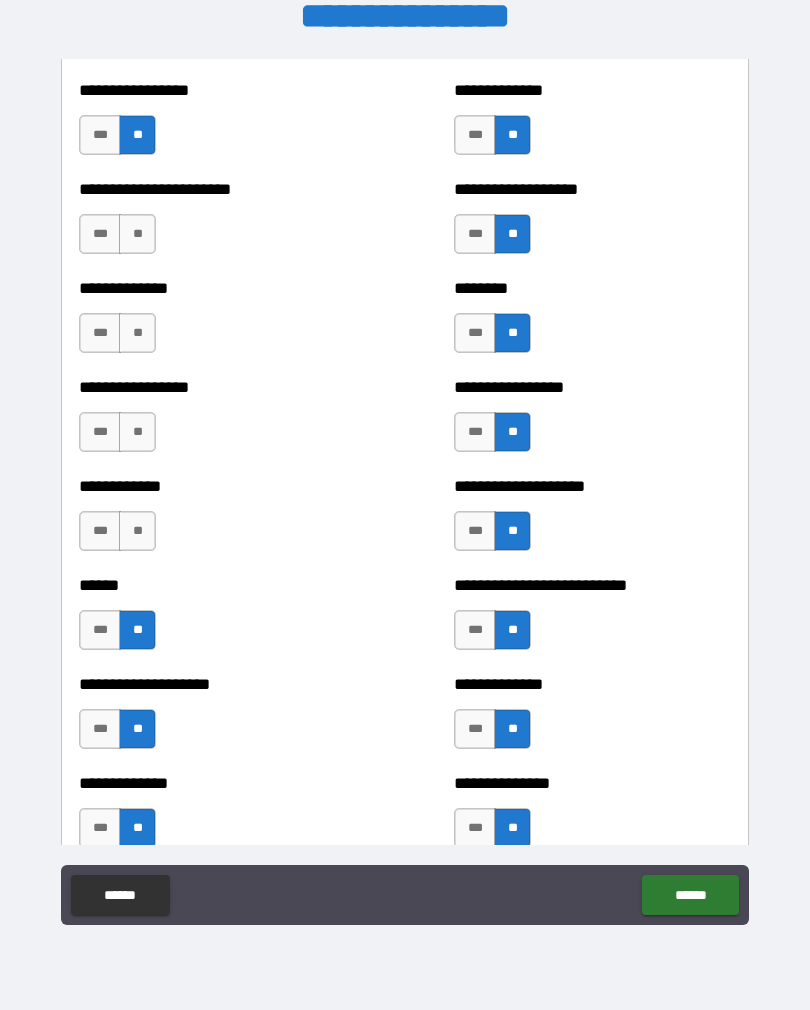 click on "**" at bounding box center (137, 531) 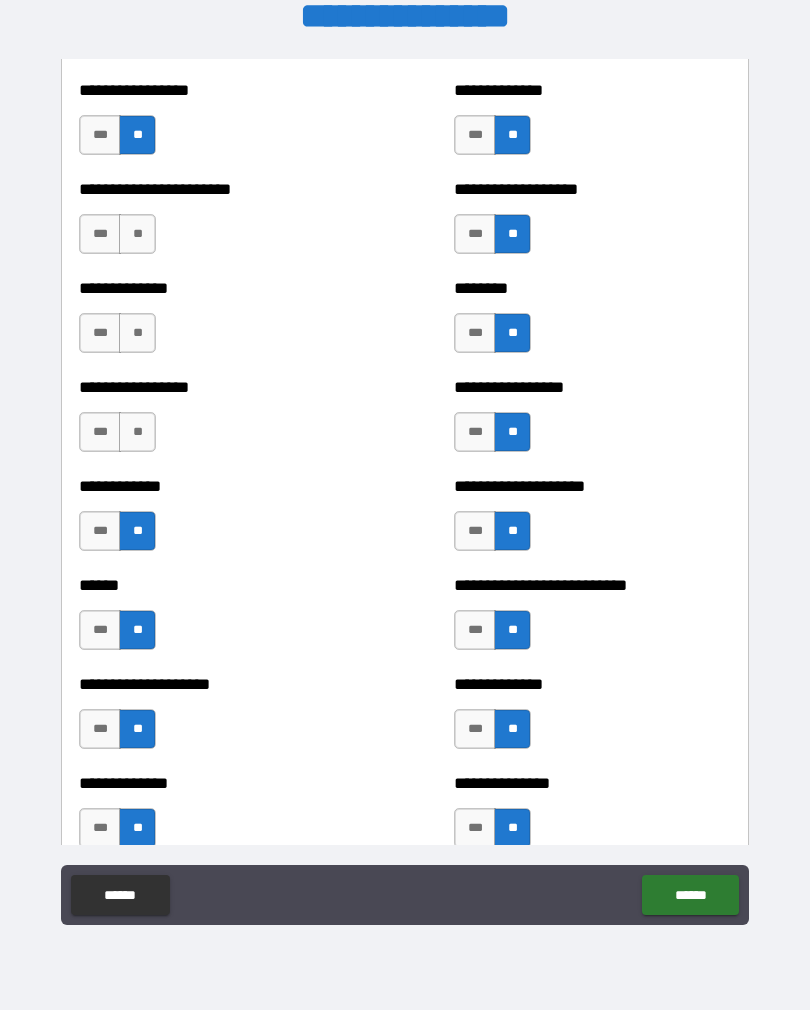 click on "**********" at bounding box center [217, 422] 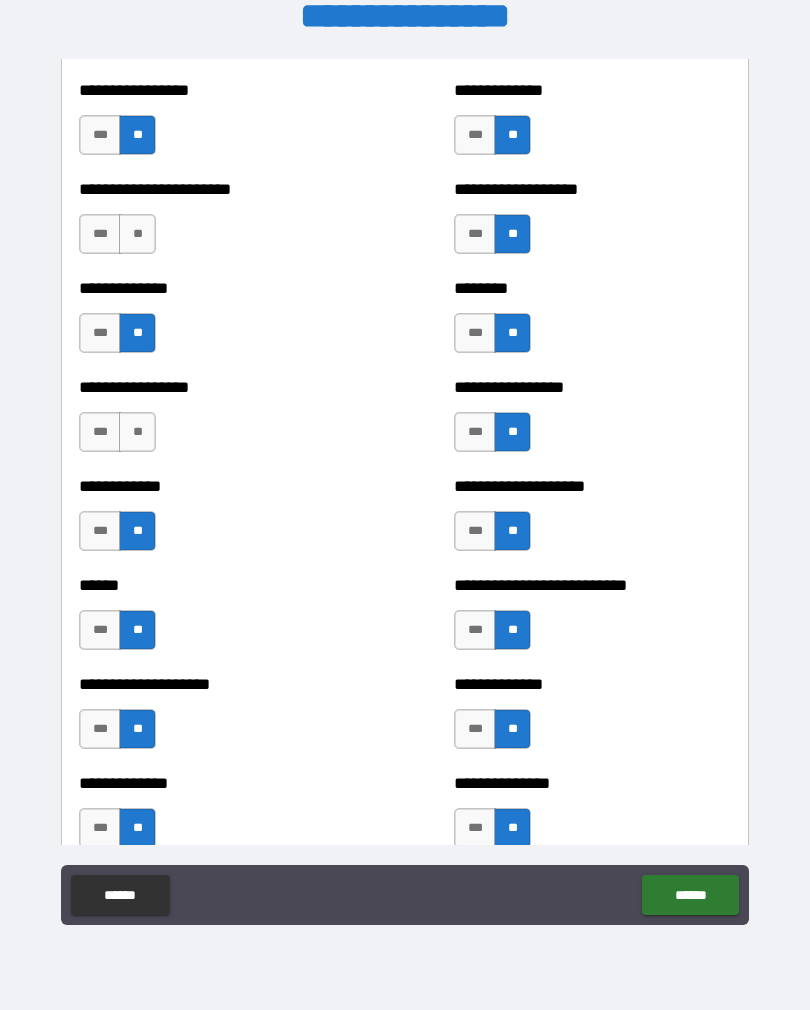 click on "**" at bounding box center [137, 234] 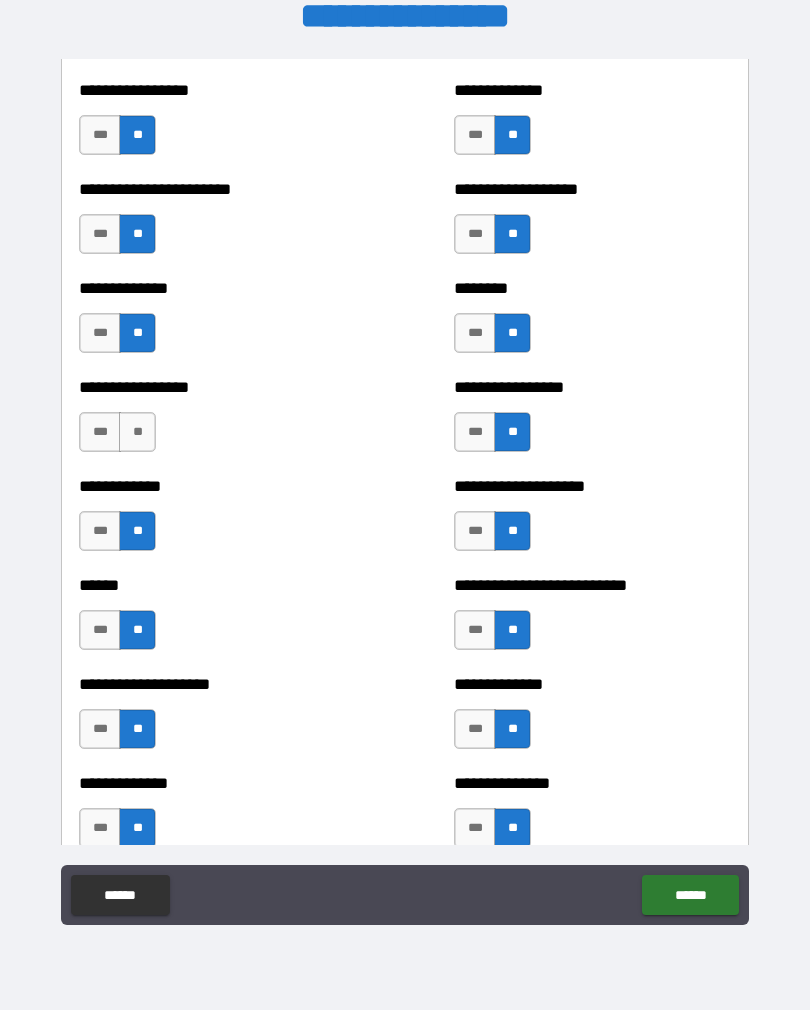 click on "**" at bounding box center [137, 432] 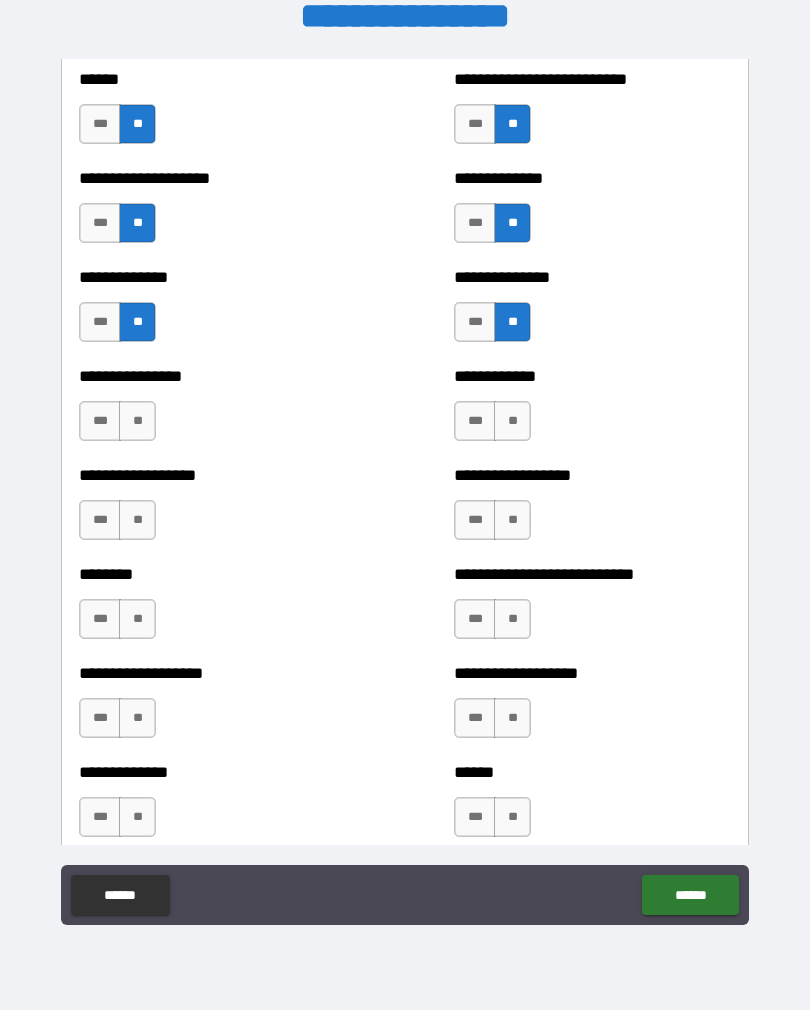 scroll, scrollTop: 4089, scrollLeft: 0, axis: vertical 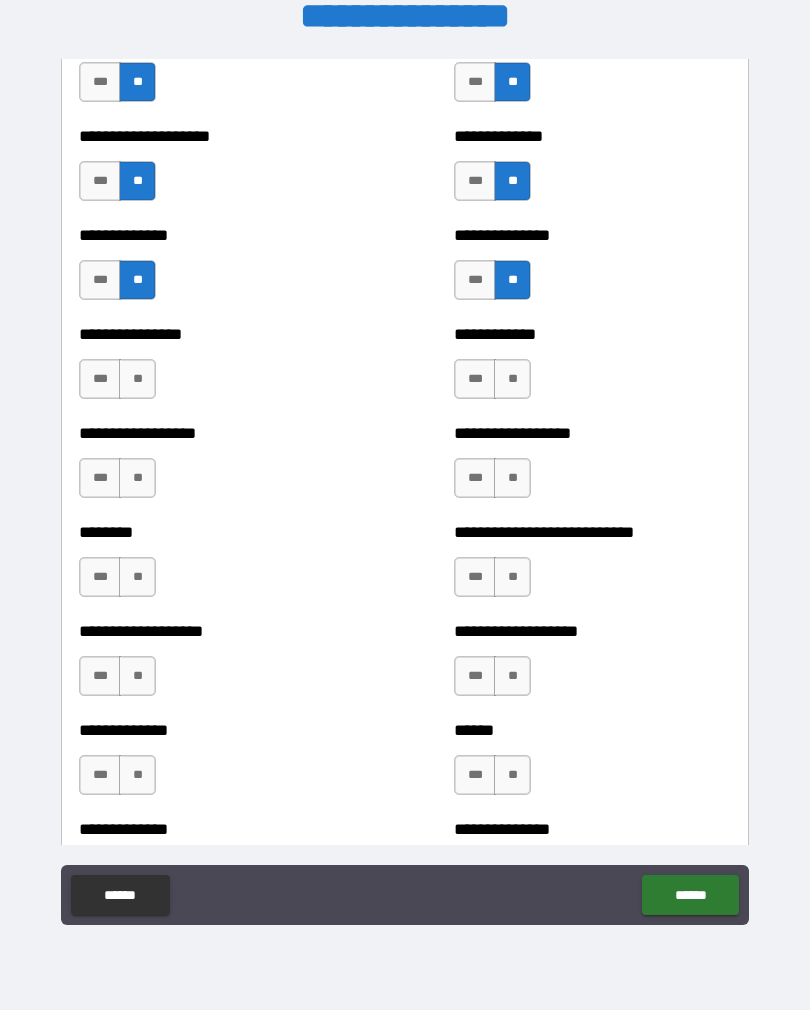 click on "**" at bounding box center [137, 379] 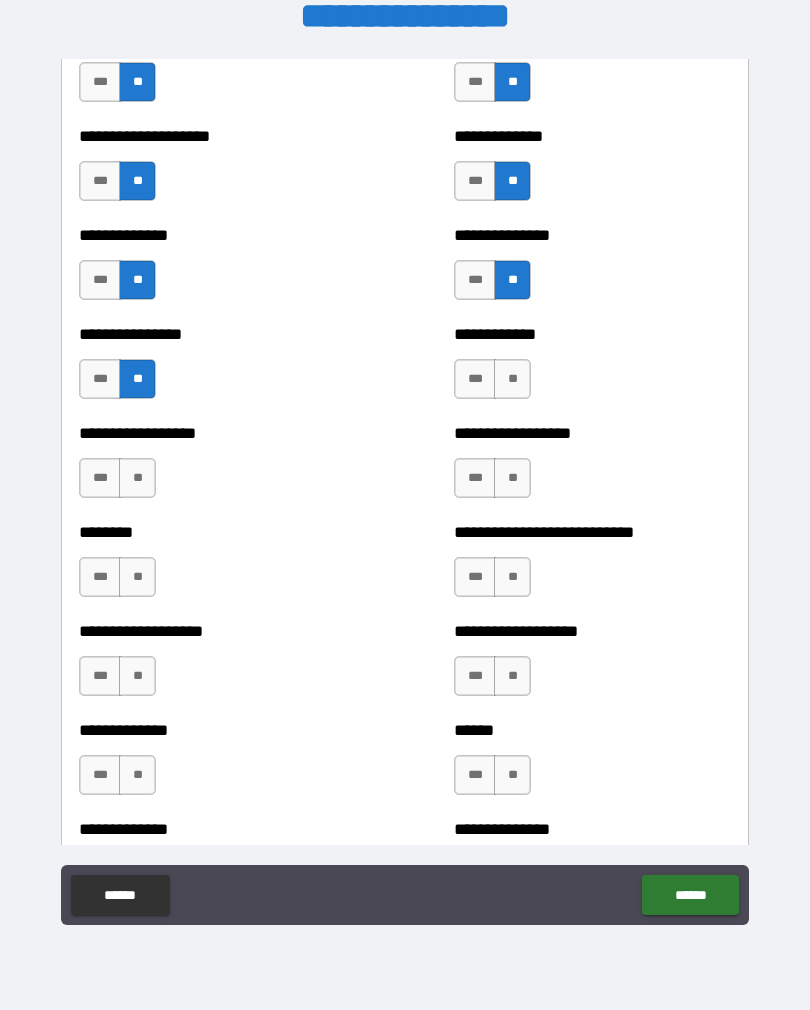 click on "**" at bounding box center (137, 478) 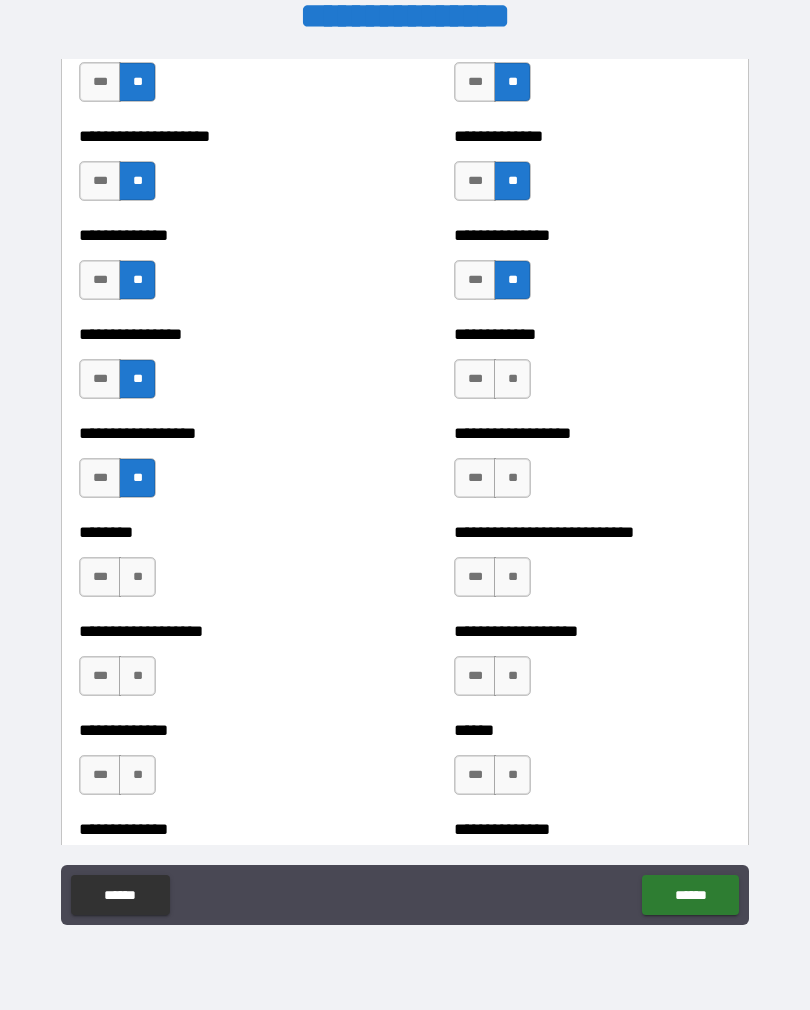 click on "**" at bounding box center [137, 577] 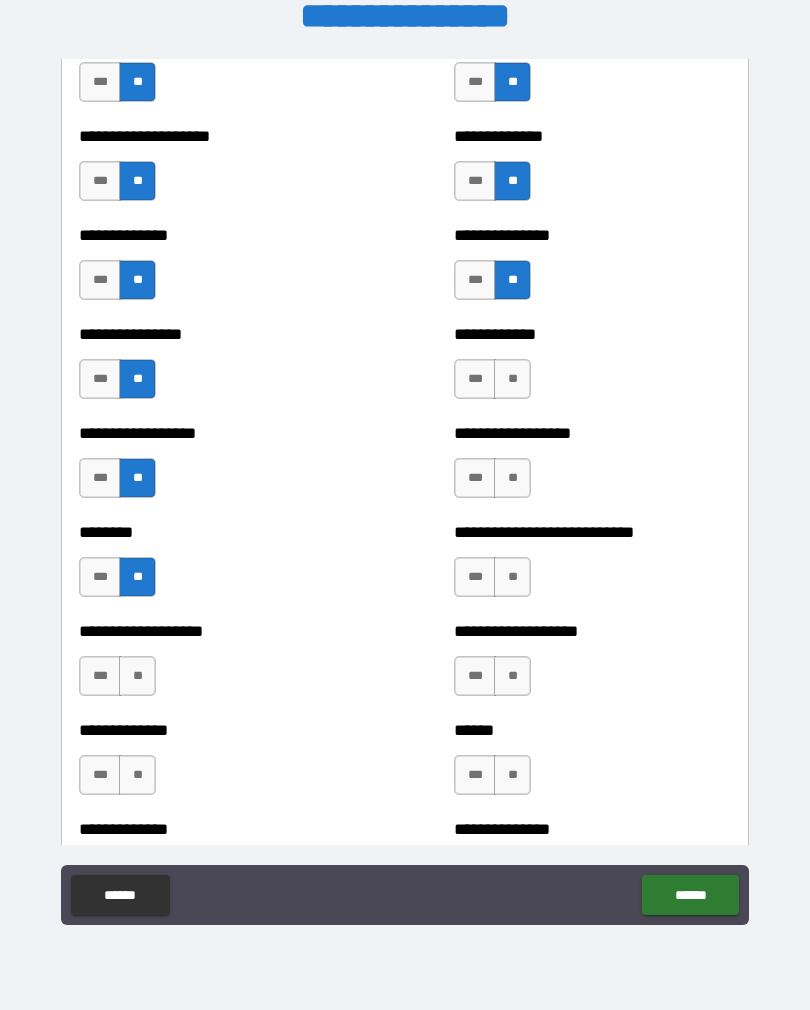 click on "**" at bounding box center (137, 676) 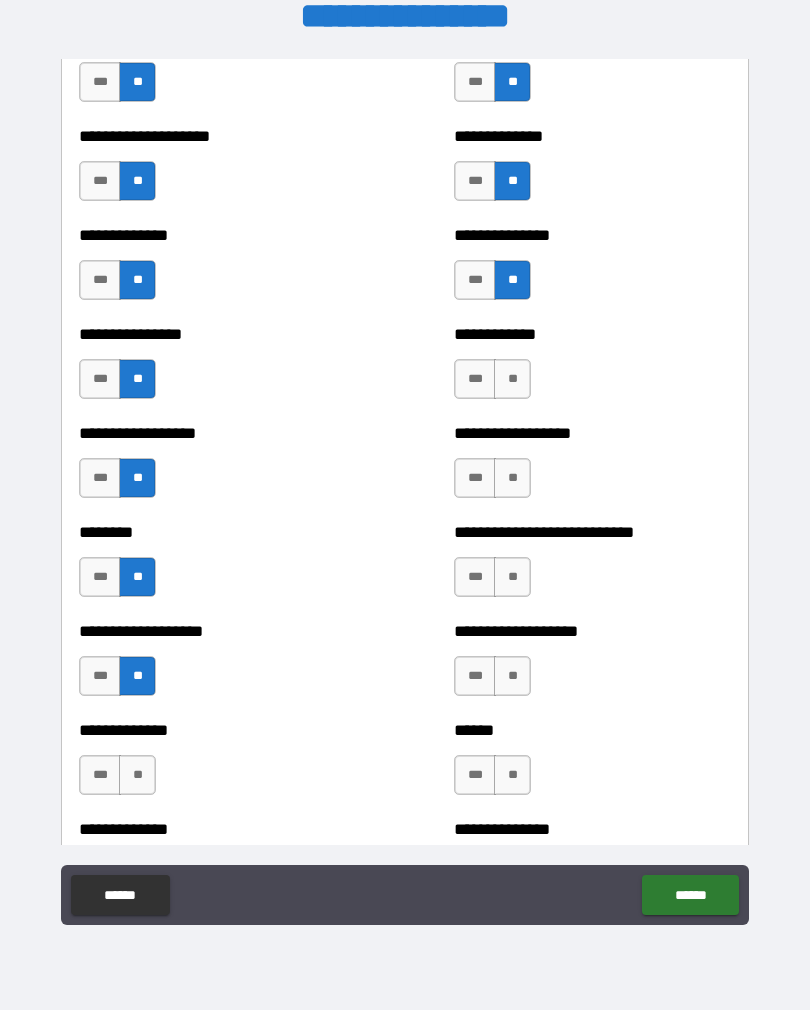 click on "**" at bounding box center (137, 775) 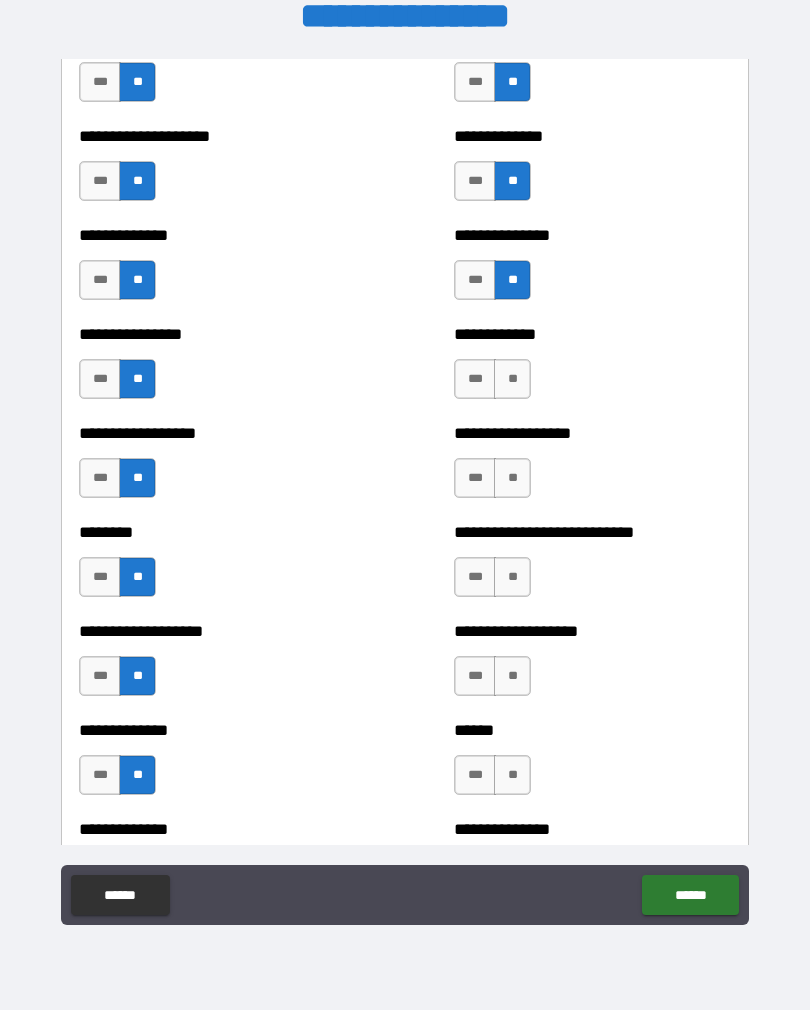 click on "**" at bounding box center (512, 775) 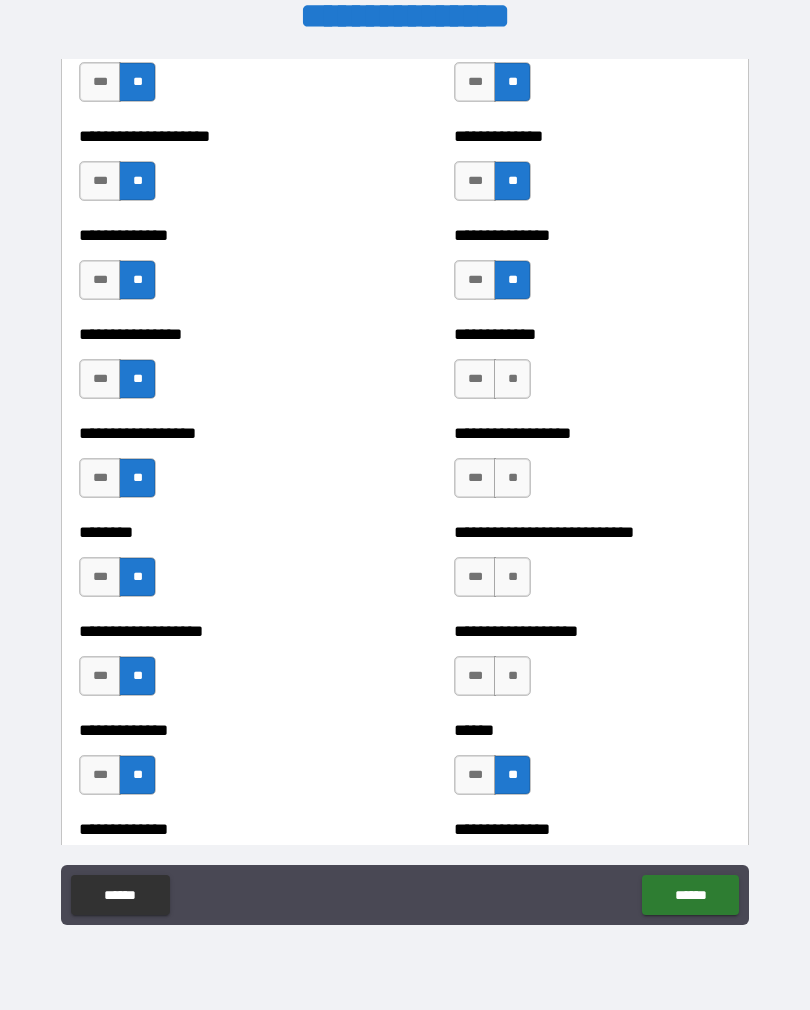click on "**" at bounding box center (512, 676) 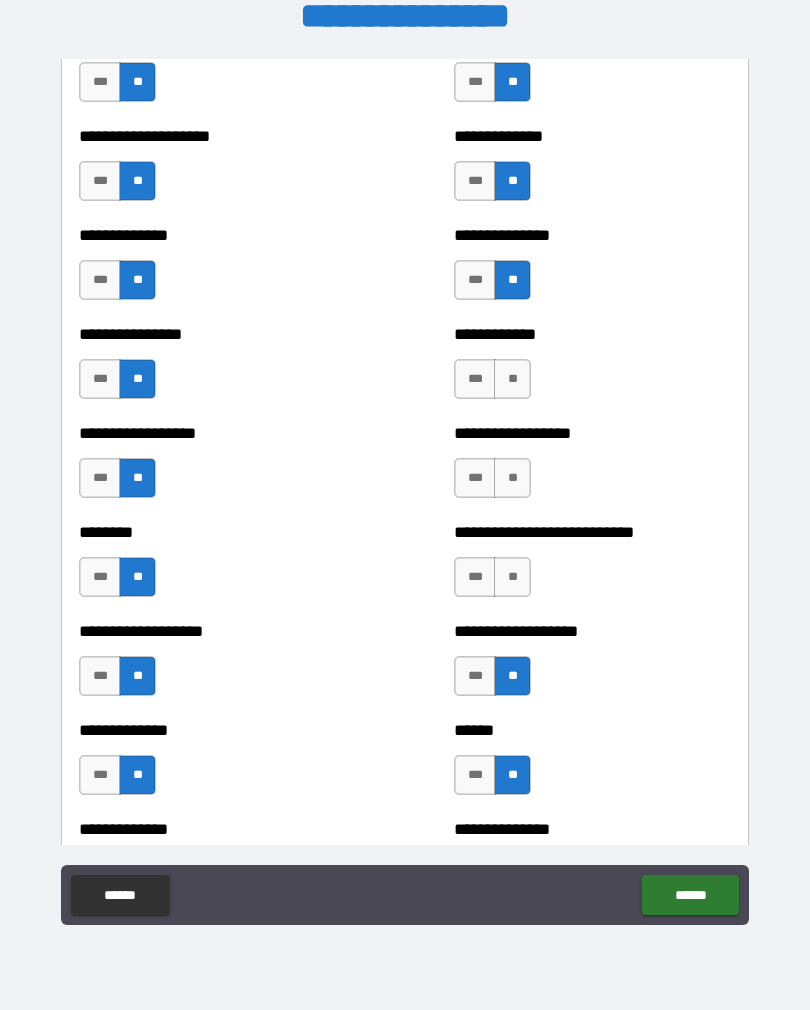 click on "**" at bounding box center [512, 577] 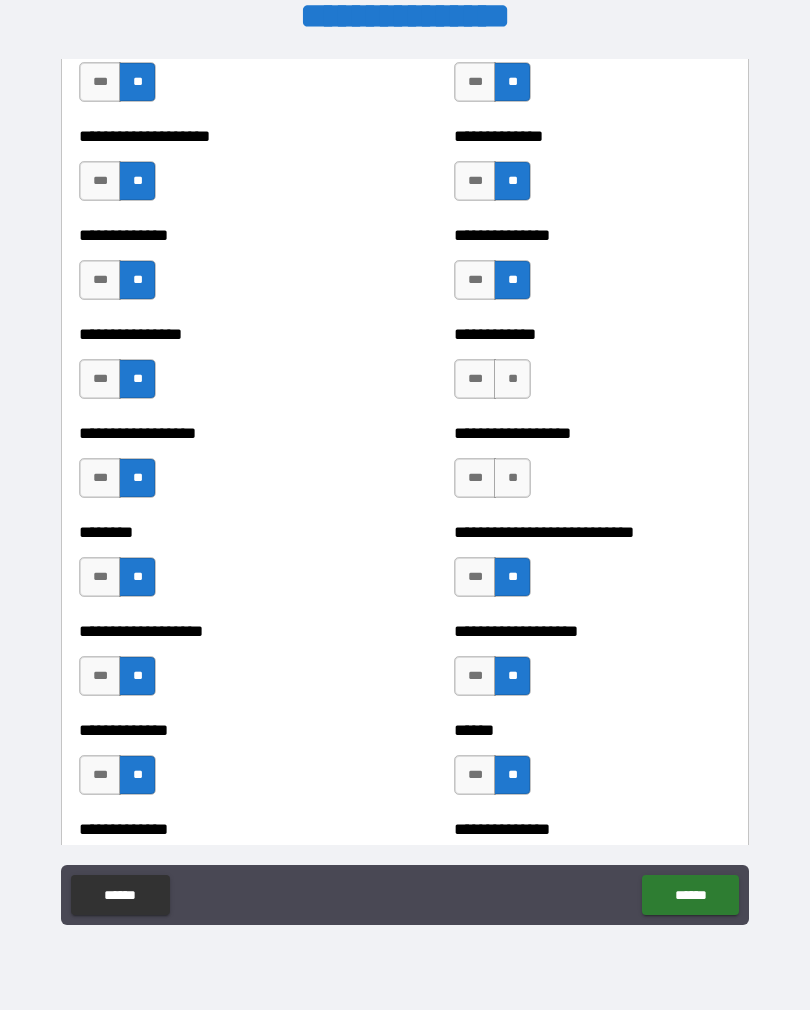 click on "**" at bounding box center (512, 478) 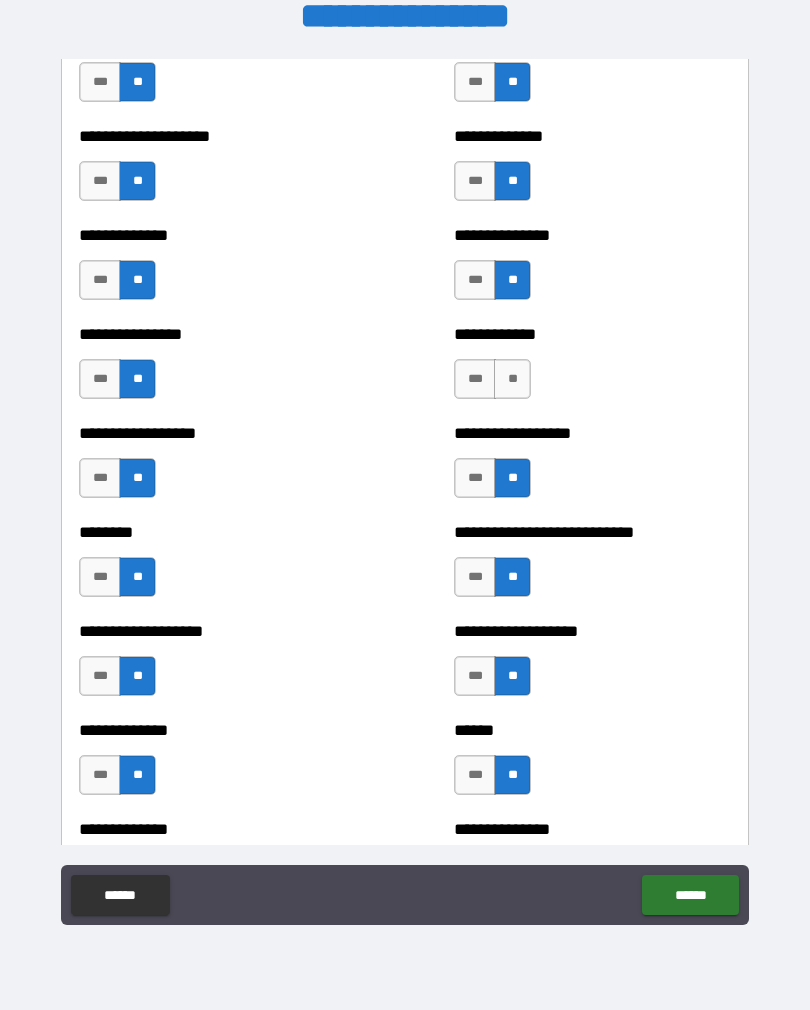 click on "**" at bounding box center (512, 379) 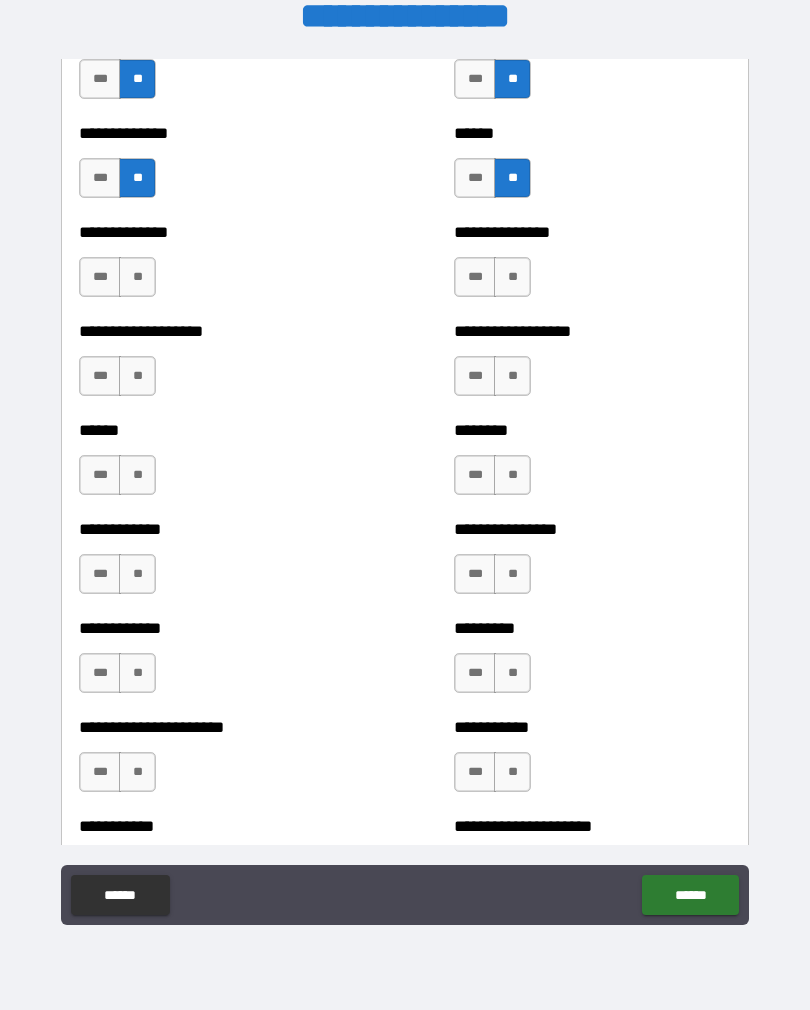 scroll, scrollTop: 4684, scrollLeft: 0, axis: vertical 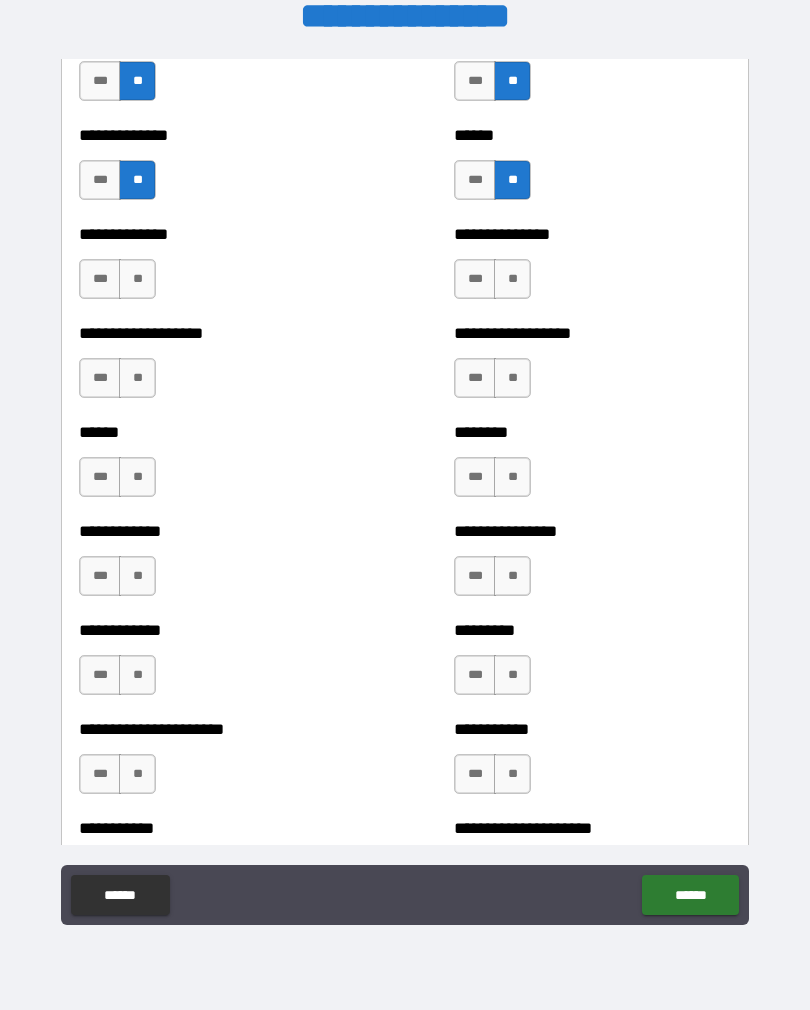click on "**" at bounding box center [137, 279] 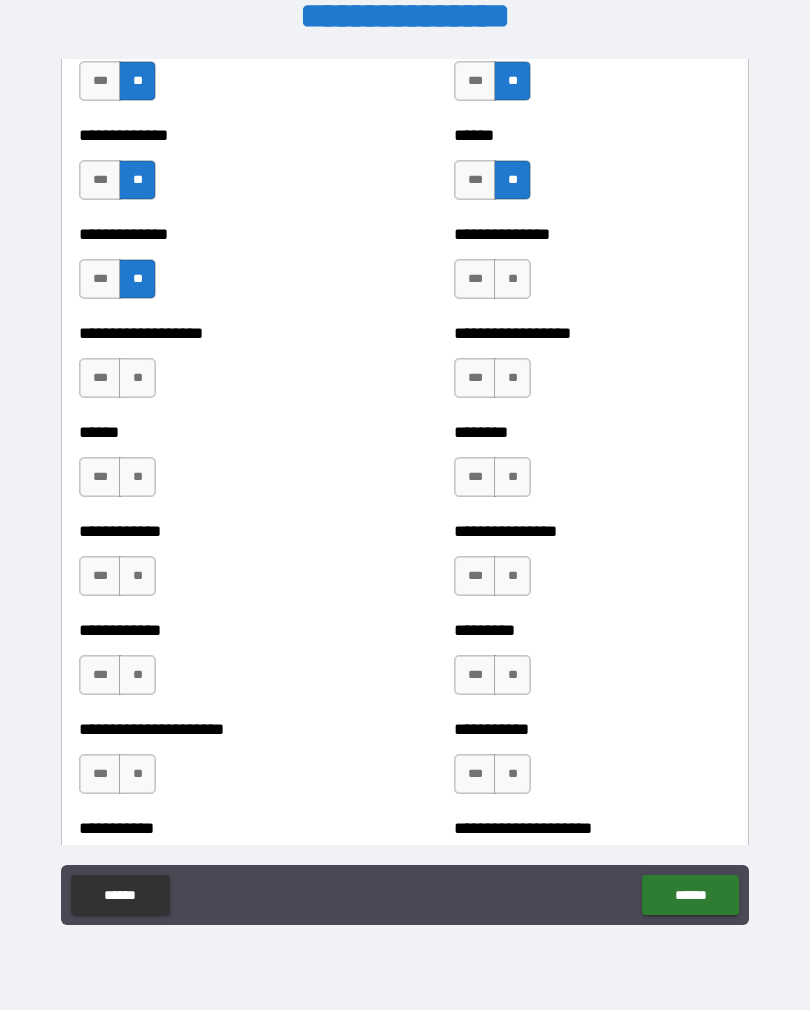 click on "**" at bounding box center [137, 378] 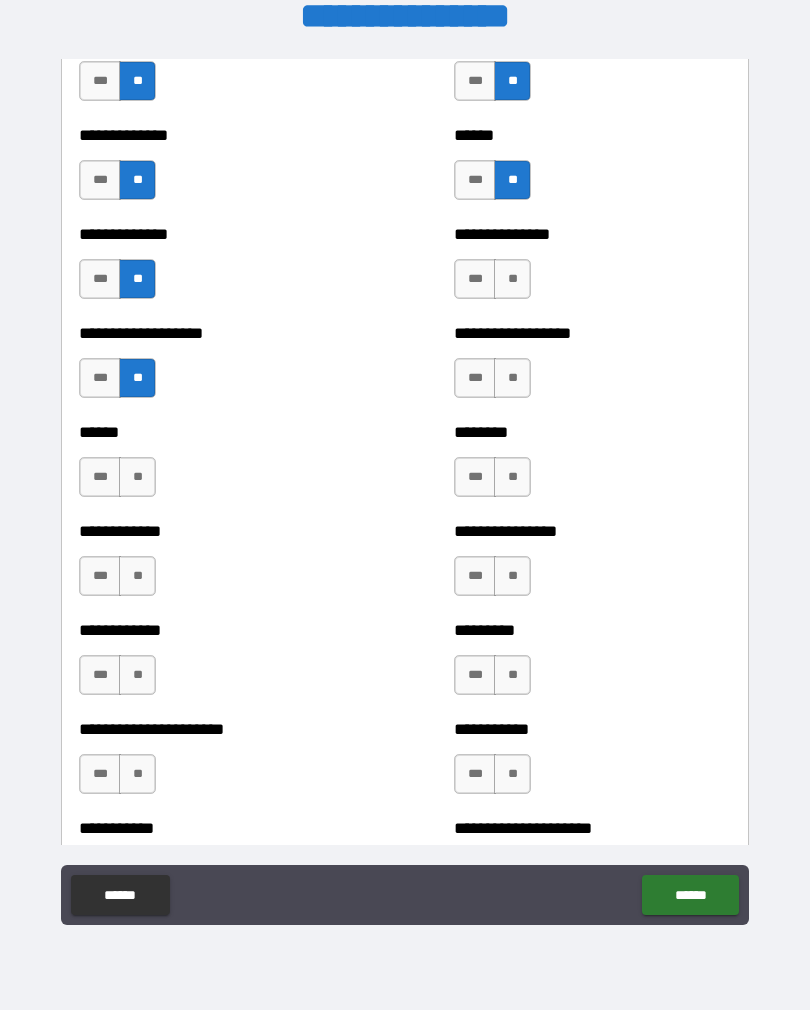 click on "**" at bounding box center [137, 477] 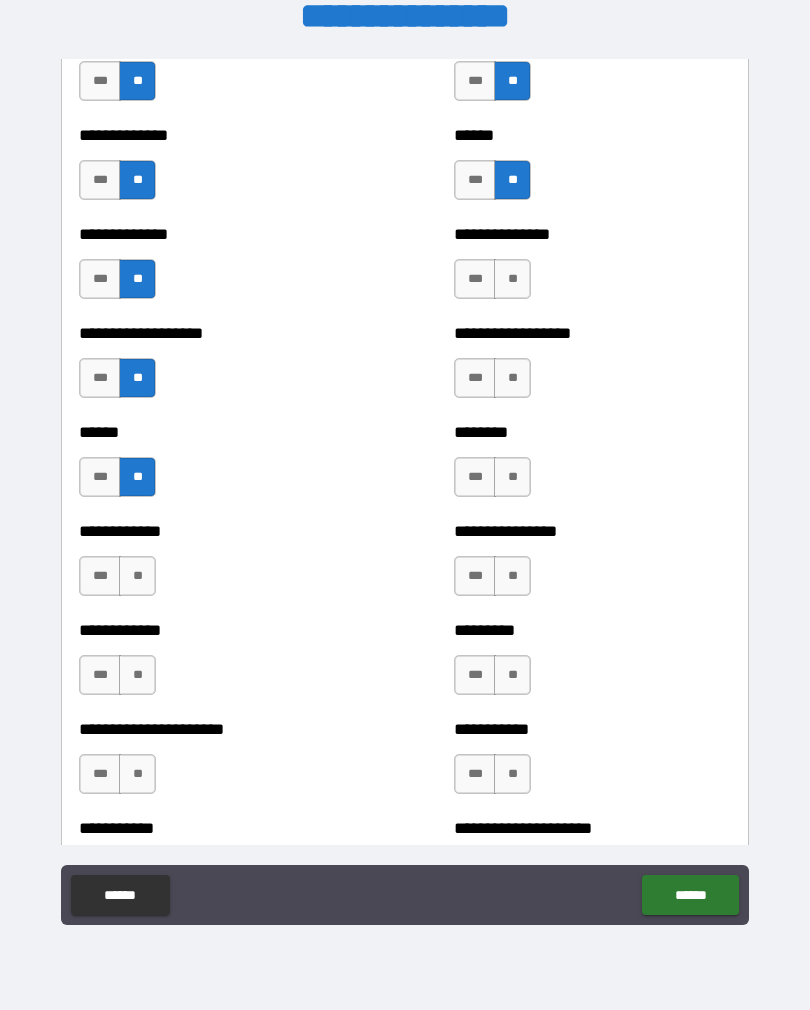 click on "**" at bounding box center (137, 576) 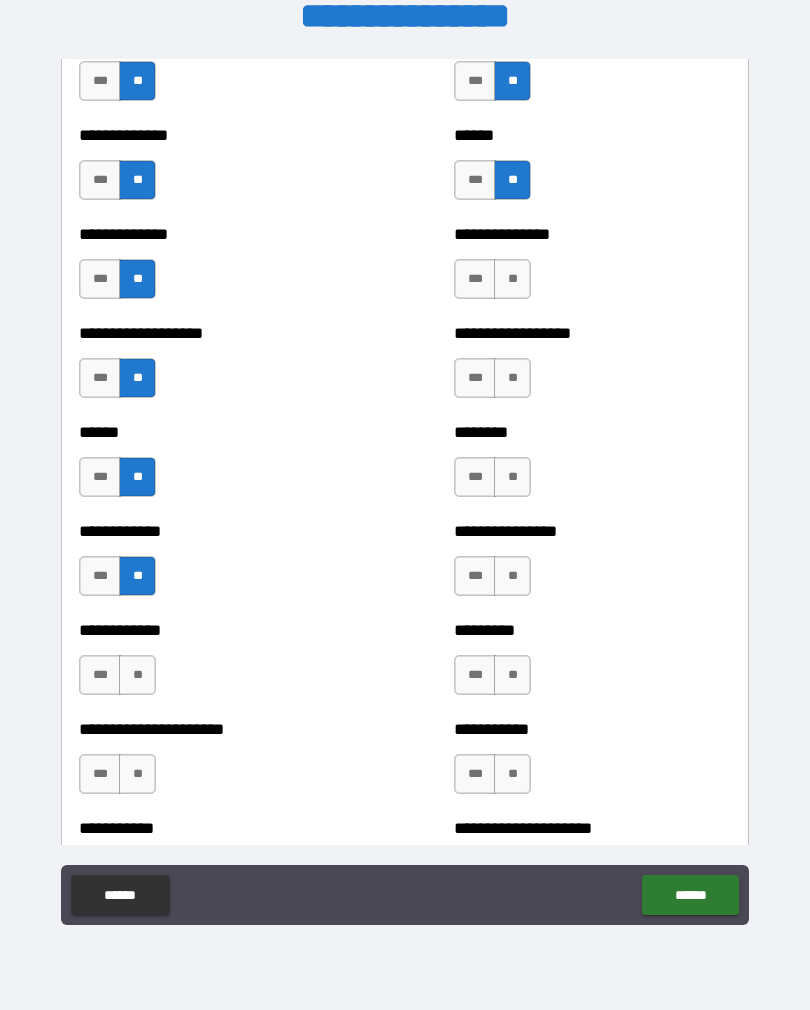 click on "**" at bounding box center (137, 675) 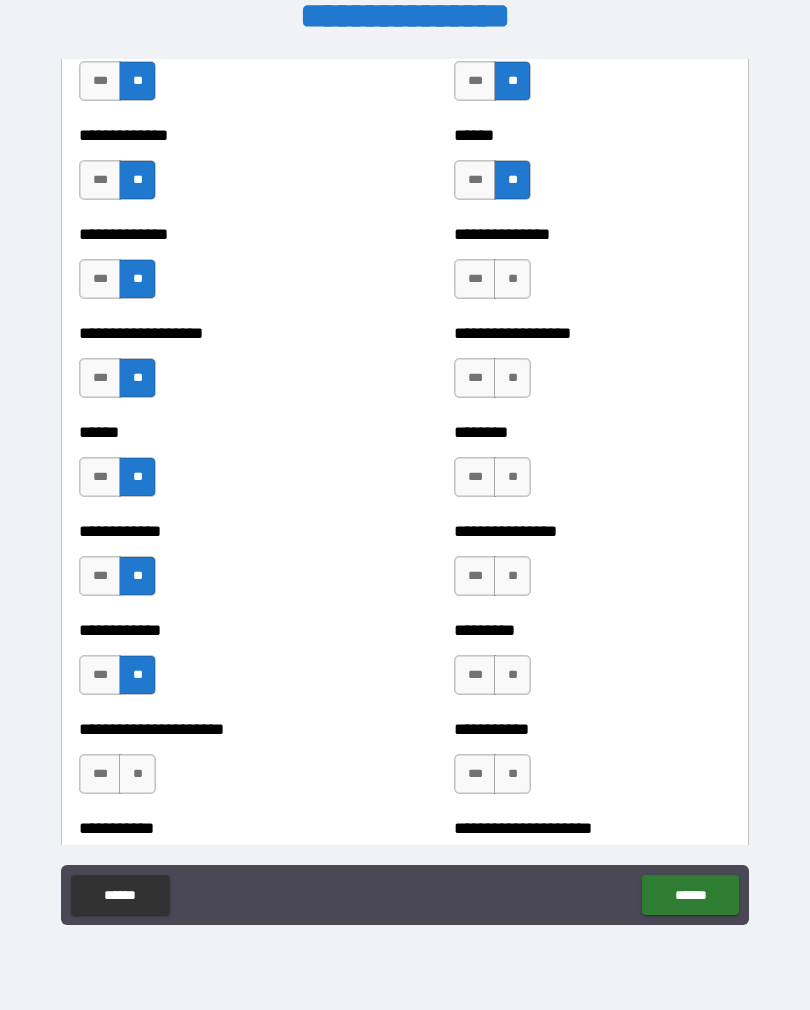 click on "**" at bounding box center (137, 774) 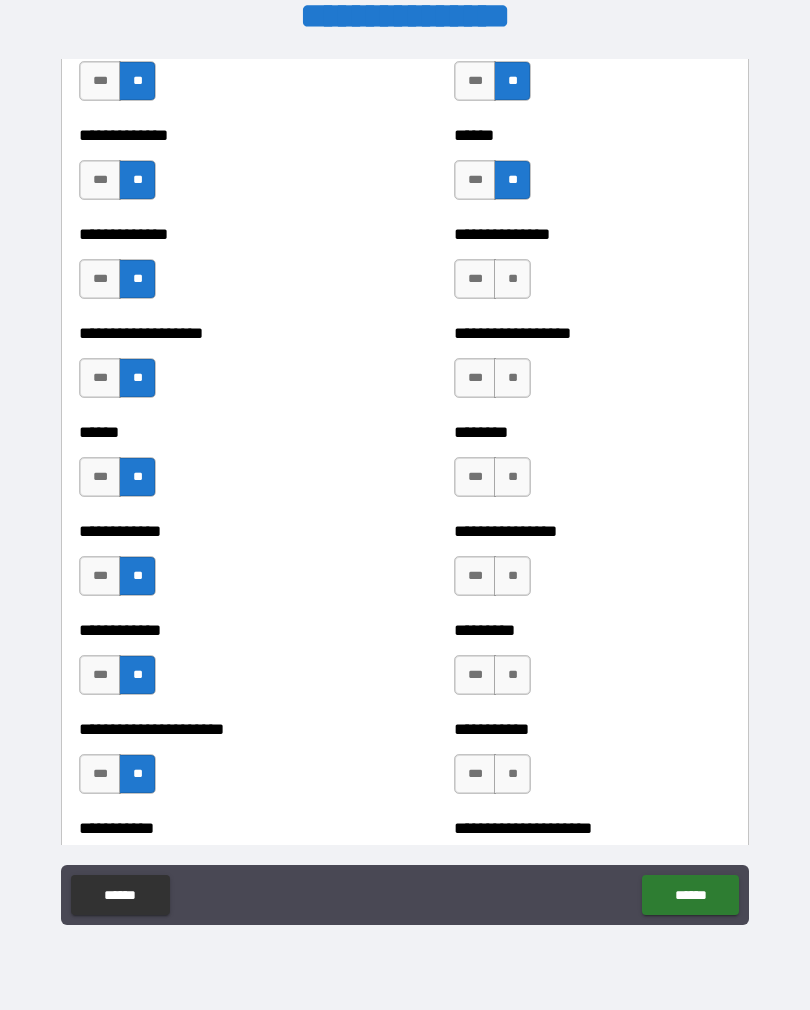 click on "**" at bounding box center (512, 774) 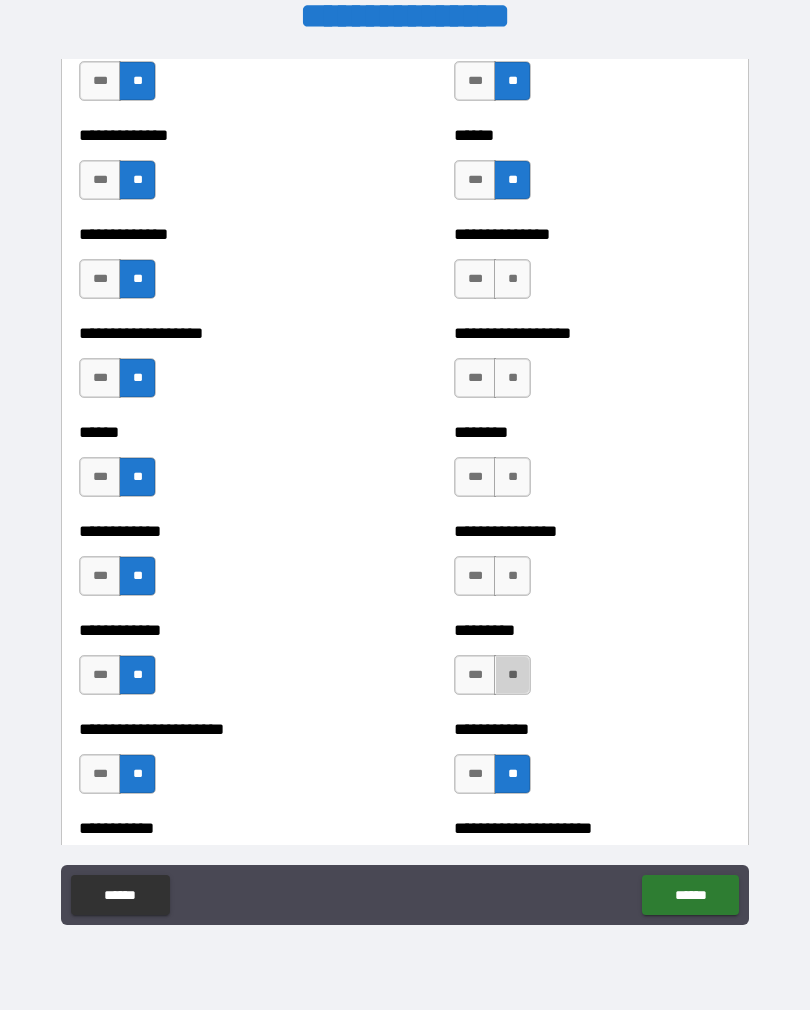 click on "**" at bounding box center (512, 675) 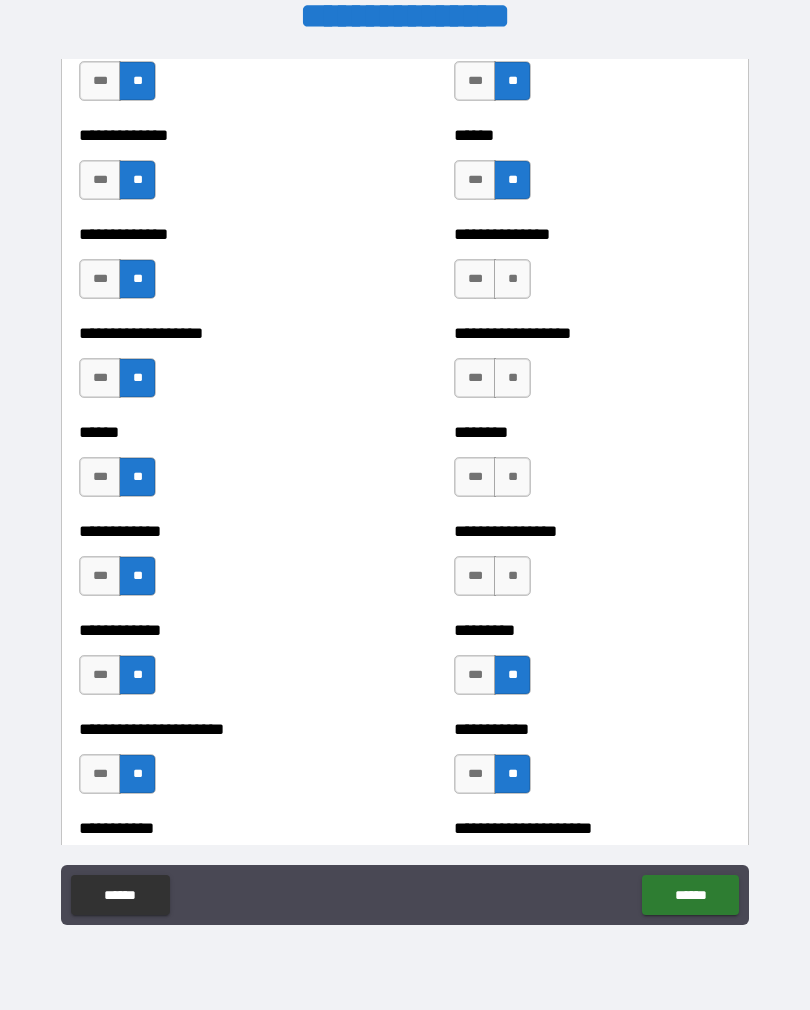 click on "**" at bounding box center [512, 576] 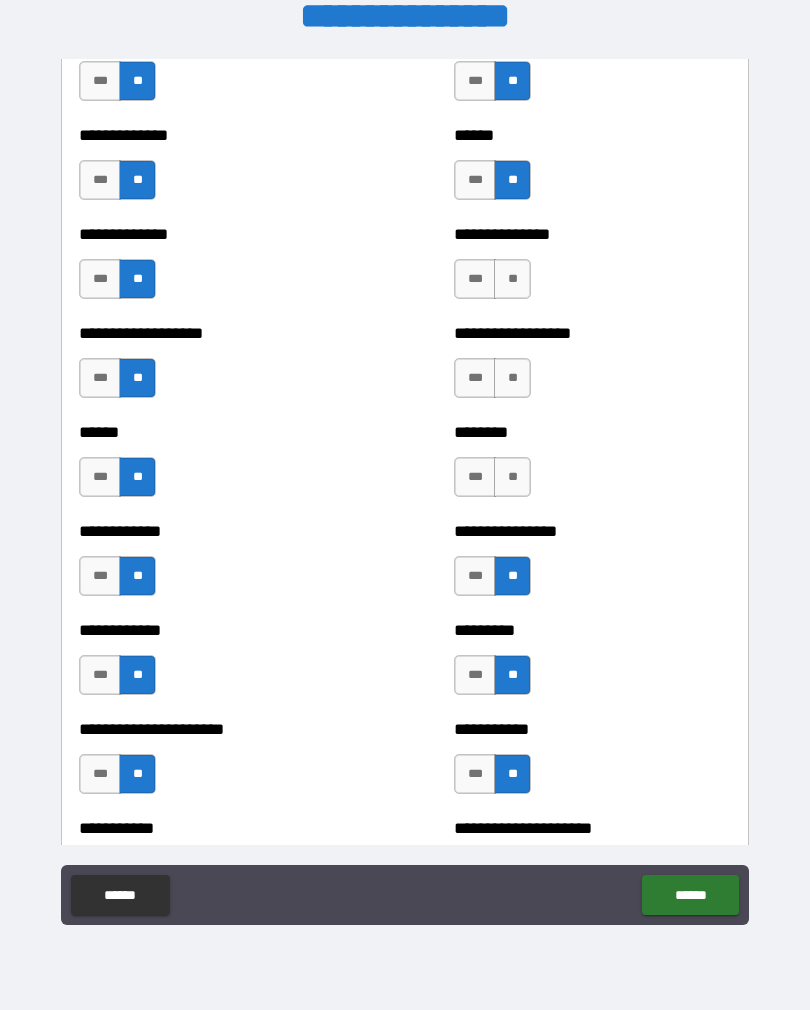click on "**" at bounding box center (512, 477) 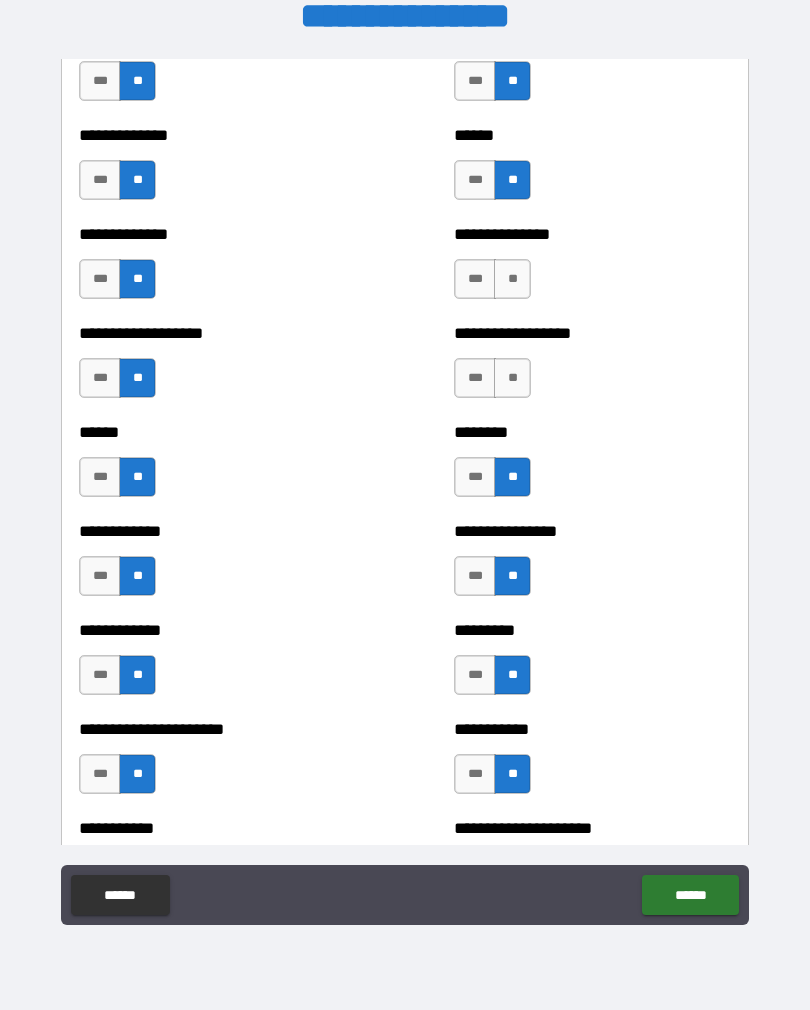 click on "**" at bounding box center [512, 378] 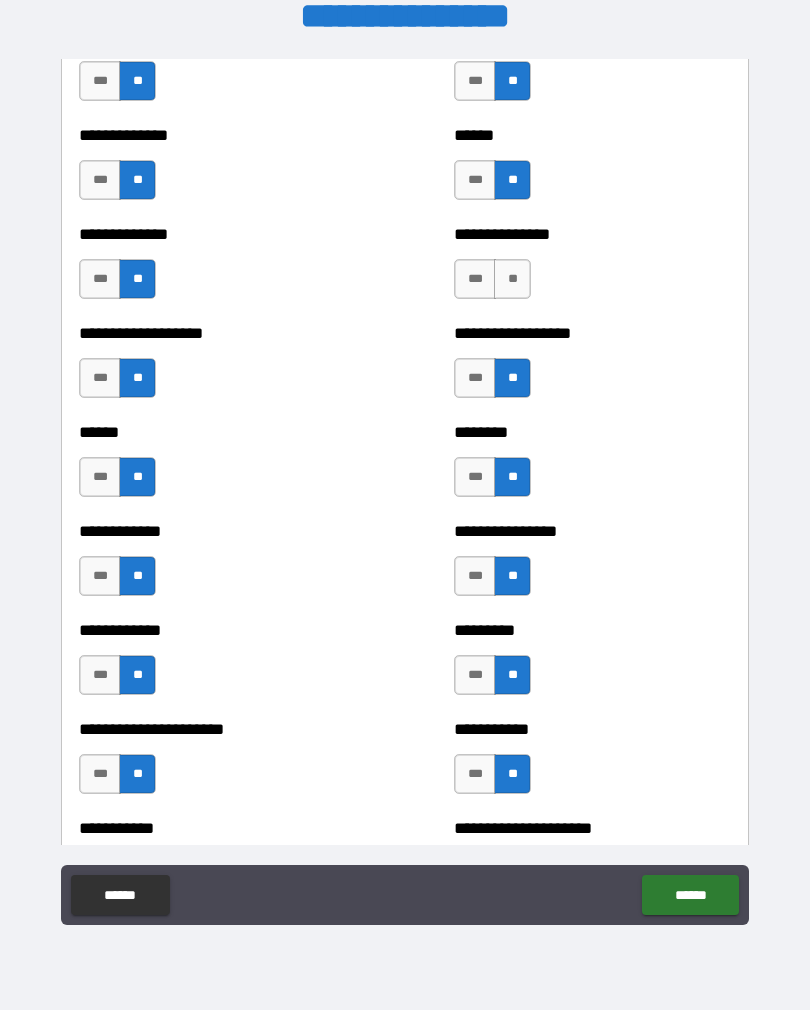 click on "**" at bounding box center [512, 279] 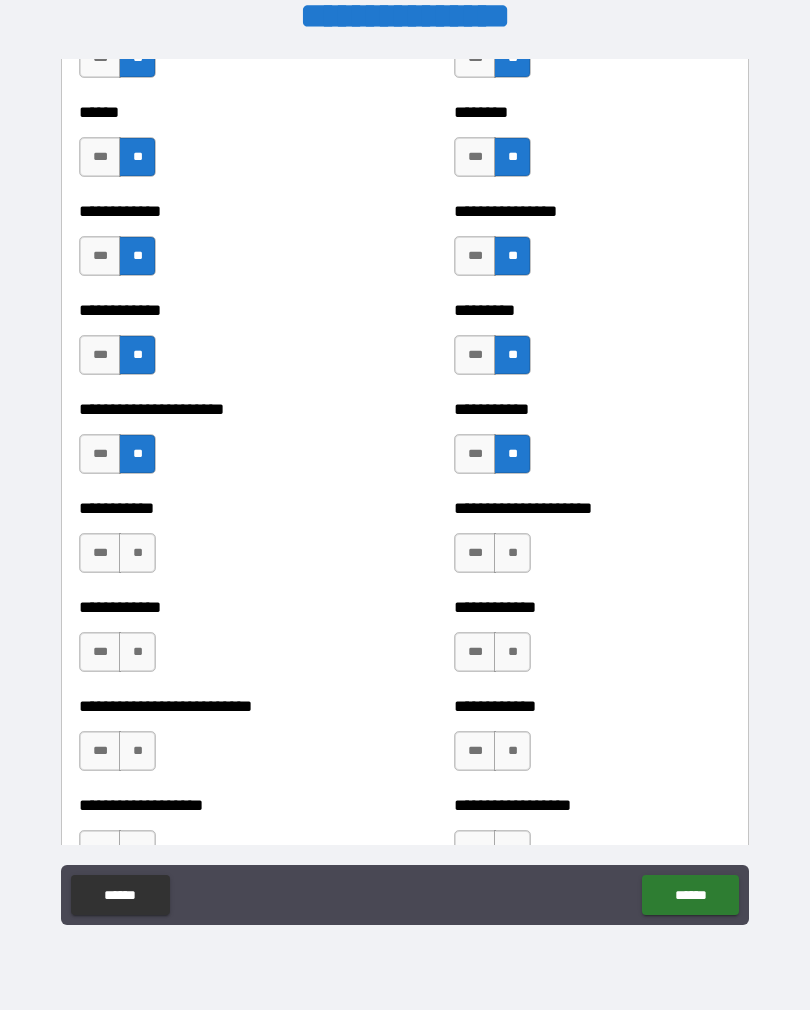 scroll, scrollTop: 5053, scrollLeft: 0, axis: vertical 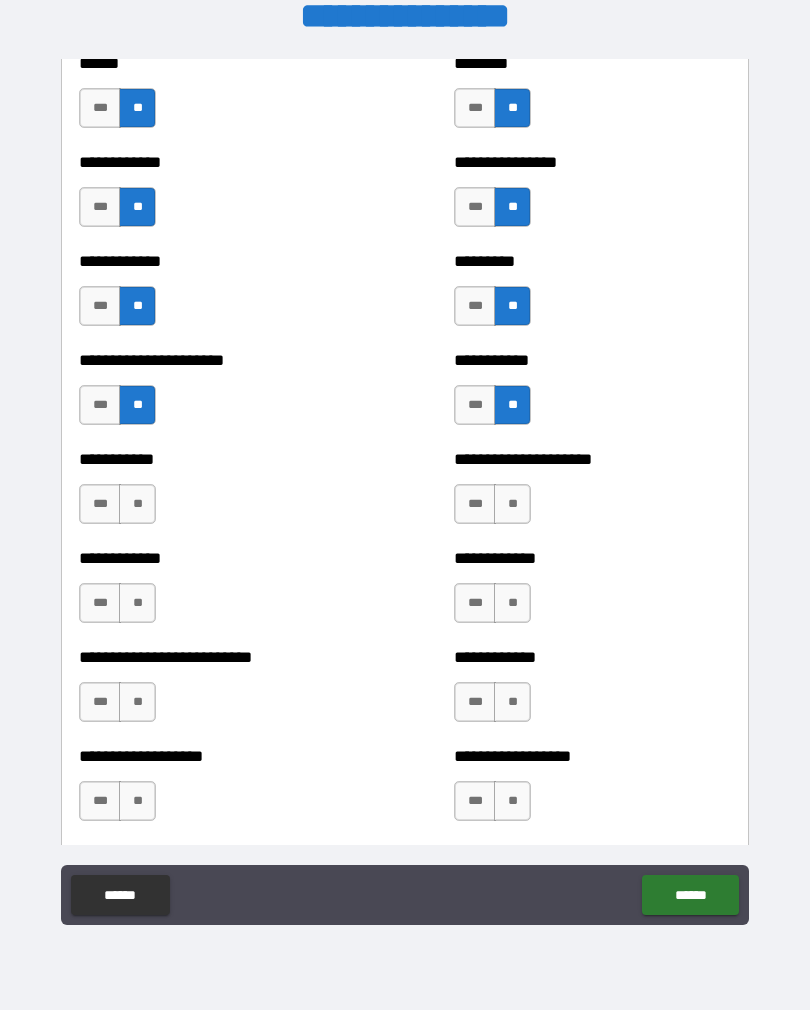 click on "**" at bounding box center (137, 603) 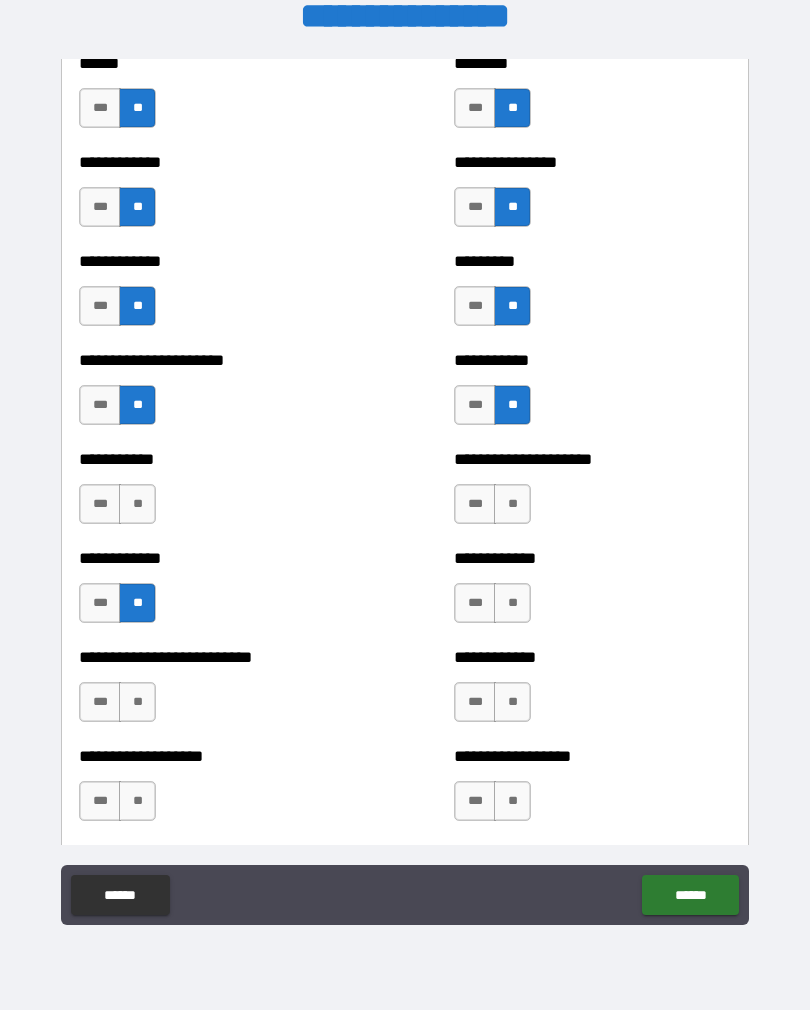 click on "**" at bounding box center [137, 504] 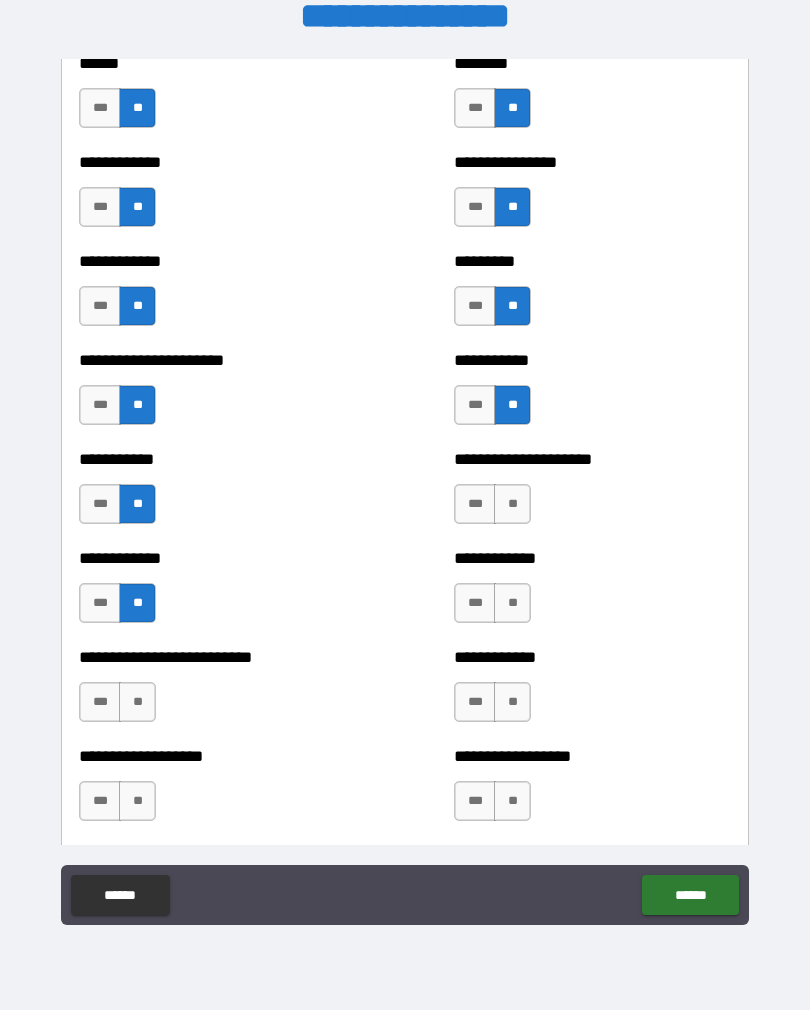 click on "**" at bounding box center (137, 504) 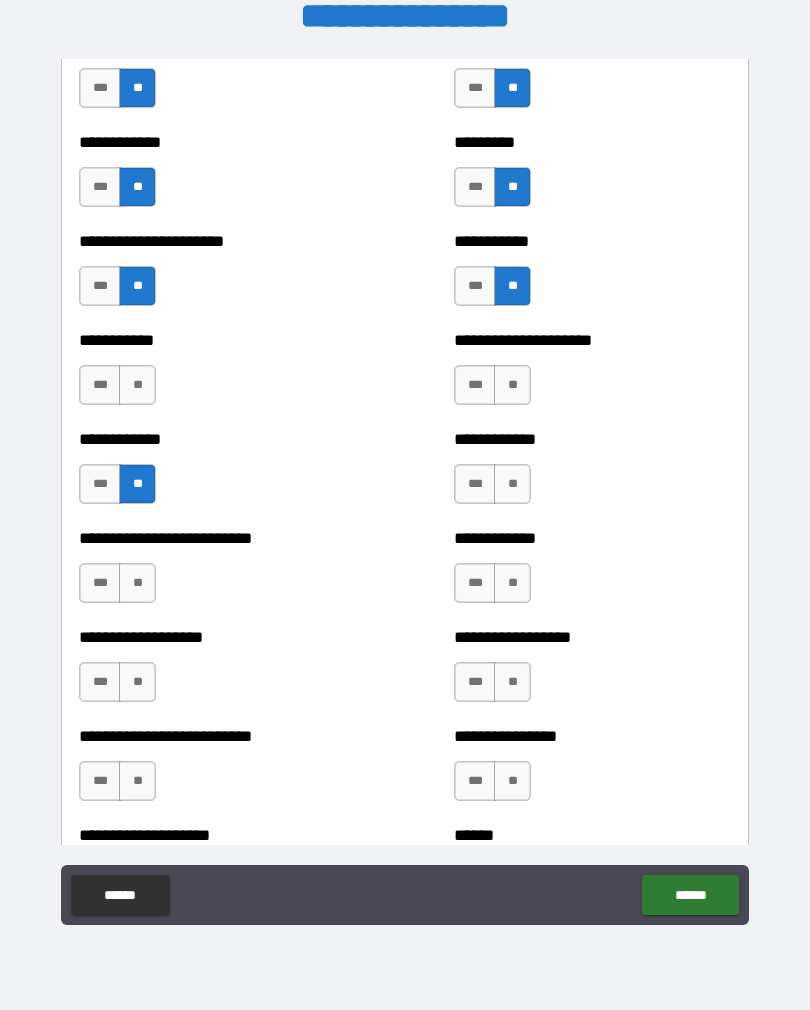 scroll, scrollTop: 5177, scrollLeft: 0, axis: vertical 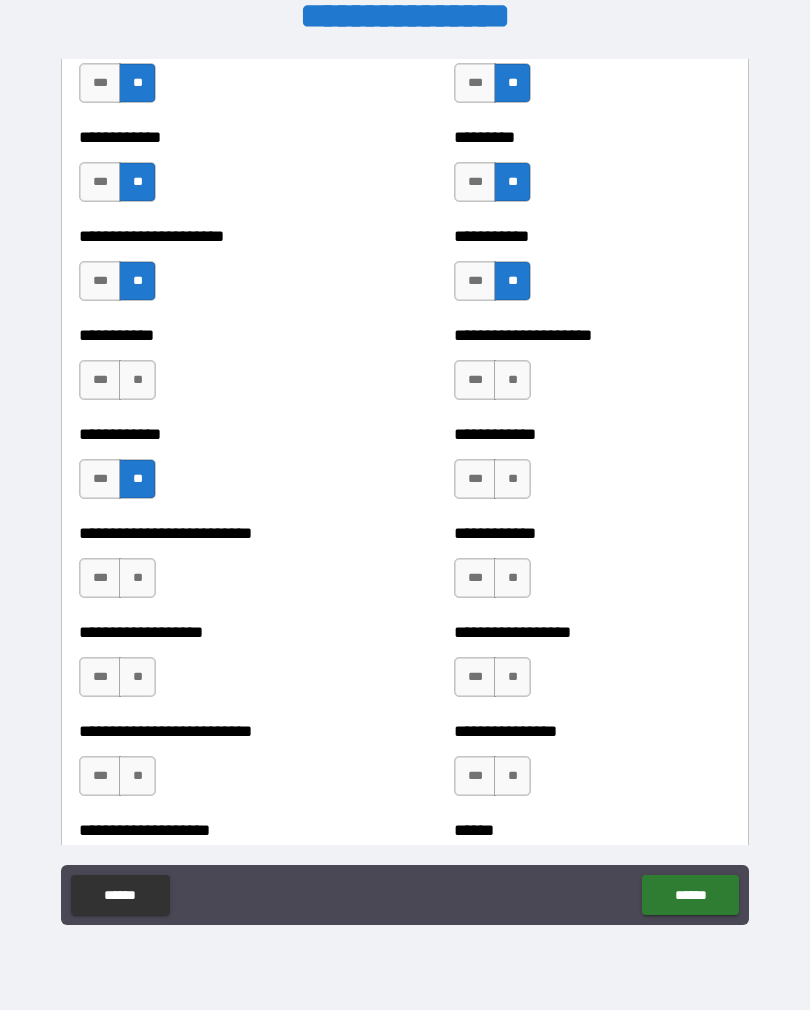 click on "**" at bounding box center [137, 380] 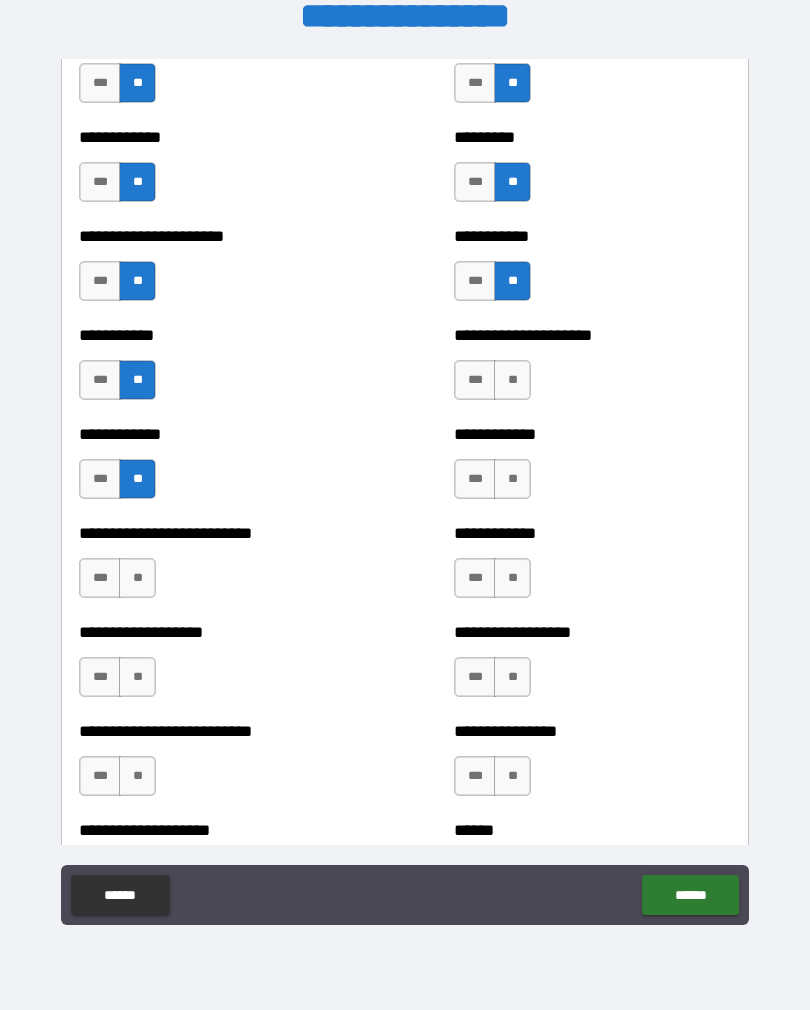 click on "**" at bounding box center [512, 380] 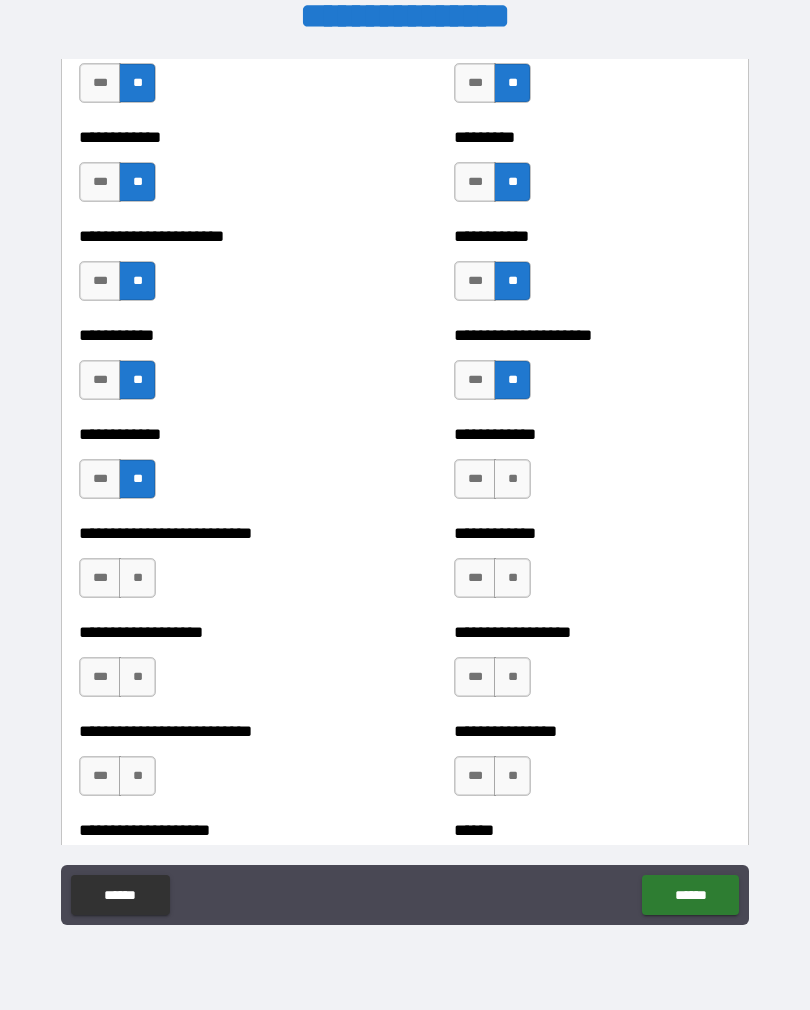 click on "**" at bounding box center [512, 479] 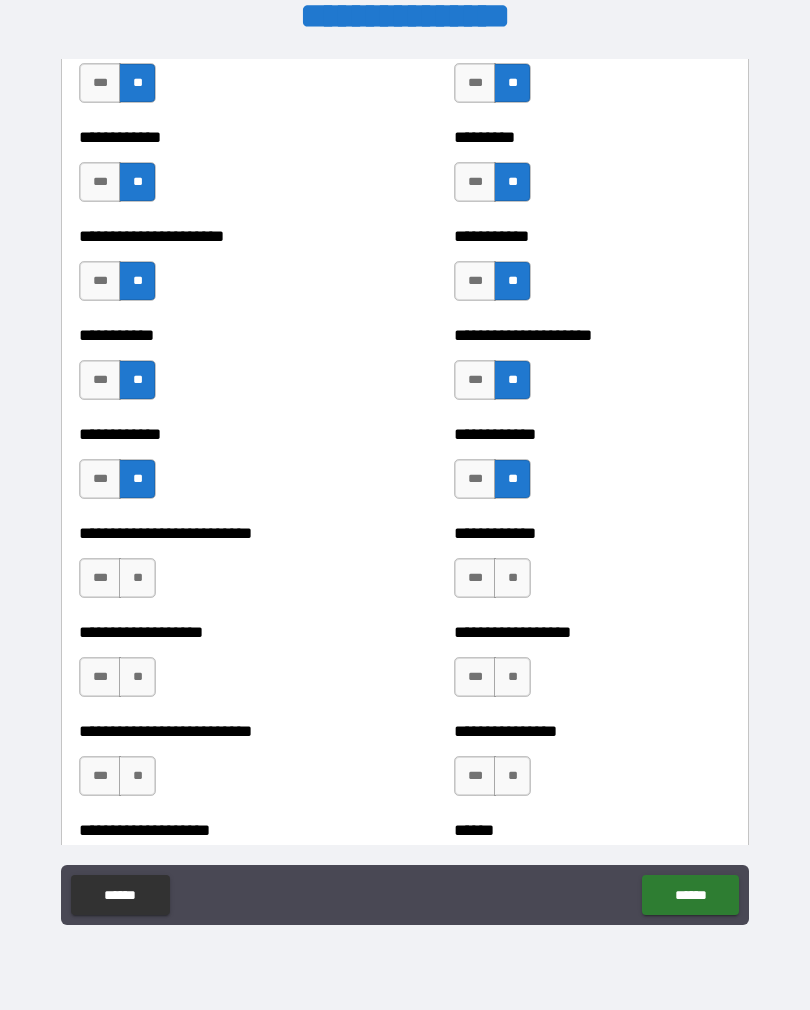click on "**" at bounding box center [512, 578] 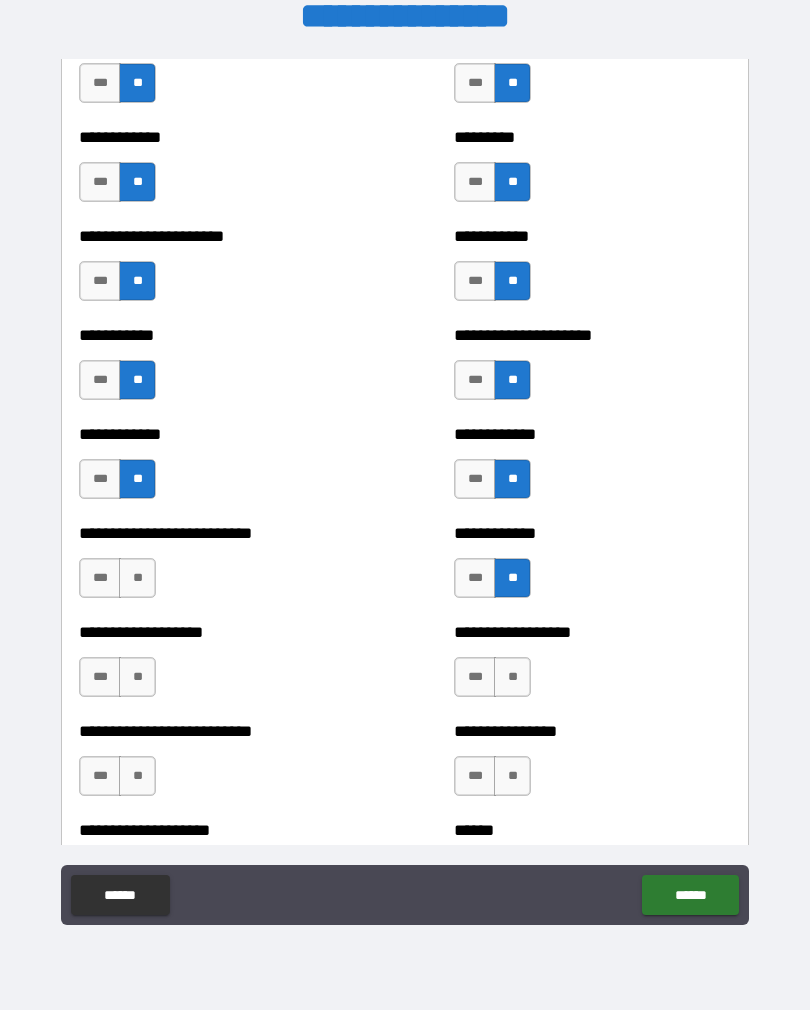 click on "**" at bounding box center (512, 677) 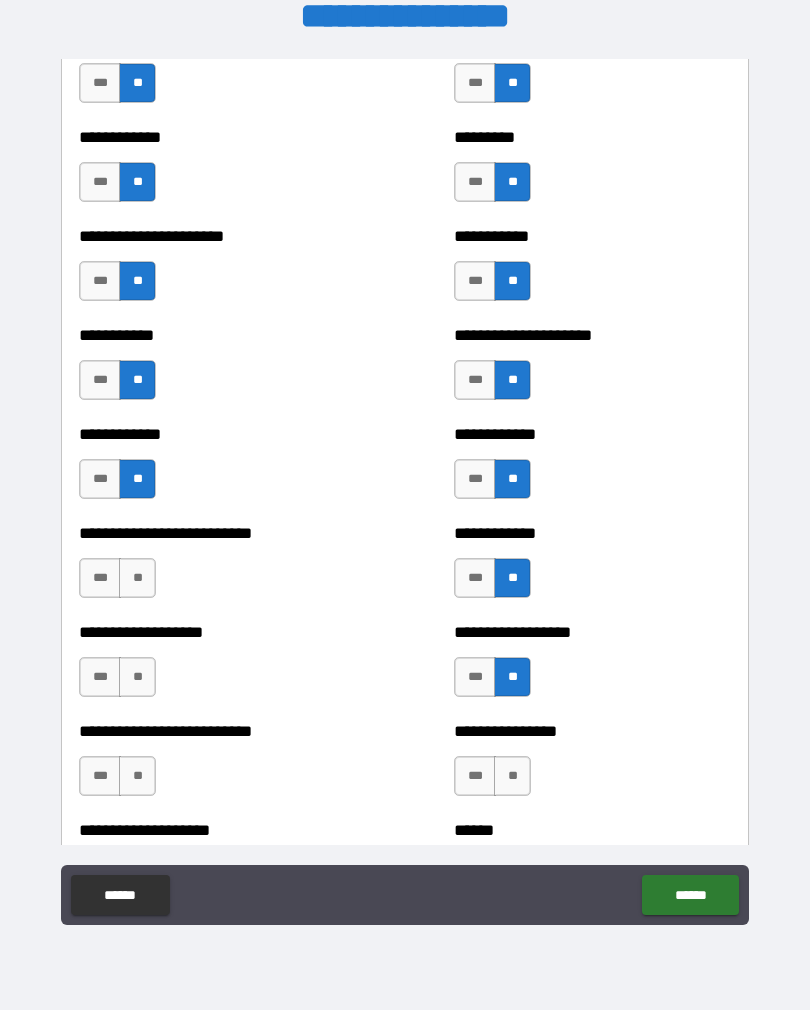 click on "**" at bounding box center [512, 776] 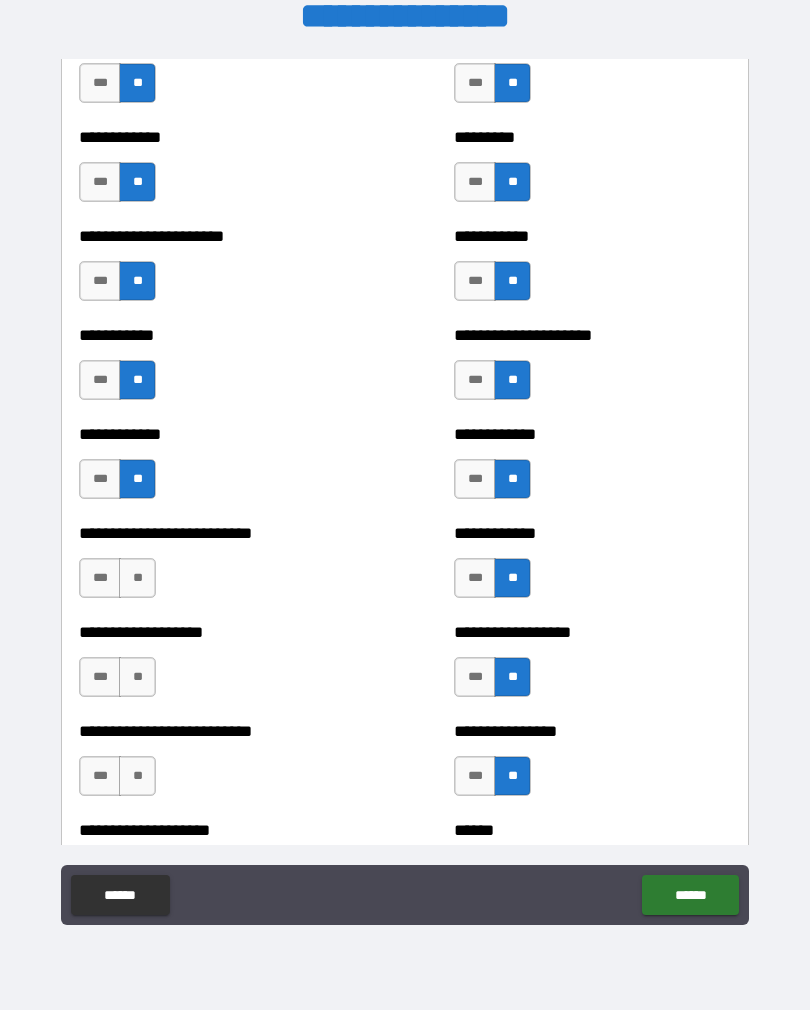 click on "**" at bounding box center (137, 776) 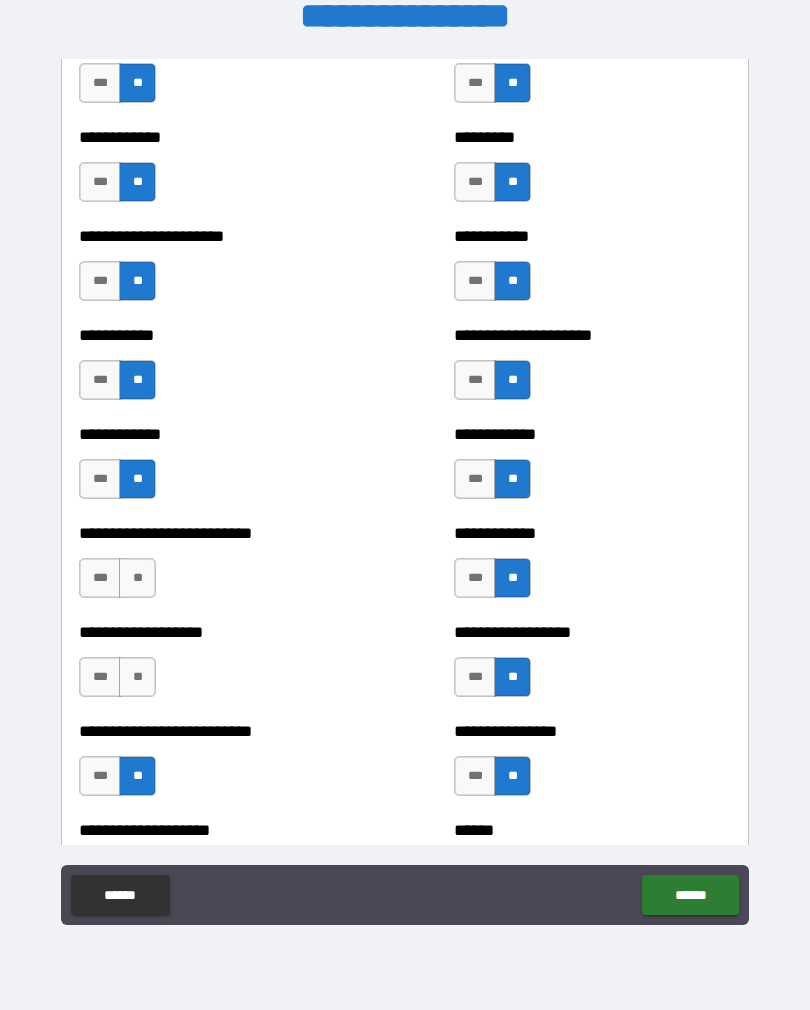 click on "**" at bounding box center [137, 677] 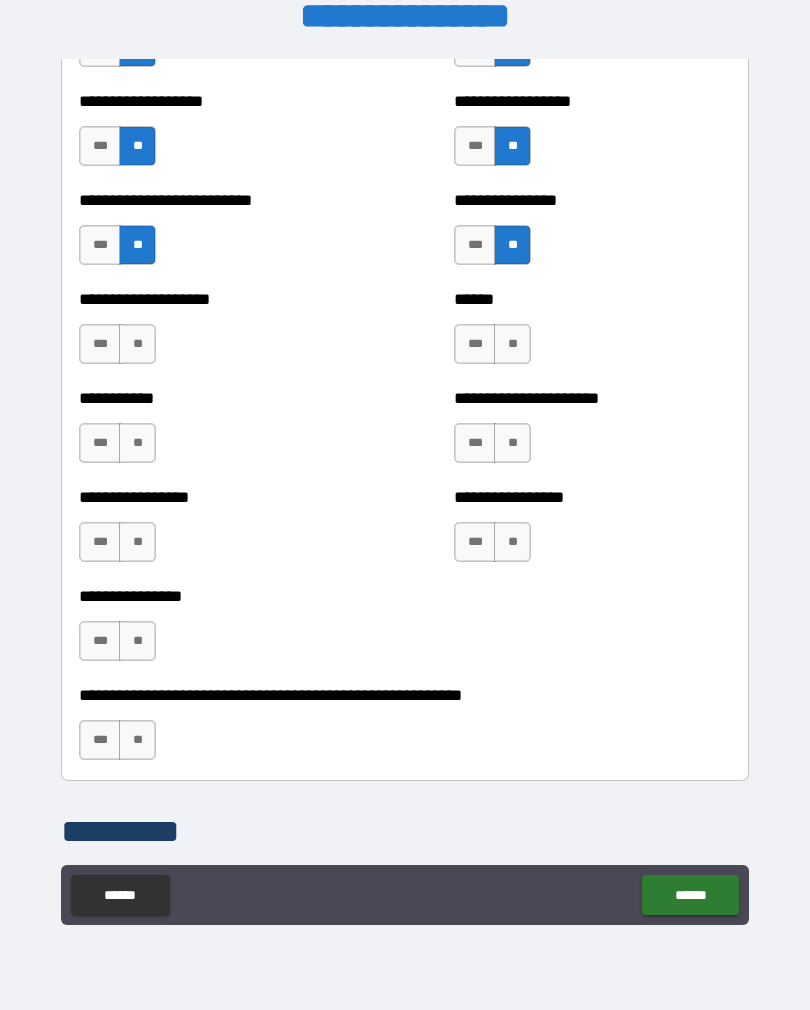 scroll, scrollTop: 5731, scrollLeft: 0, axis: vertical 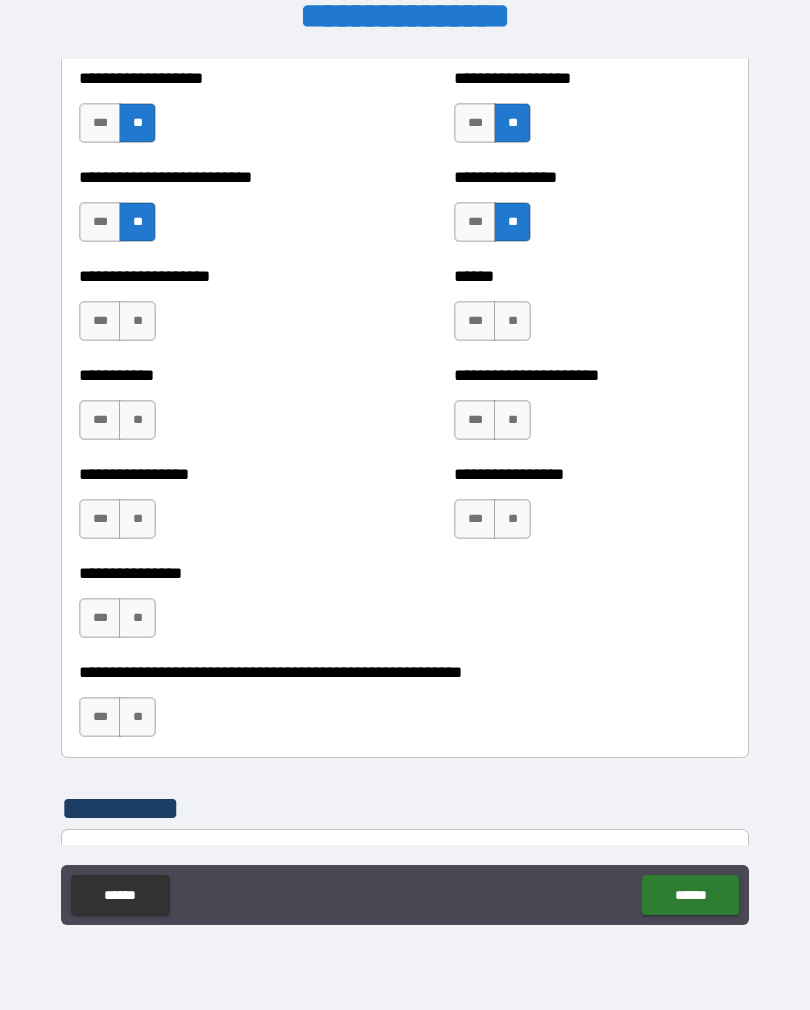 click on "**" at bounding box center (137, 321) 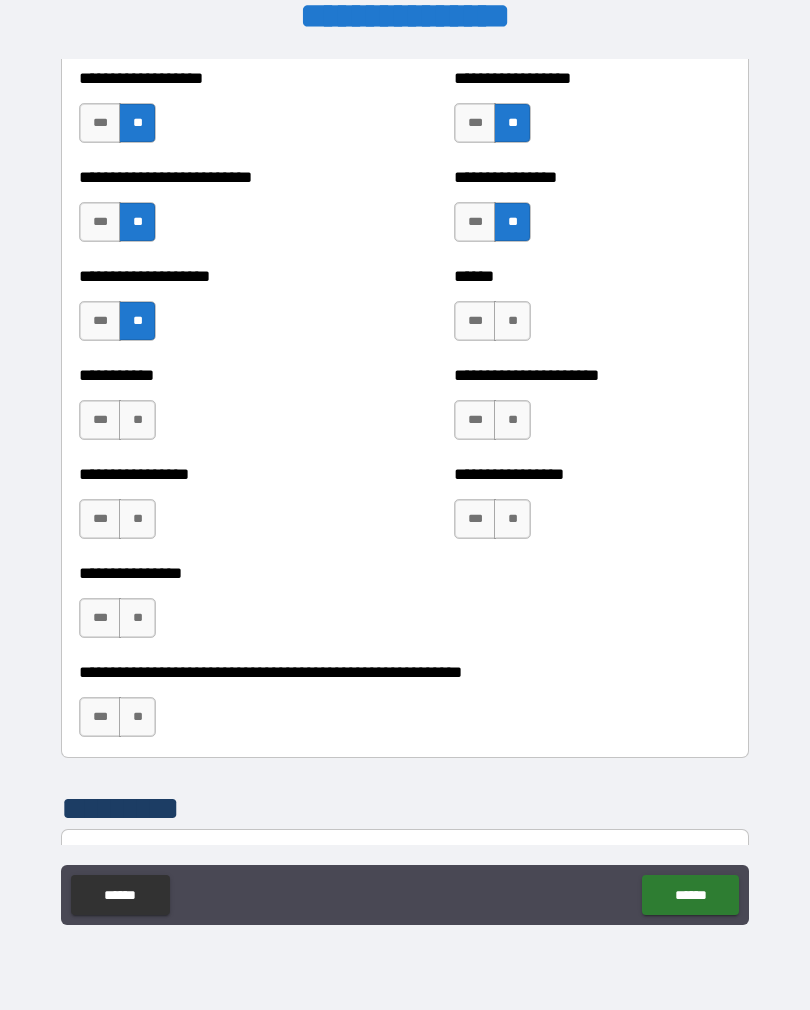 click on "**" at bounding box center [137, 420] 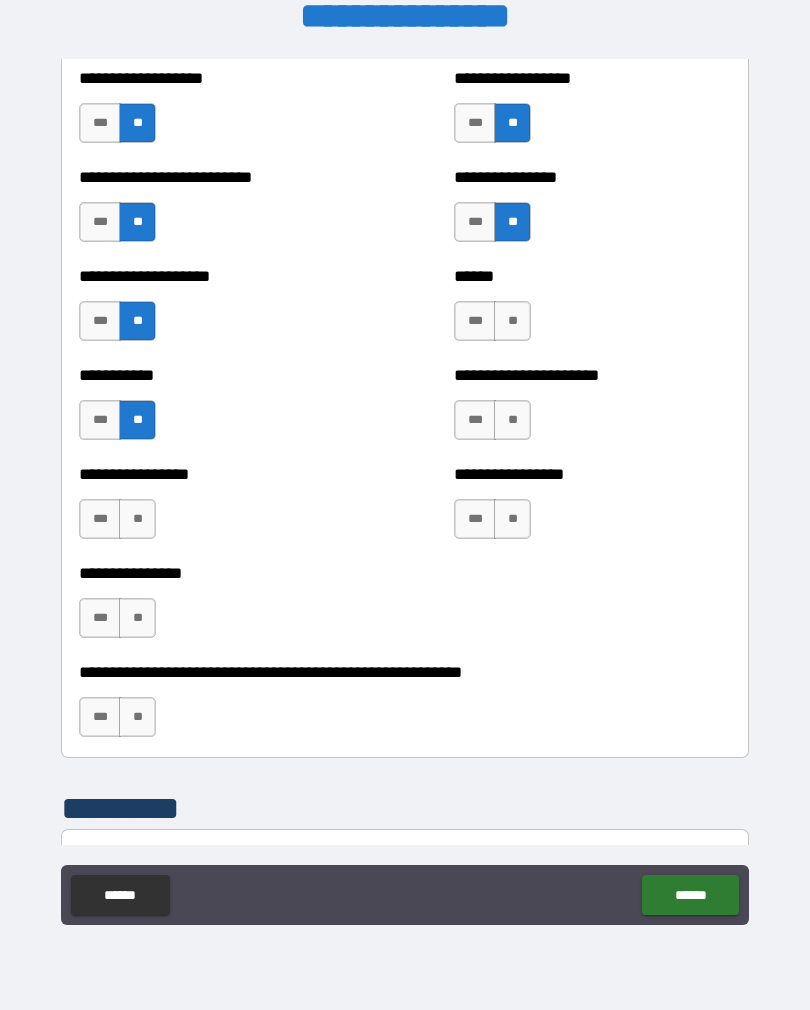 click on "**" at bounding box center (137, 519) 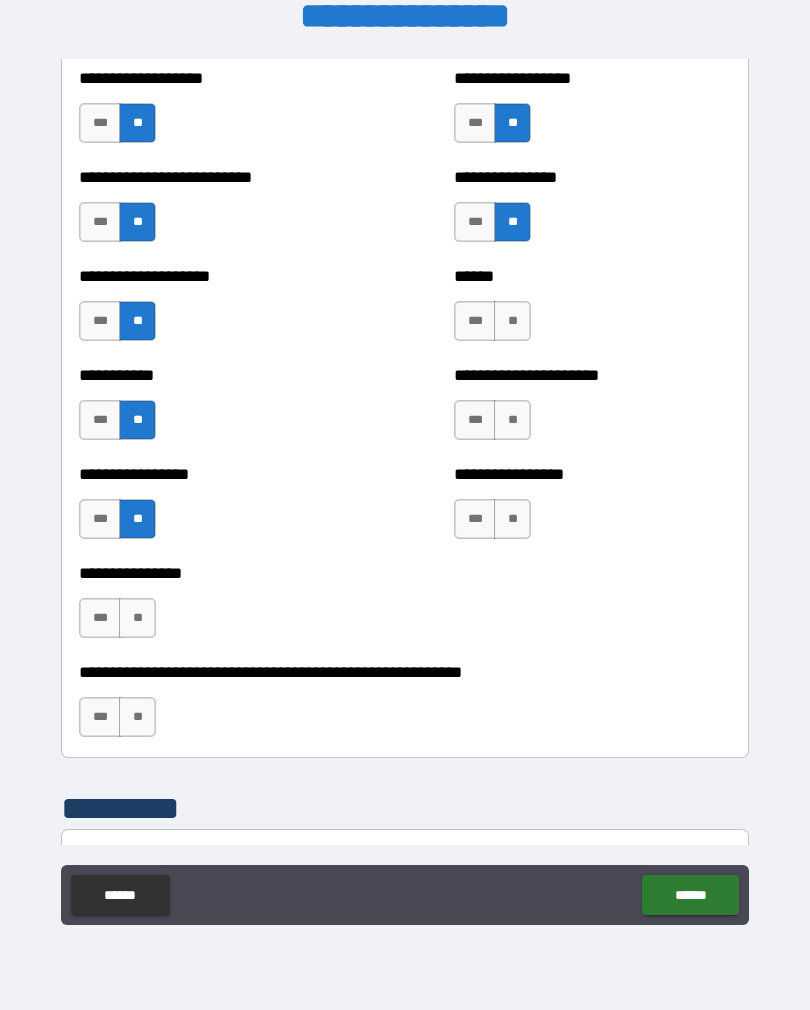 click on "**" at bounding box center (137, 618) 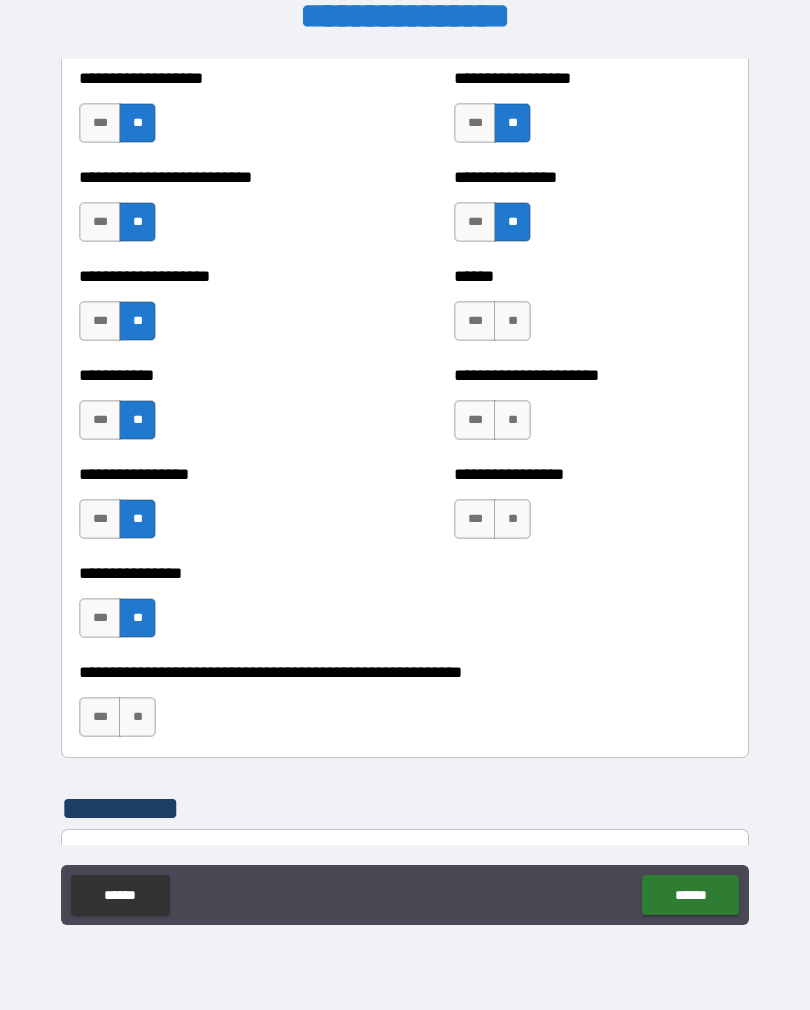 click on "**" at bounding box center [512, 519] 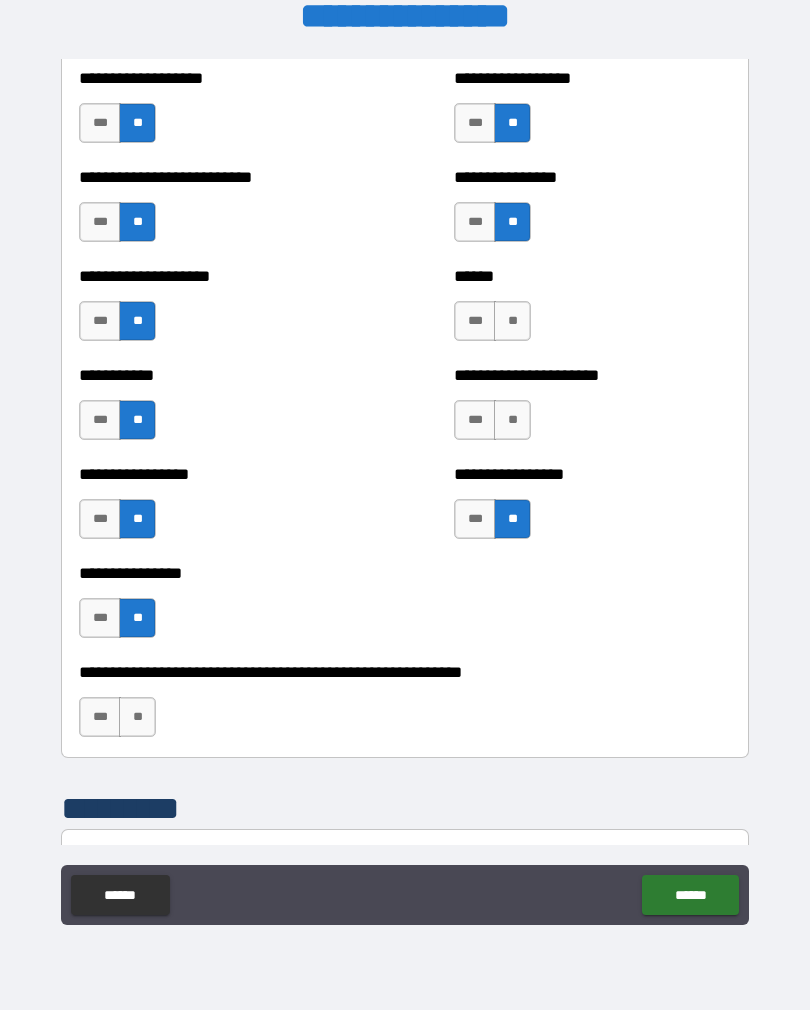 click on "**" at bounding box center [512, 420] 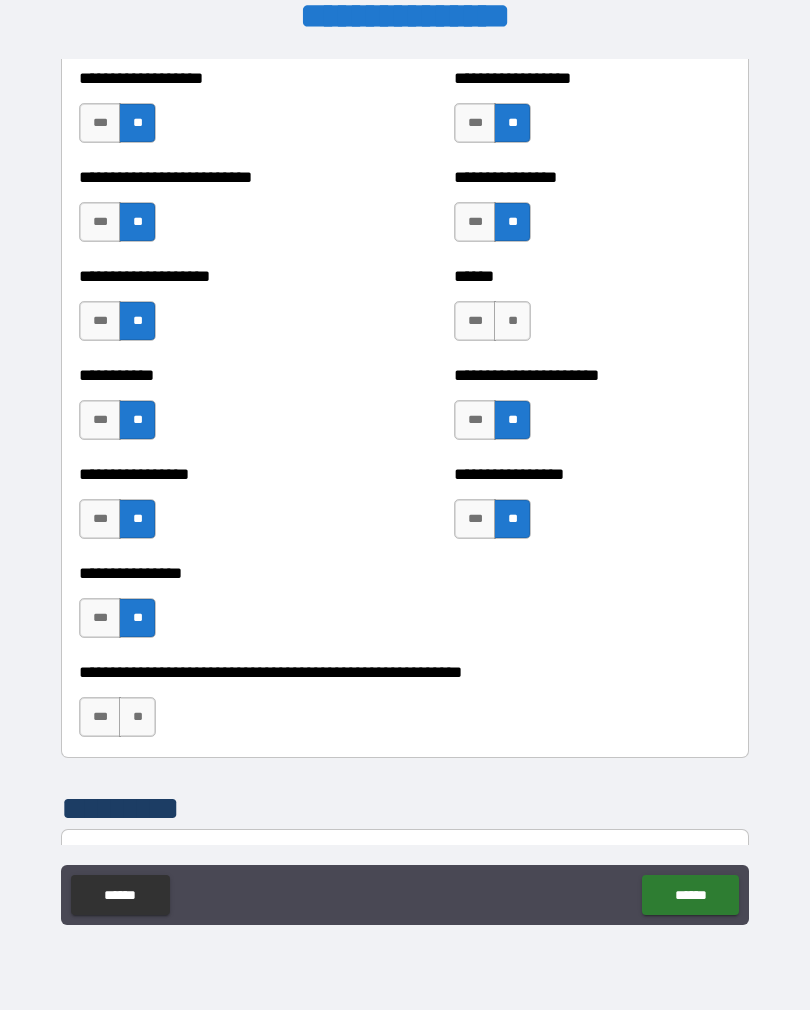 click on "**" at bounding box center [512, 321] 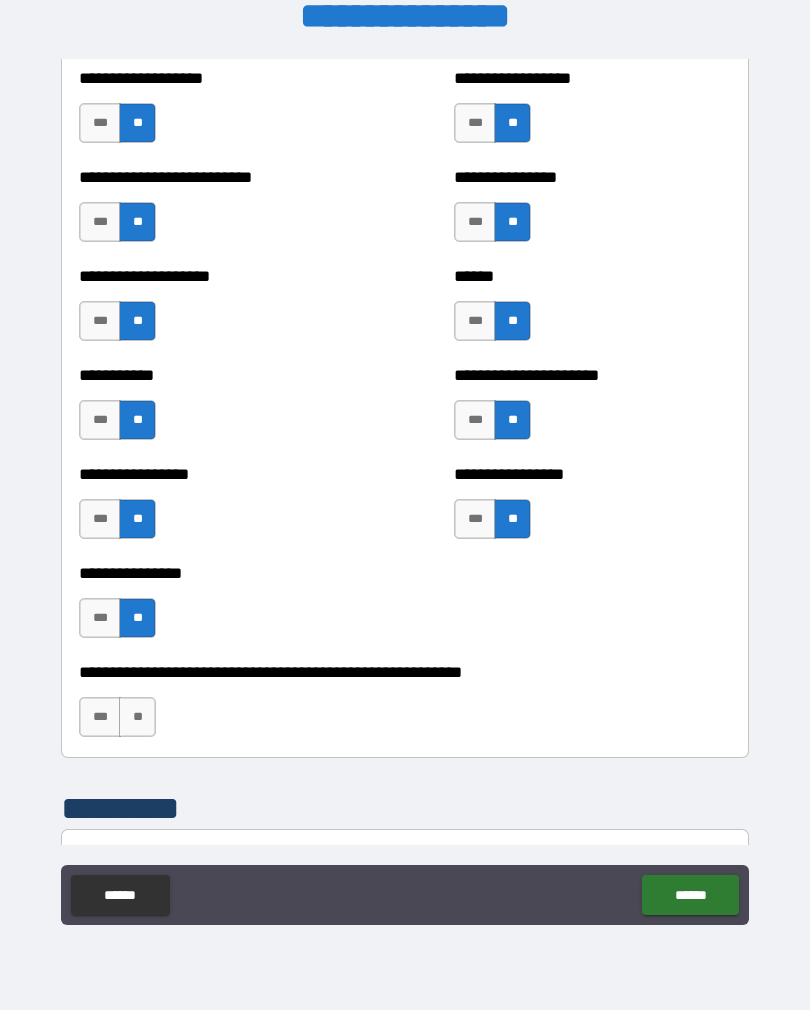click on "***" at bounding box center [100, 717] 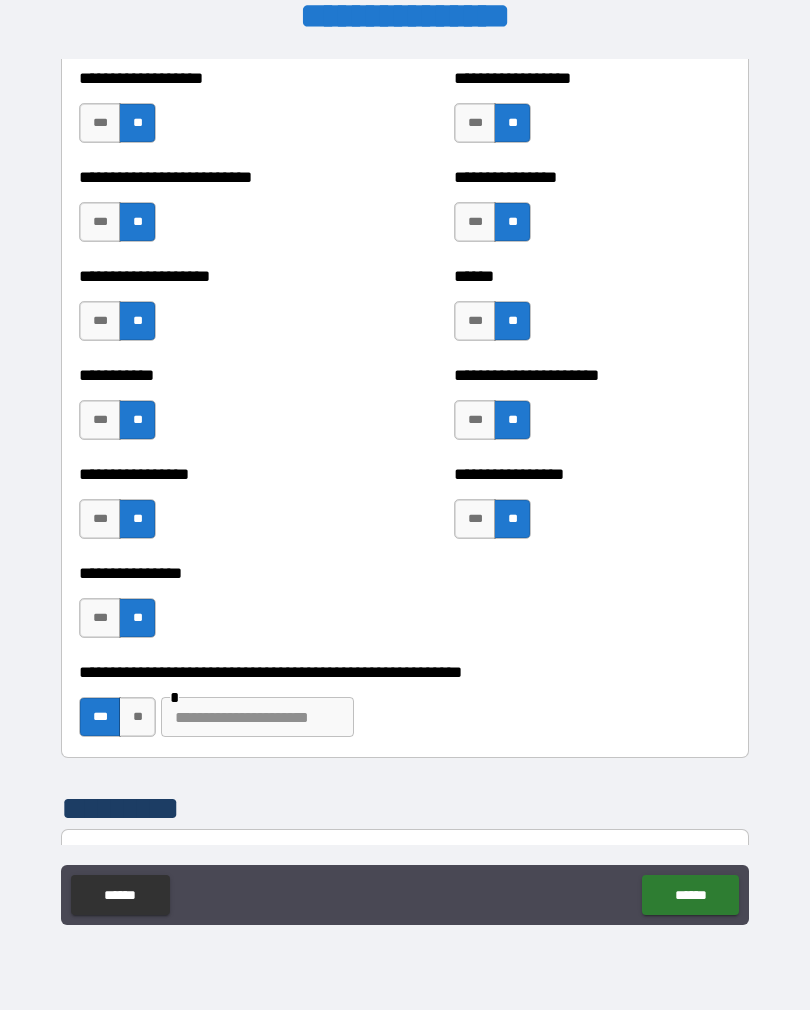 click at bounding box center [257, 717] 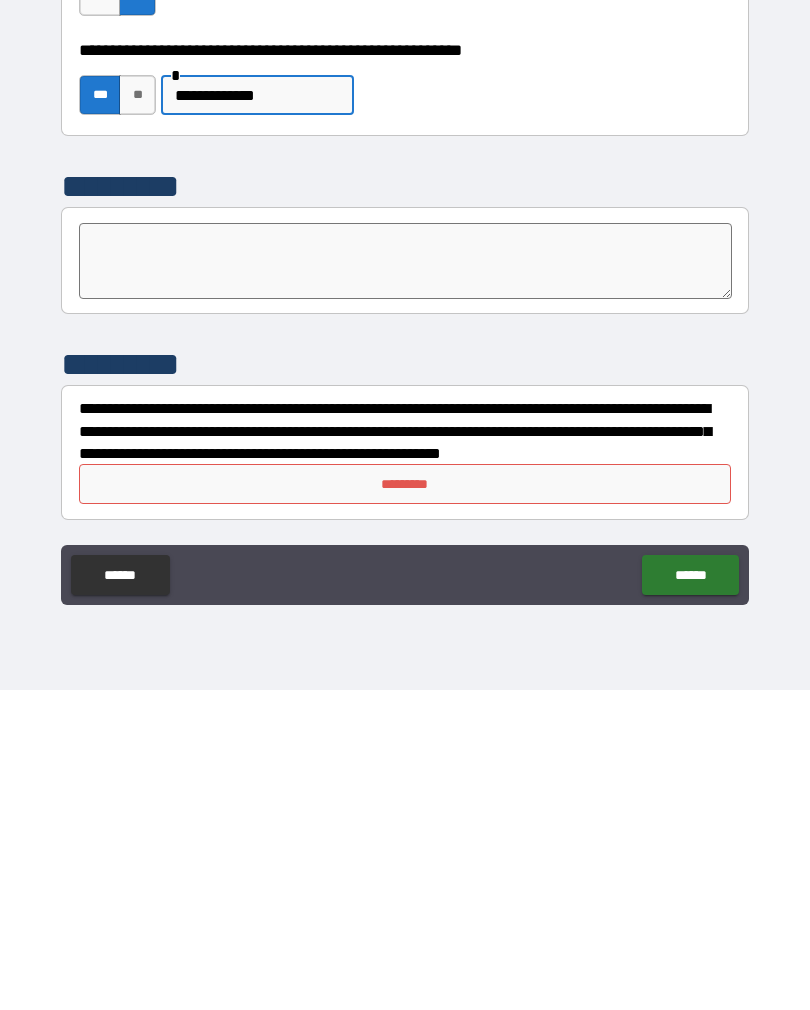 type on "**********" 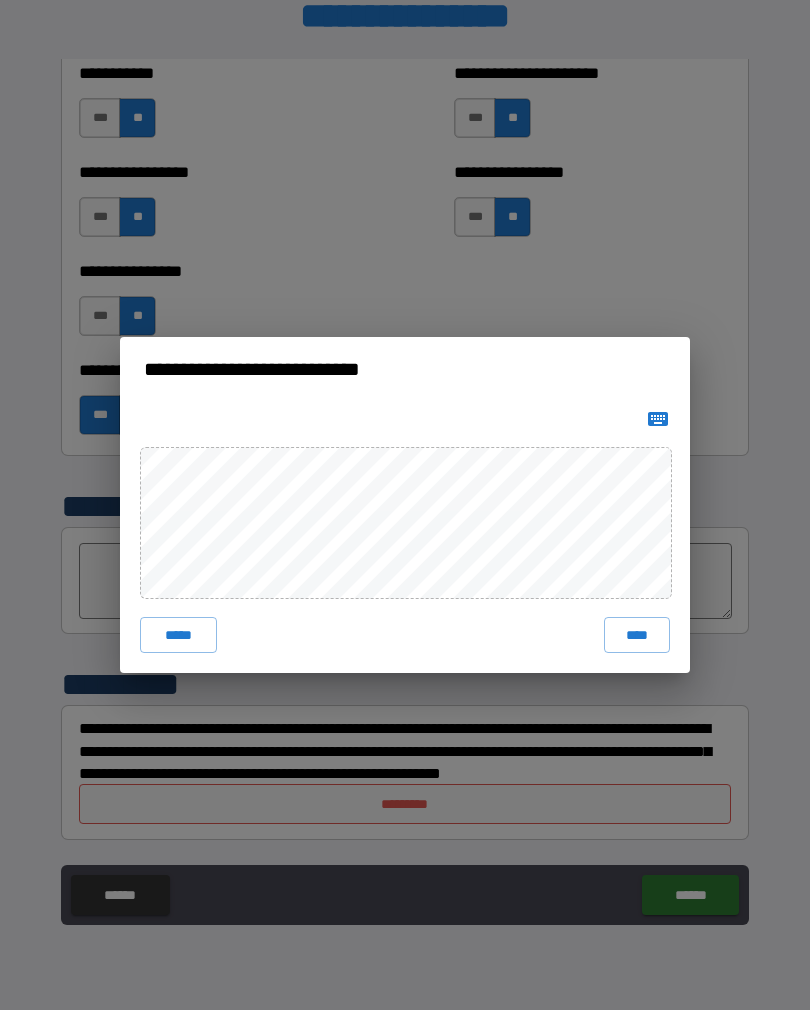 click on "****" at bounding box center (637, 635) 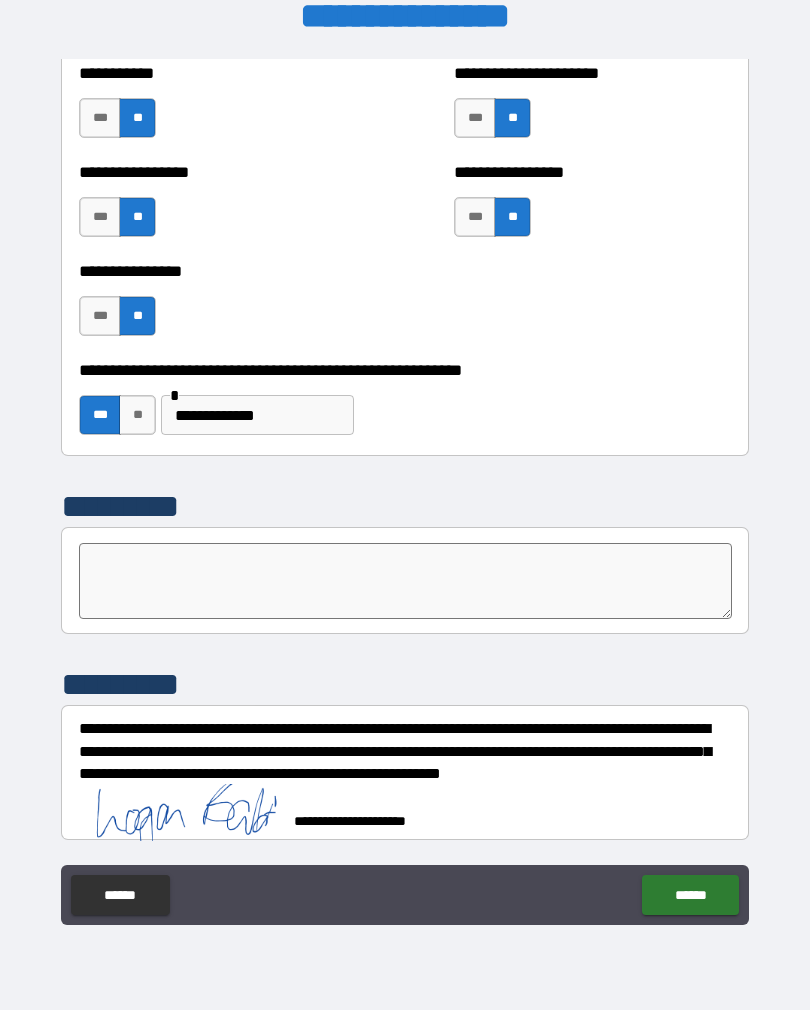 scroll, scrollTop: 6023, scrollLeft: 0, axis: vertical 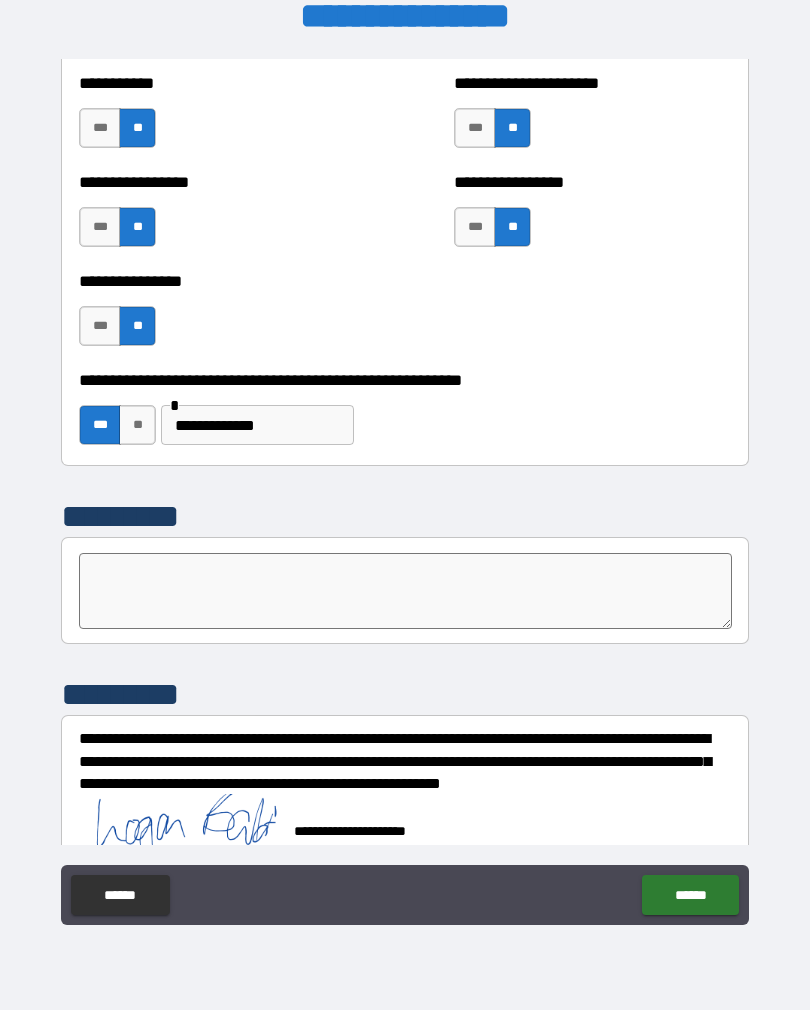 click on "******" at bounding box center (690, 895) 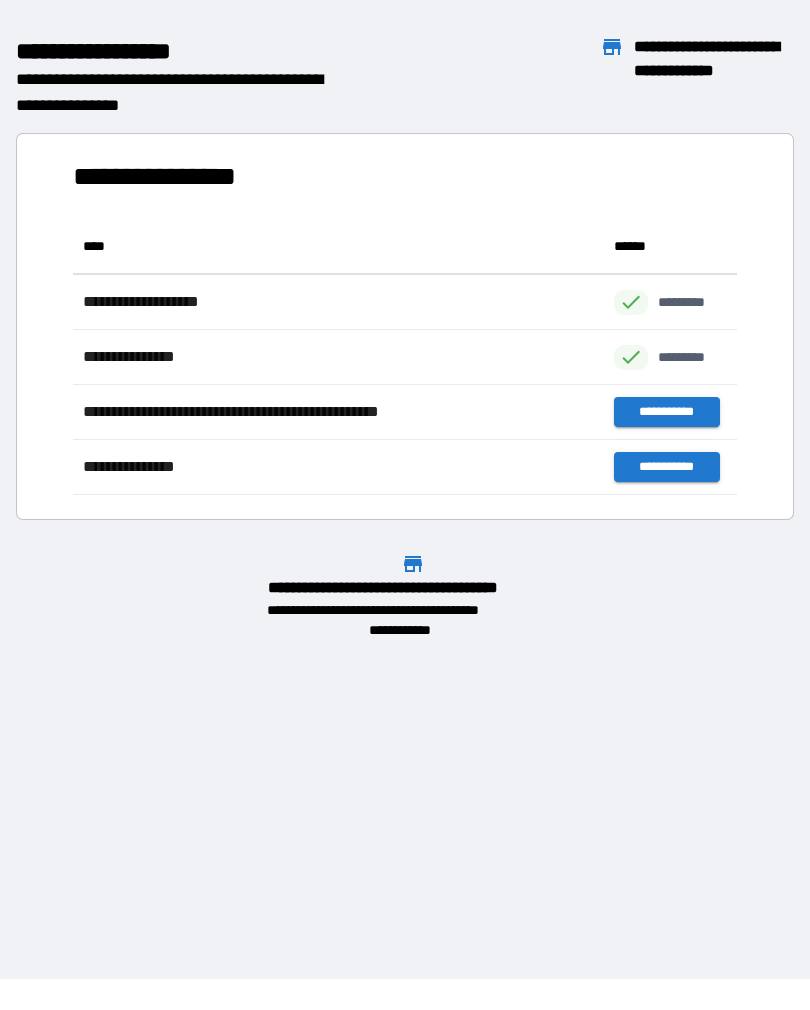 scroll, scrollTop: 276, scrollLeft: 664, axis: both 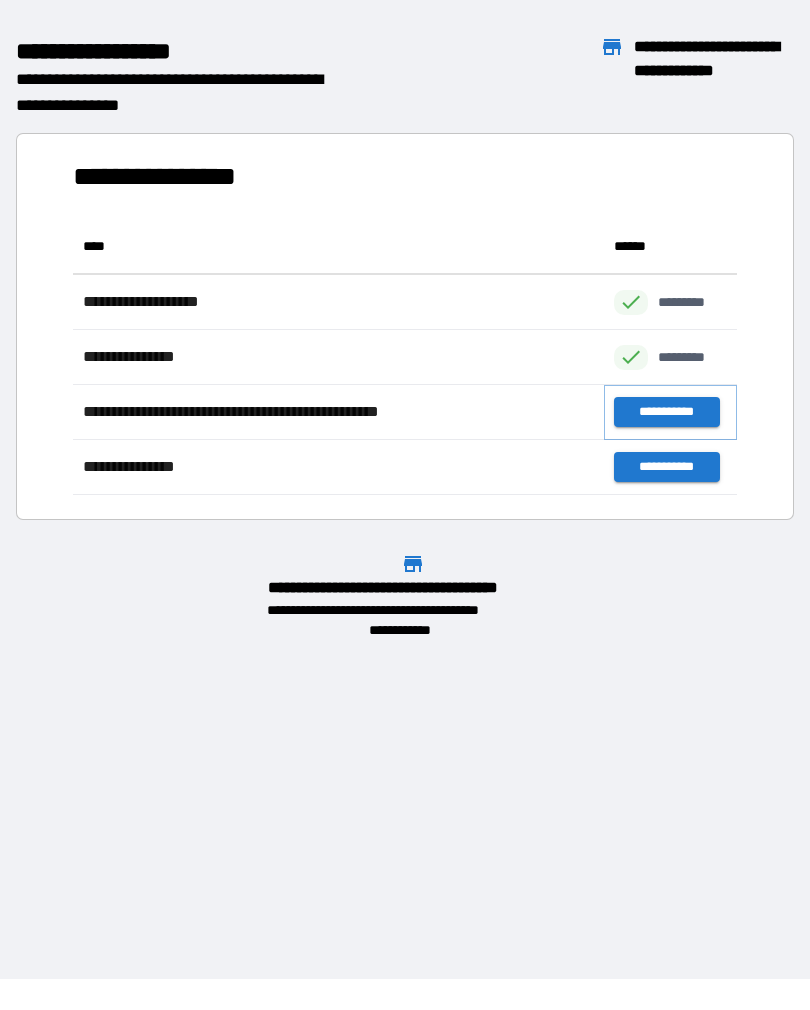 click on "**********" at bounding box center [666, 412] 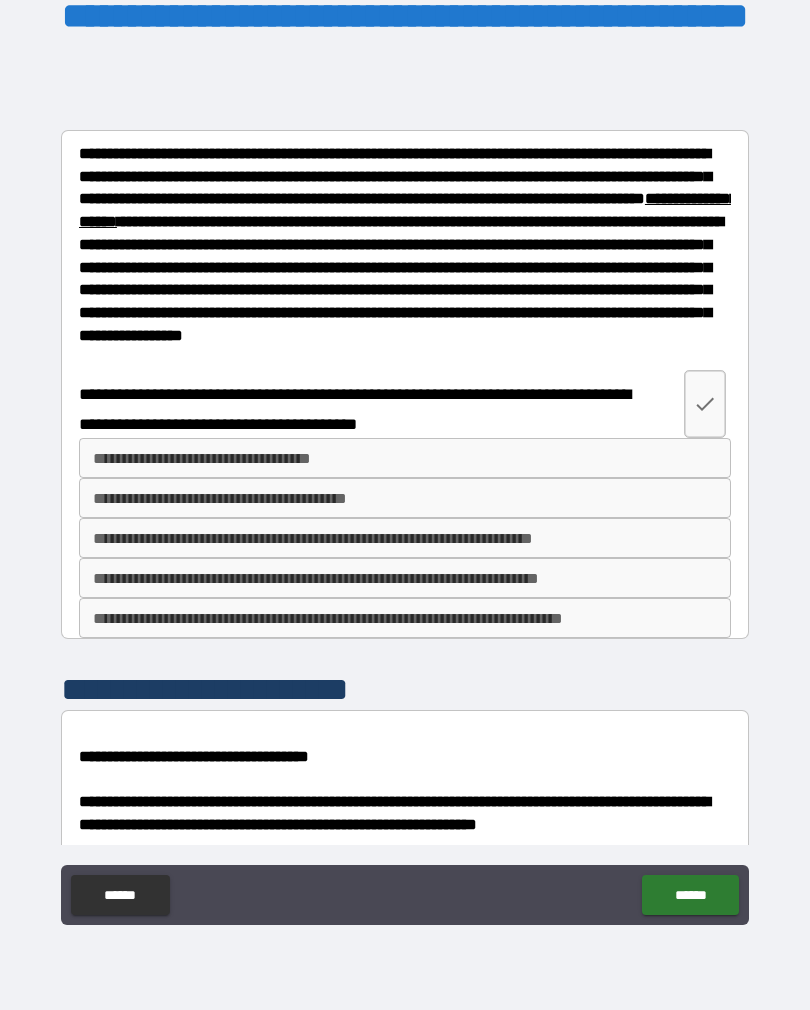 scroll, scrollTop: 56, scrollLeft: 0, axis: vertical 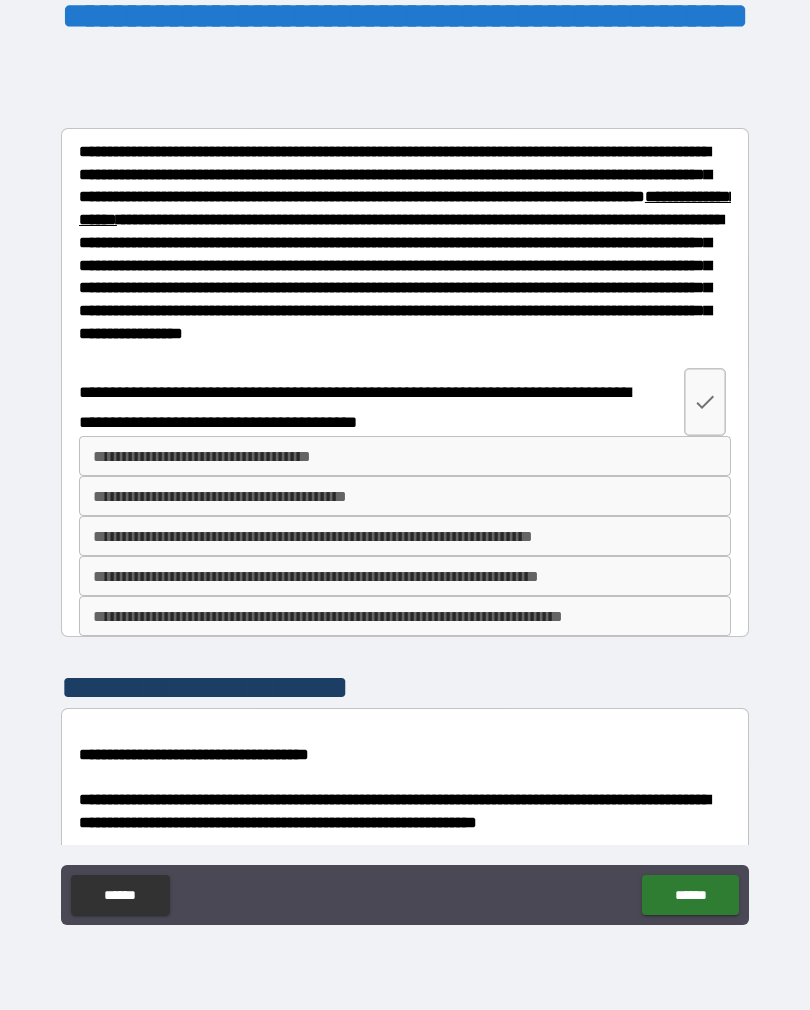 click on "**********" at bounding box center (405, 456) 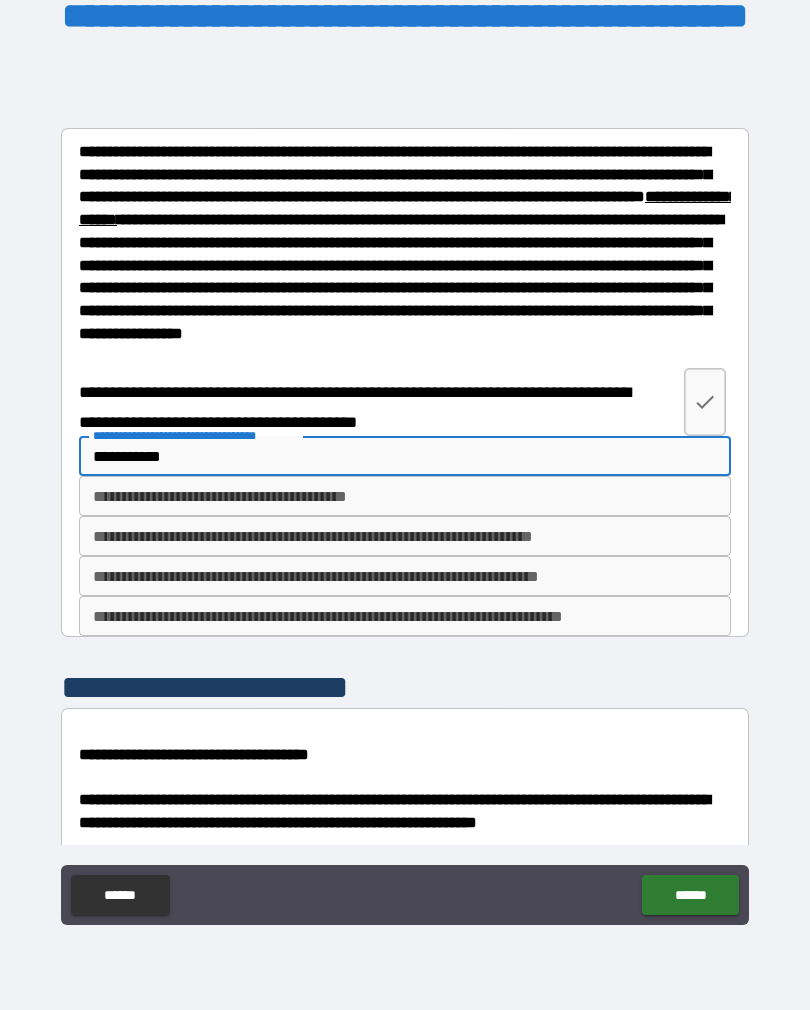 type on "**********" 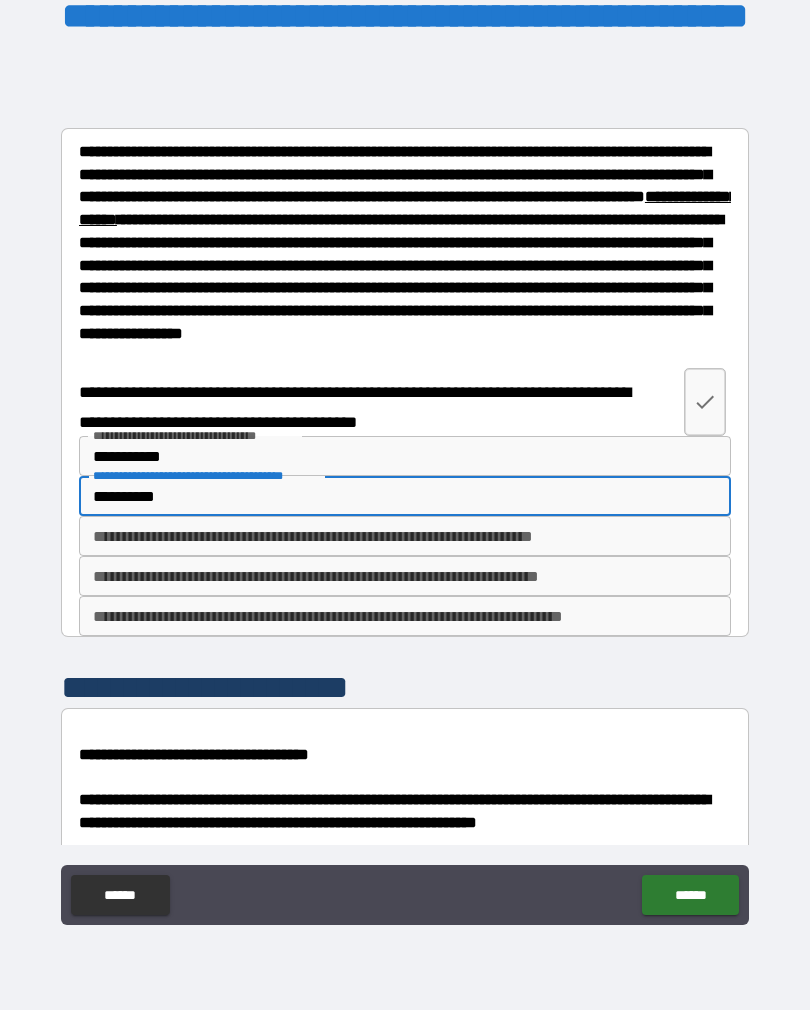 type on "**********" 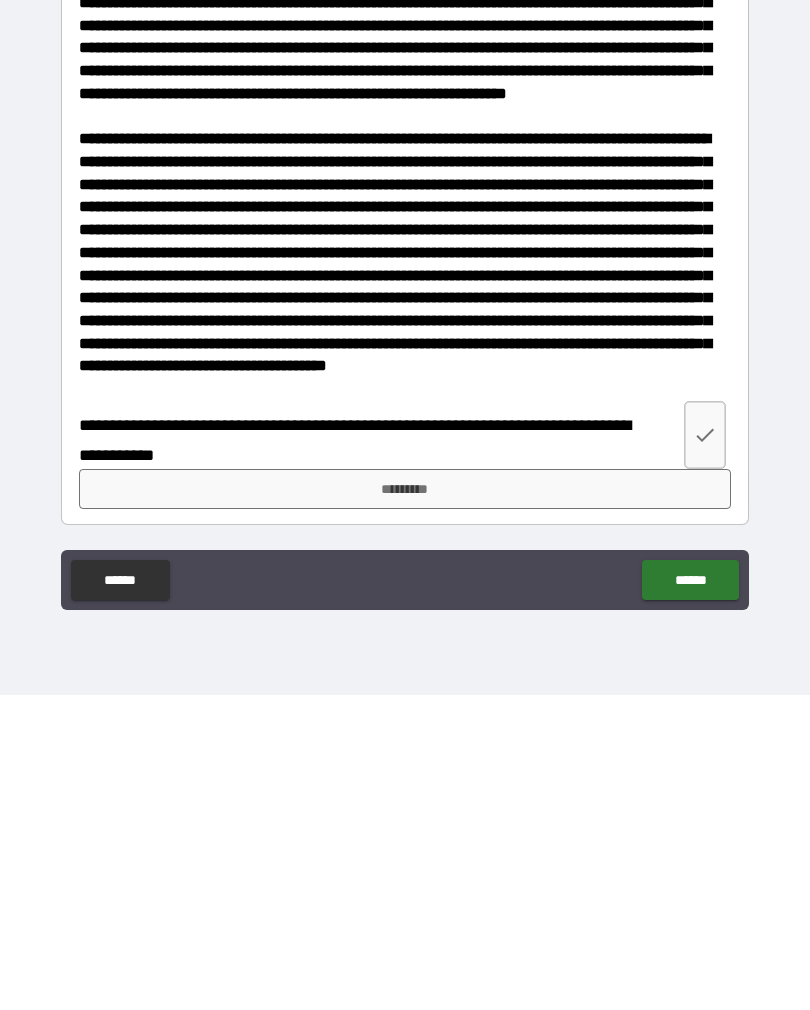 scroll, scrollTop: 1726, scrollLeft: 0, axis: vertical 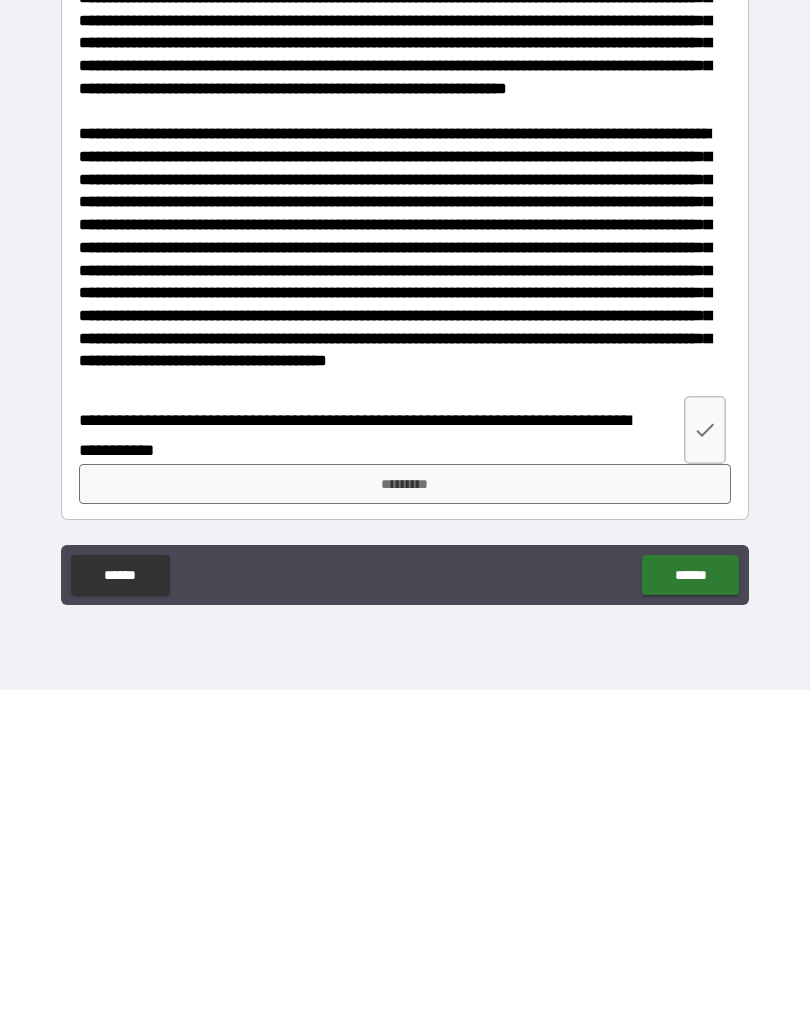 click 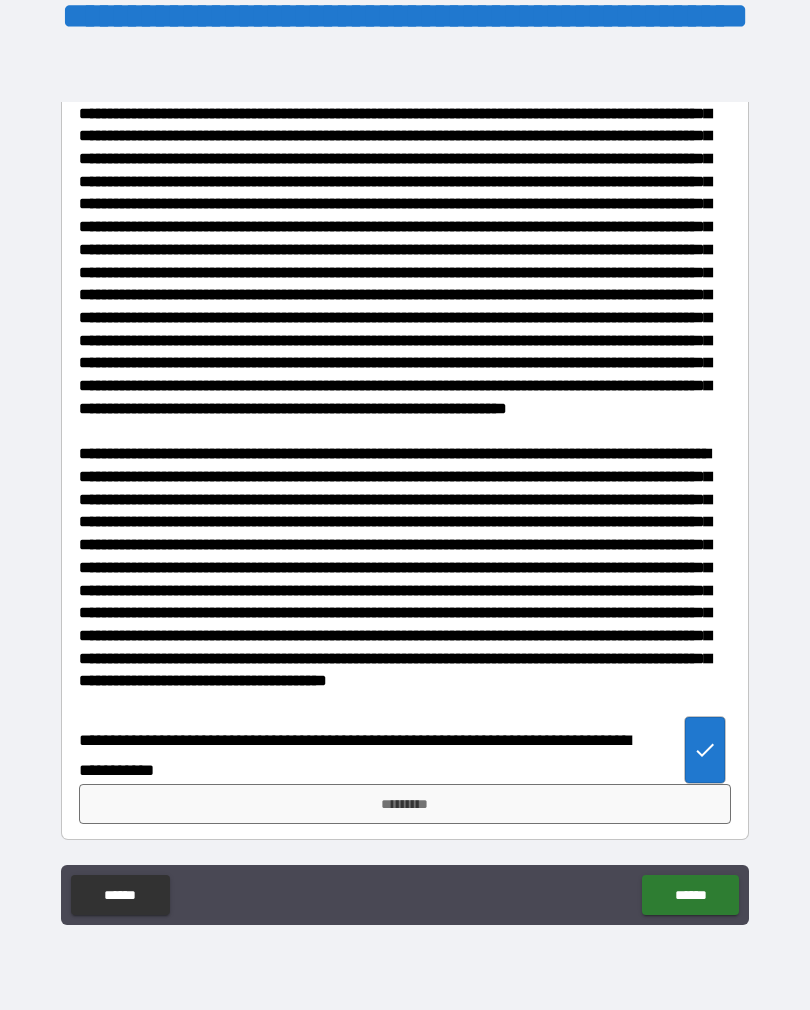 click on "*********" at bounding box center [405, 804] 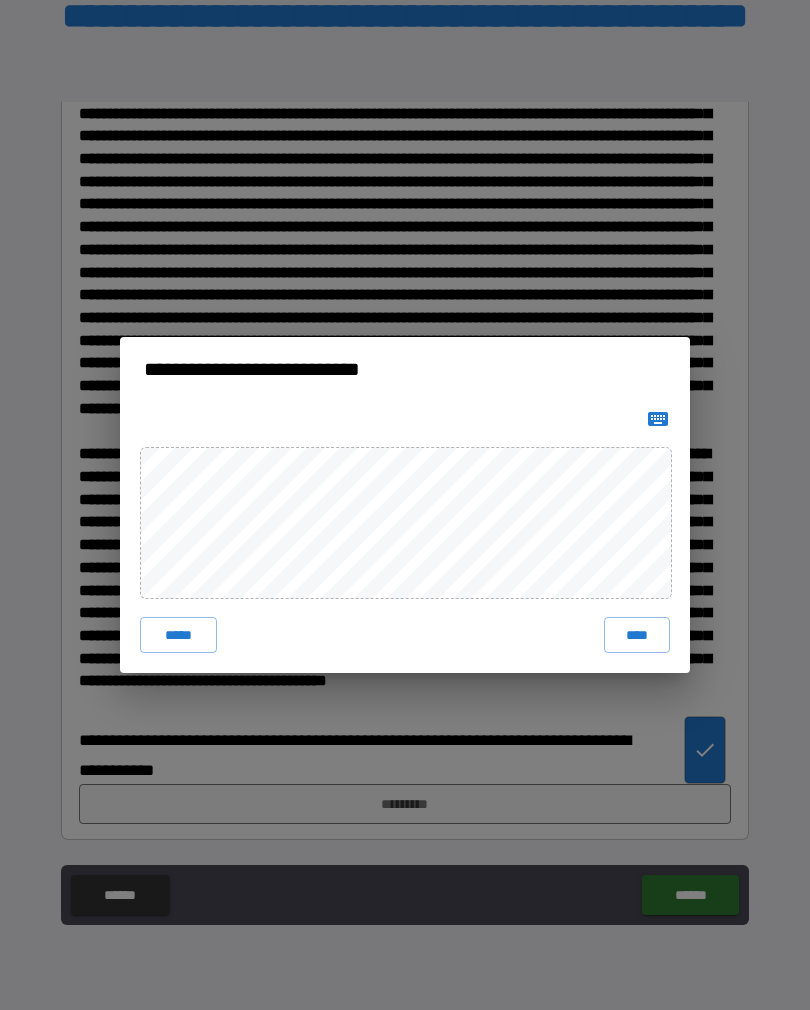 click on "****" at bounding box center (637, 635) 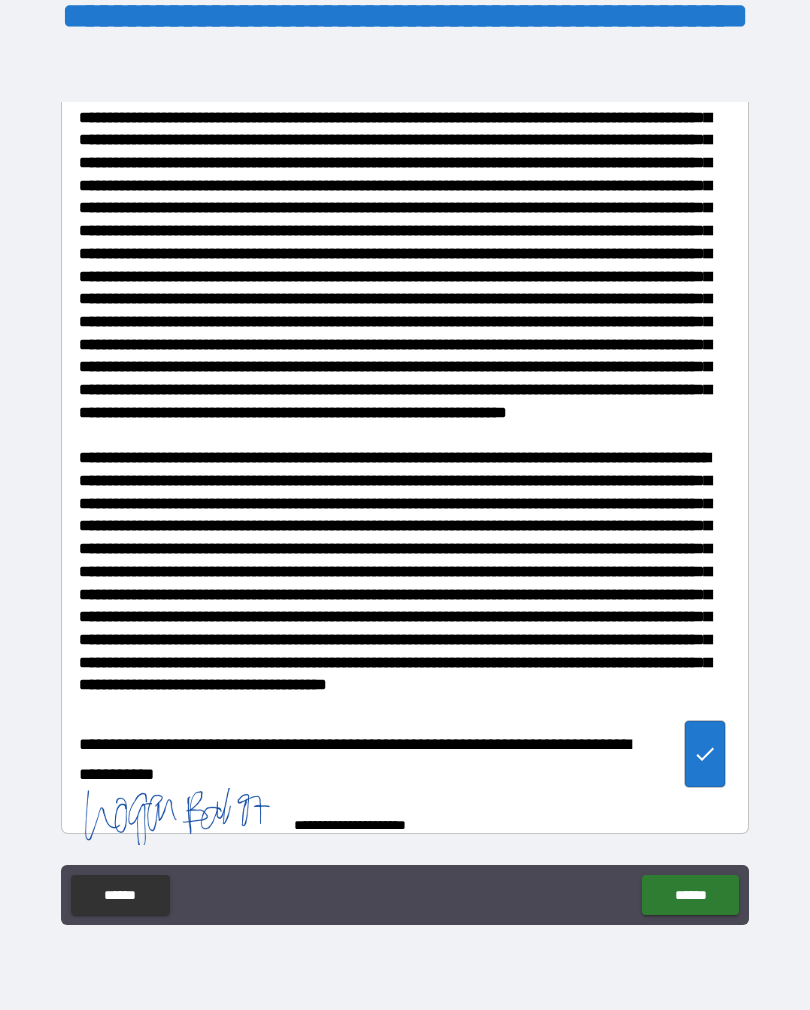 scroll, scrollTop: 1716, scrollLeft: 0, axis: vertical 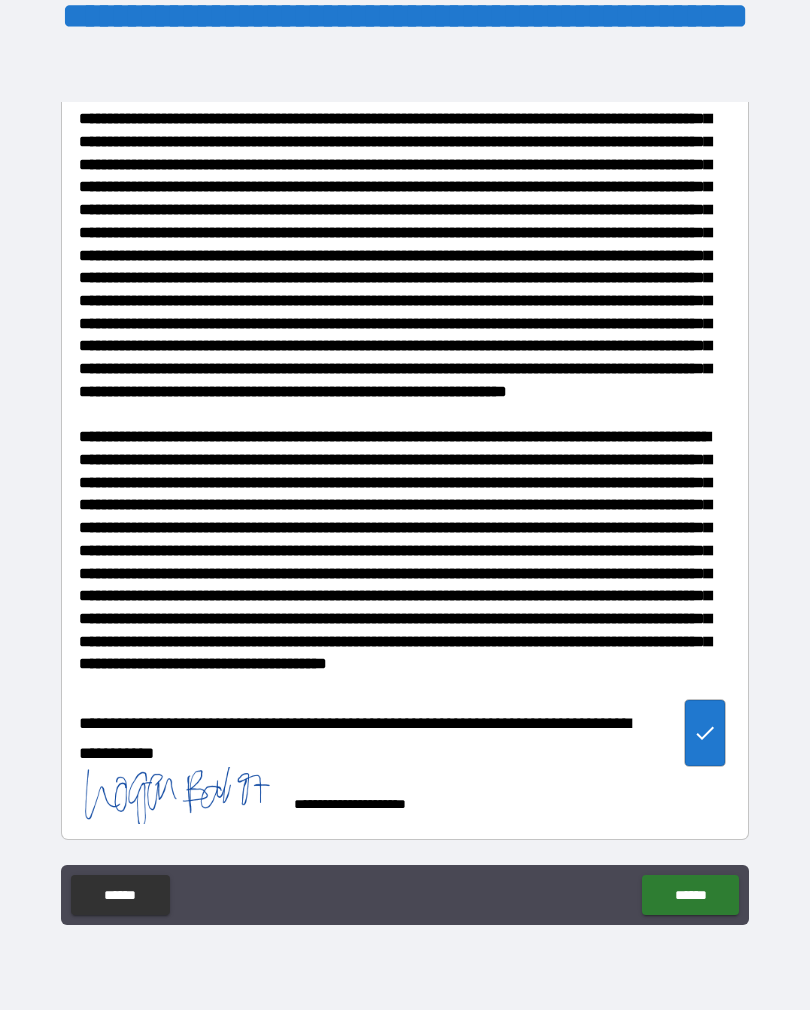 click on "******" at bounding box center [690, 895] 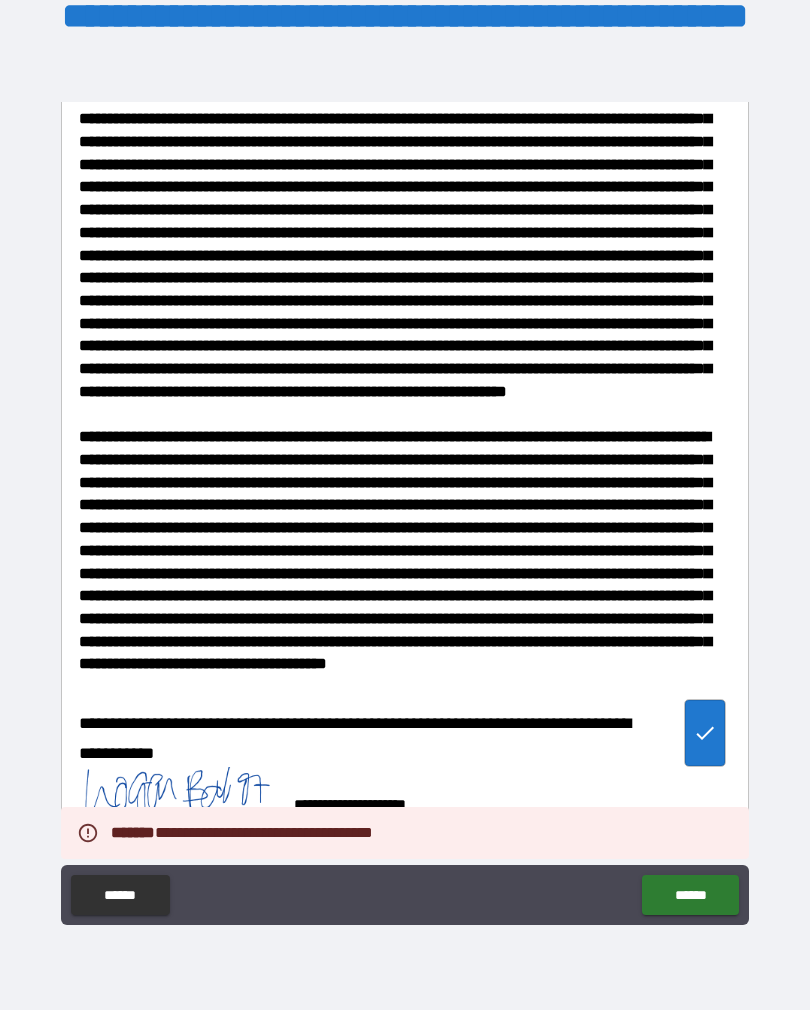 click on "******" at bounding box center [690, 895] 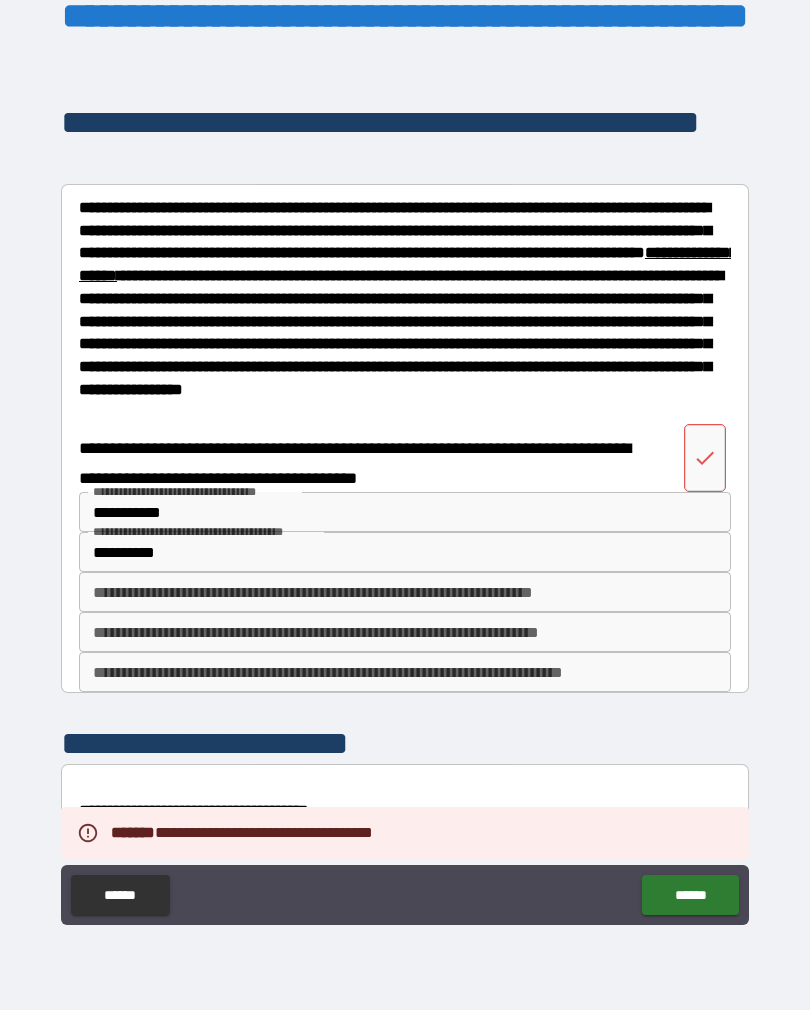 scroll, scrollTop: 0, scrollLeft: 0, axis: both 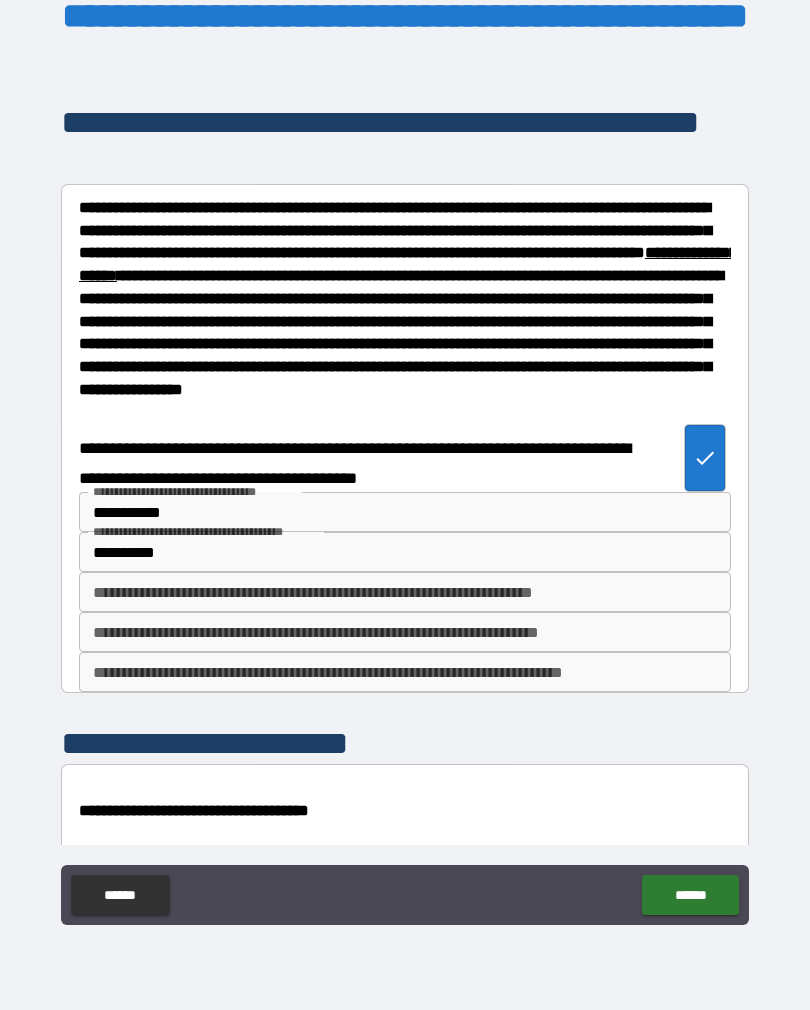 click on "******" at bounding box center [690, 895] 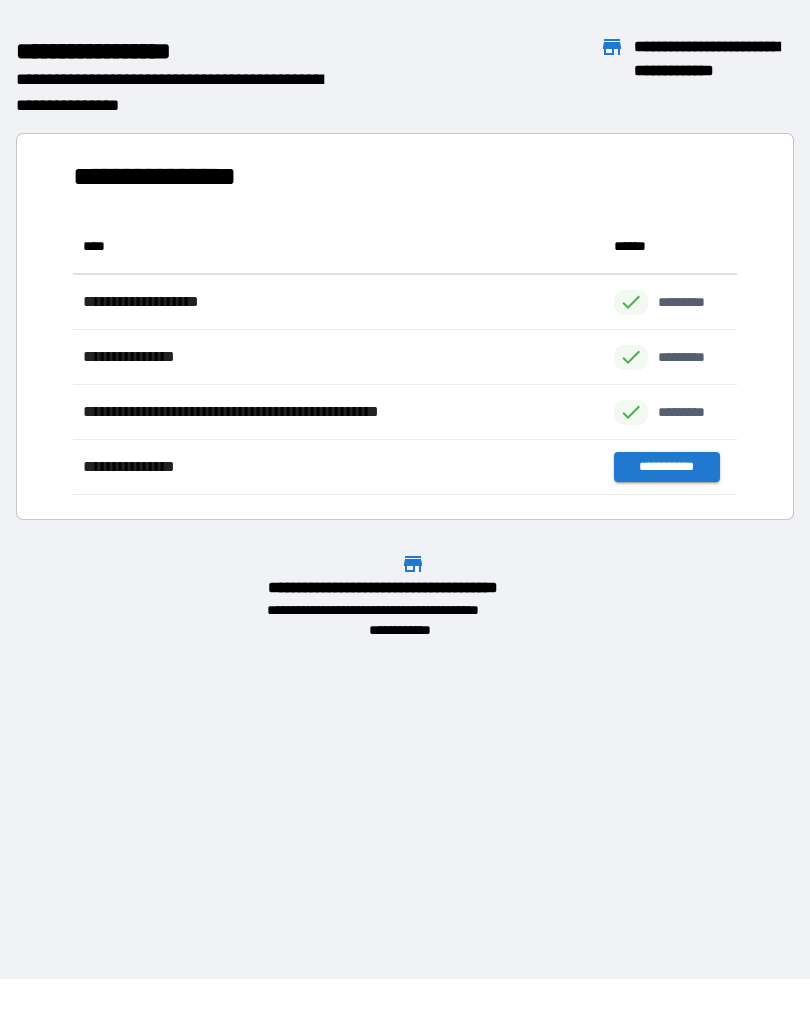 scroll, scrollTop: 1, scrollLeft: 1, axis: both 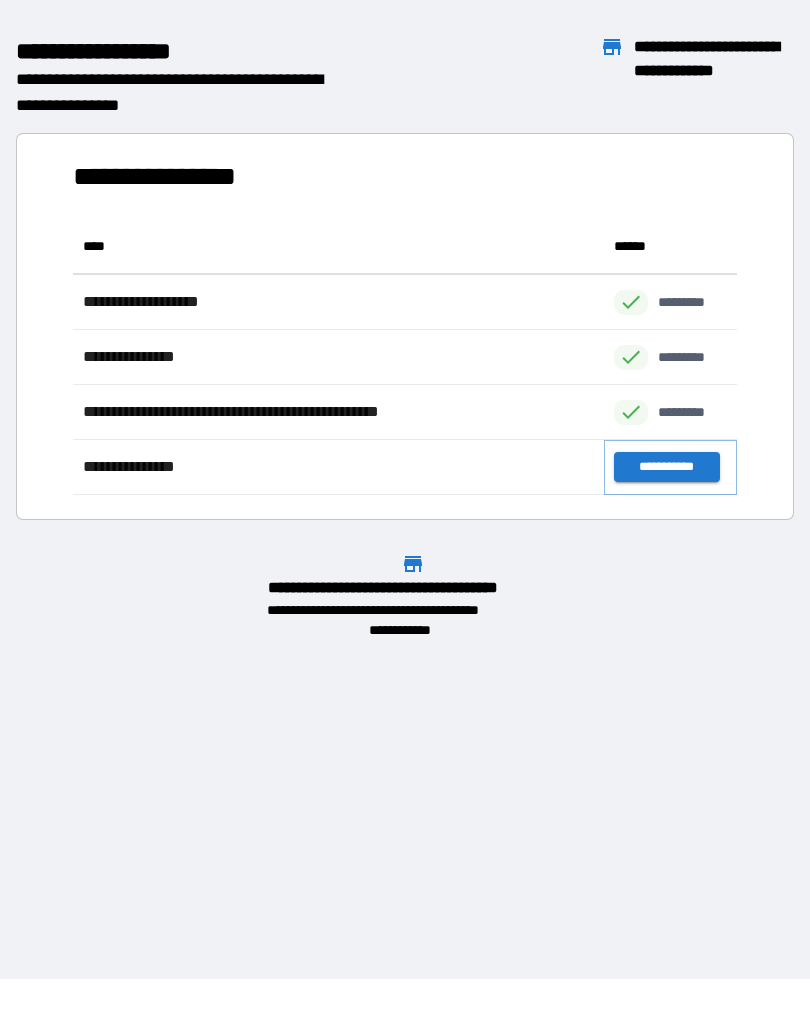 click on "**********" at bounding box center (666, 467) 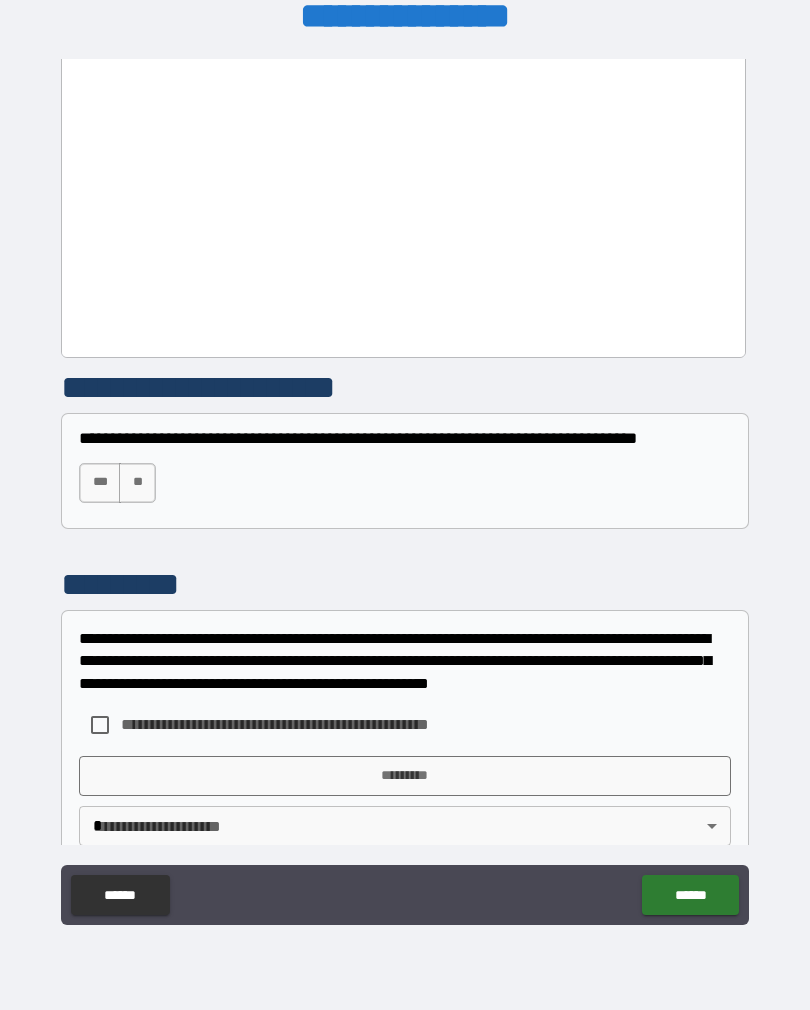 scroll, scrollTop: 2463, scrollLeft: 0, axis: vertical 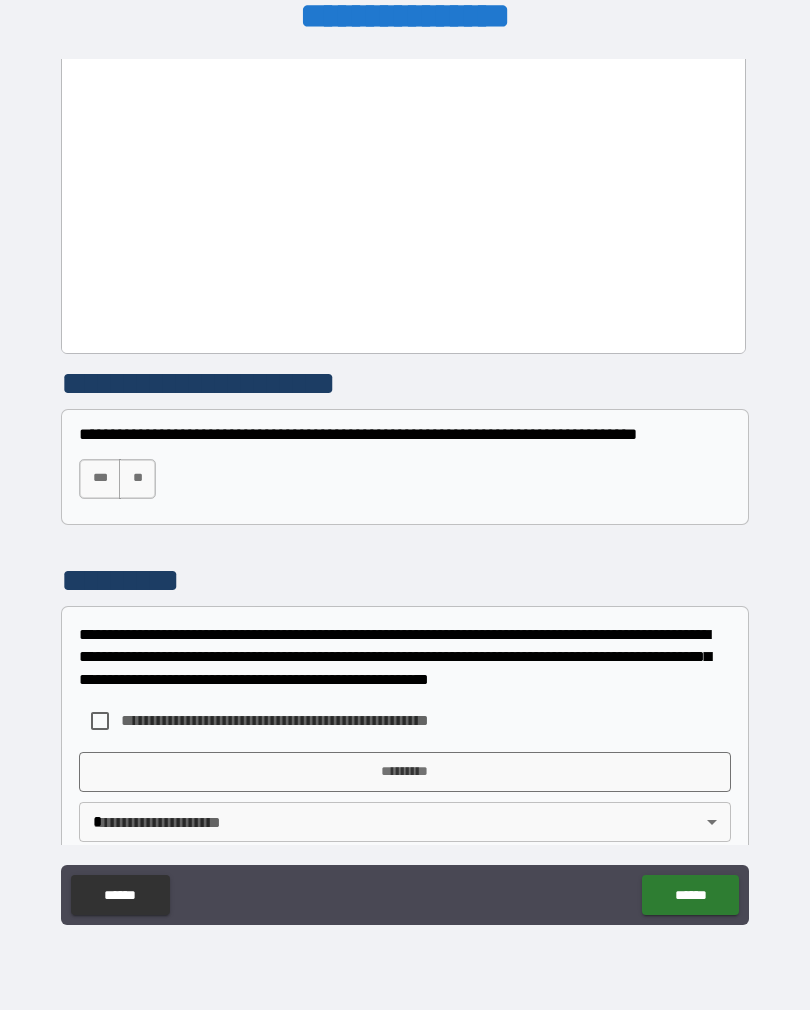 click on "***" at bounding box center (100, 479) 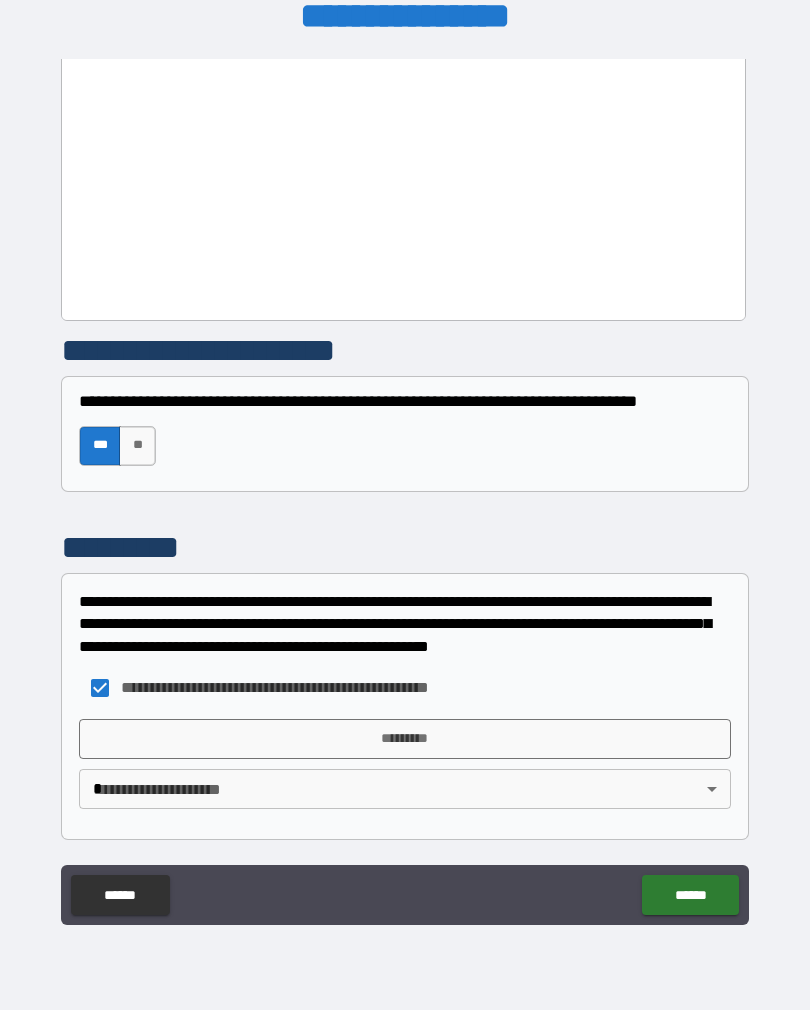 scroll, scrollTop: 2497, scrollLeft: 0, axis: vertical 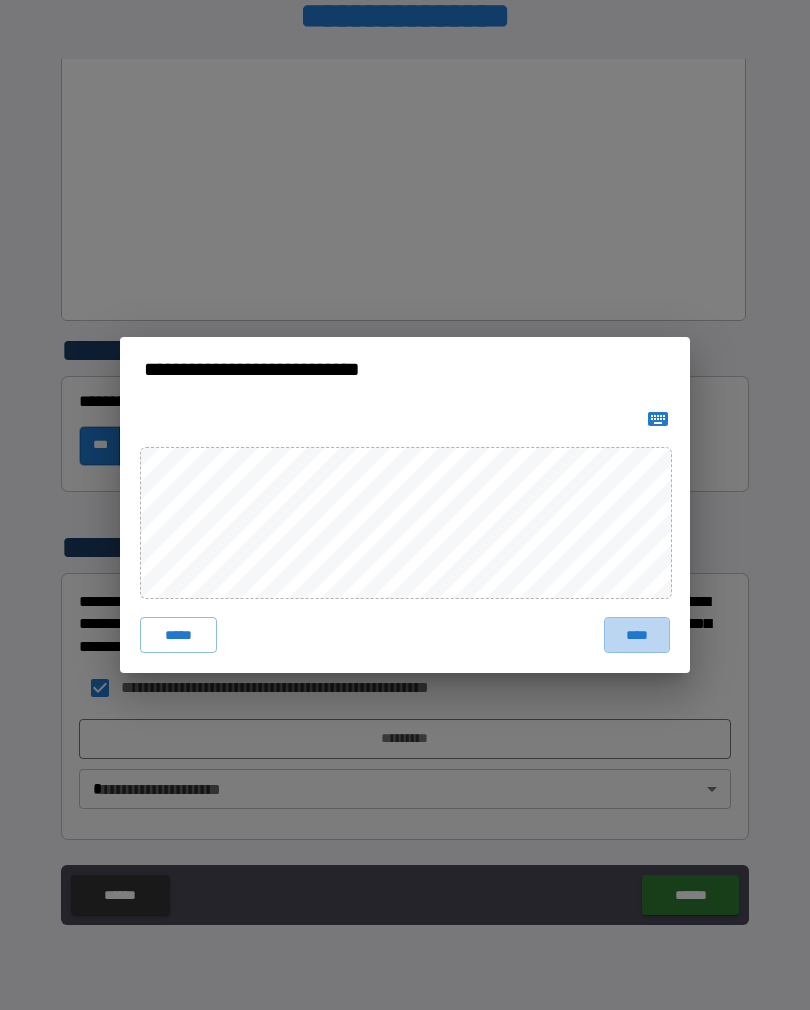 click on "****" at bounding box center (637, 635) 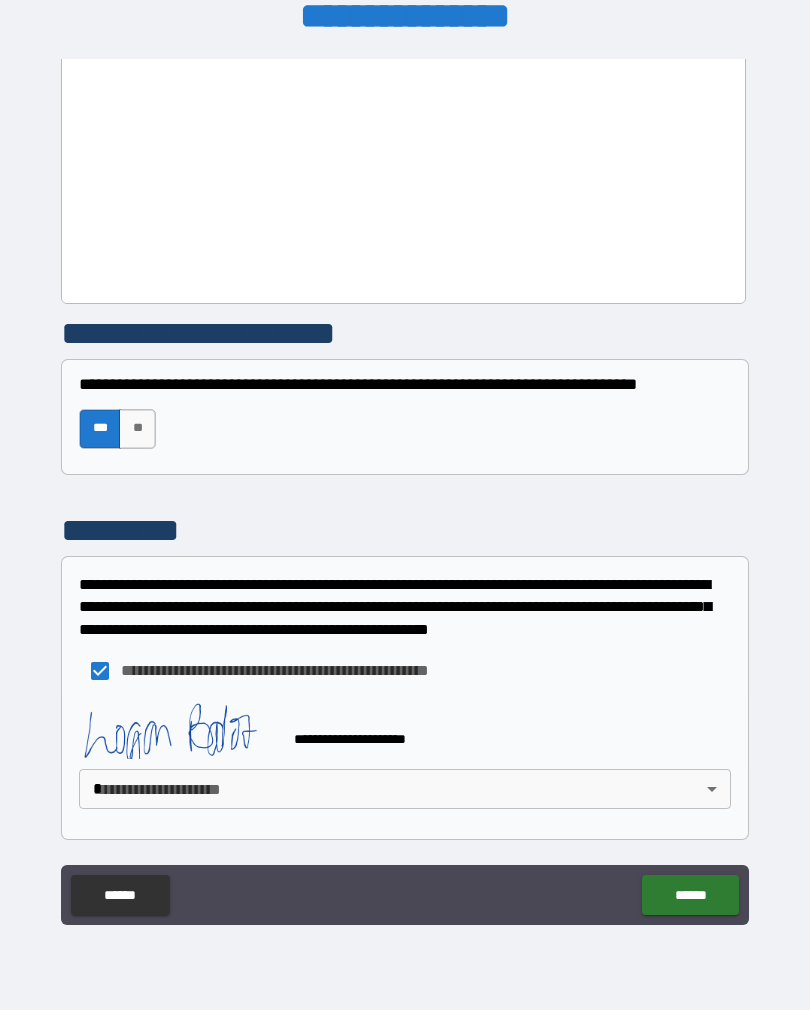 scroll, scrollTop: 2514, scrollLeft: 0, axis: vertical 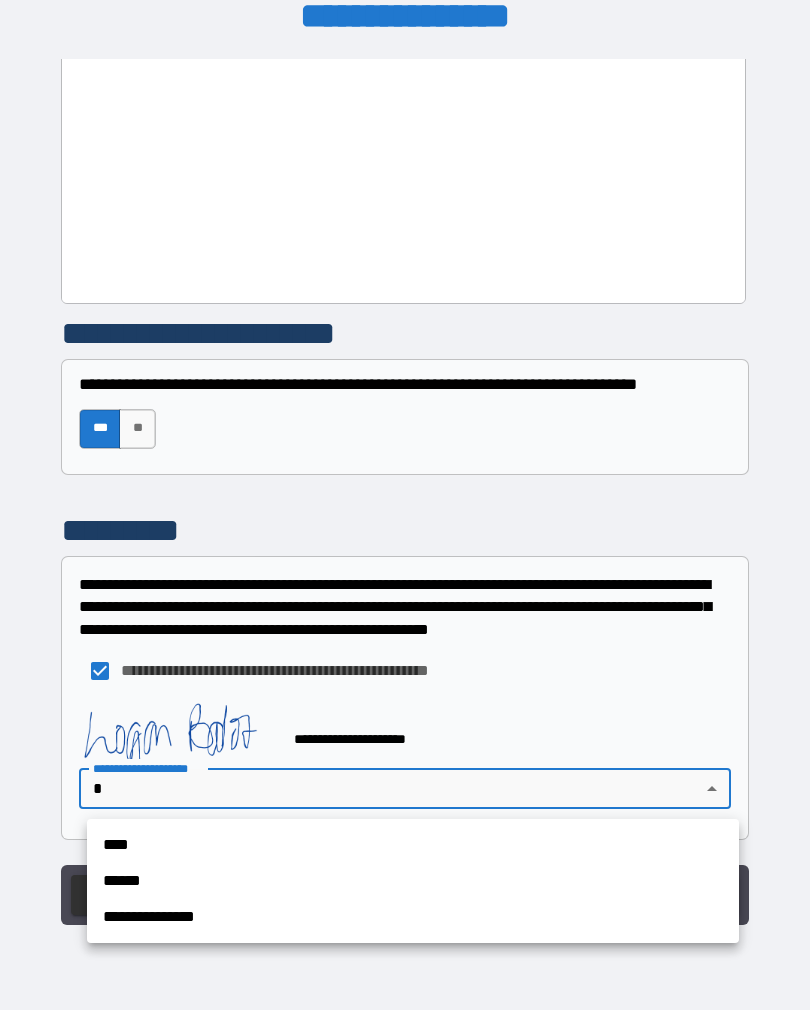 click on "****" at bounding box center (413, 845) 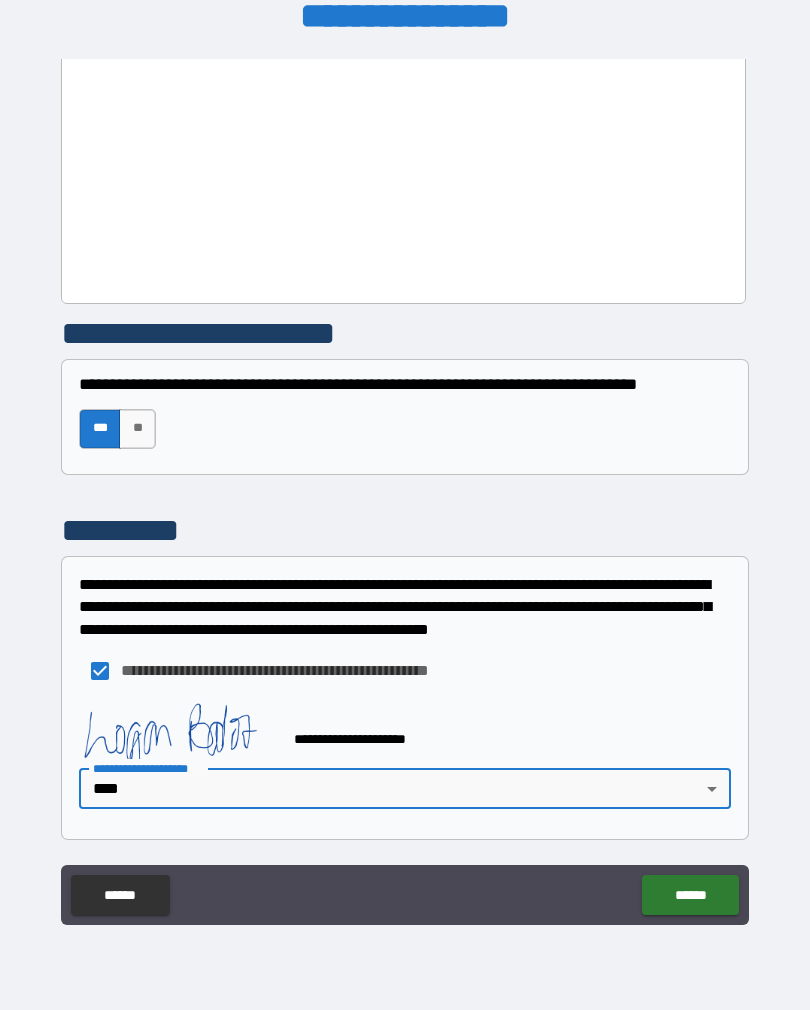 click on "******" at bounding box center [690, 895] 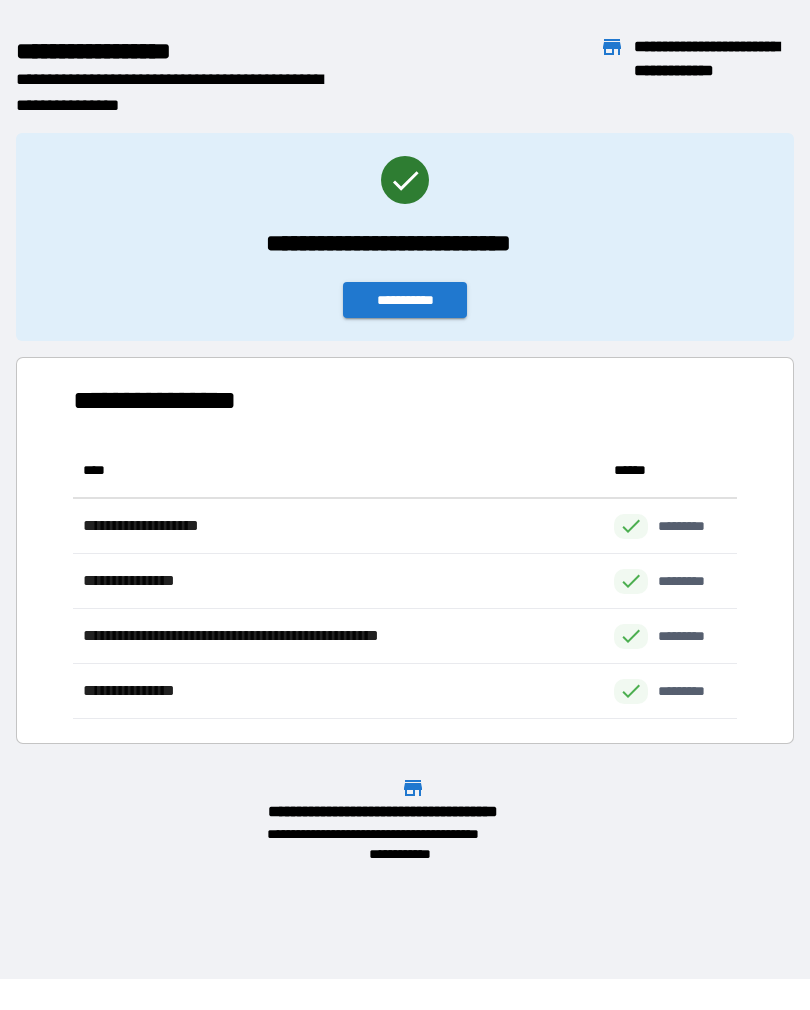 scroll, scrollTop: 1, scrollLeft: 1, axis: both 